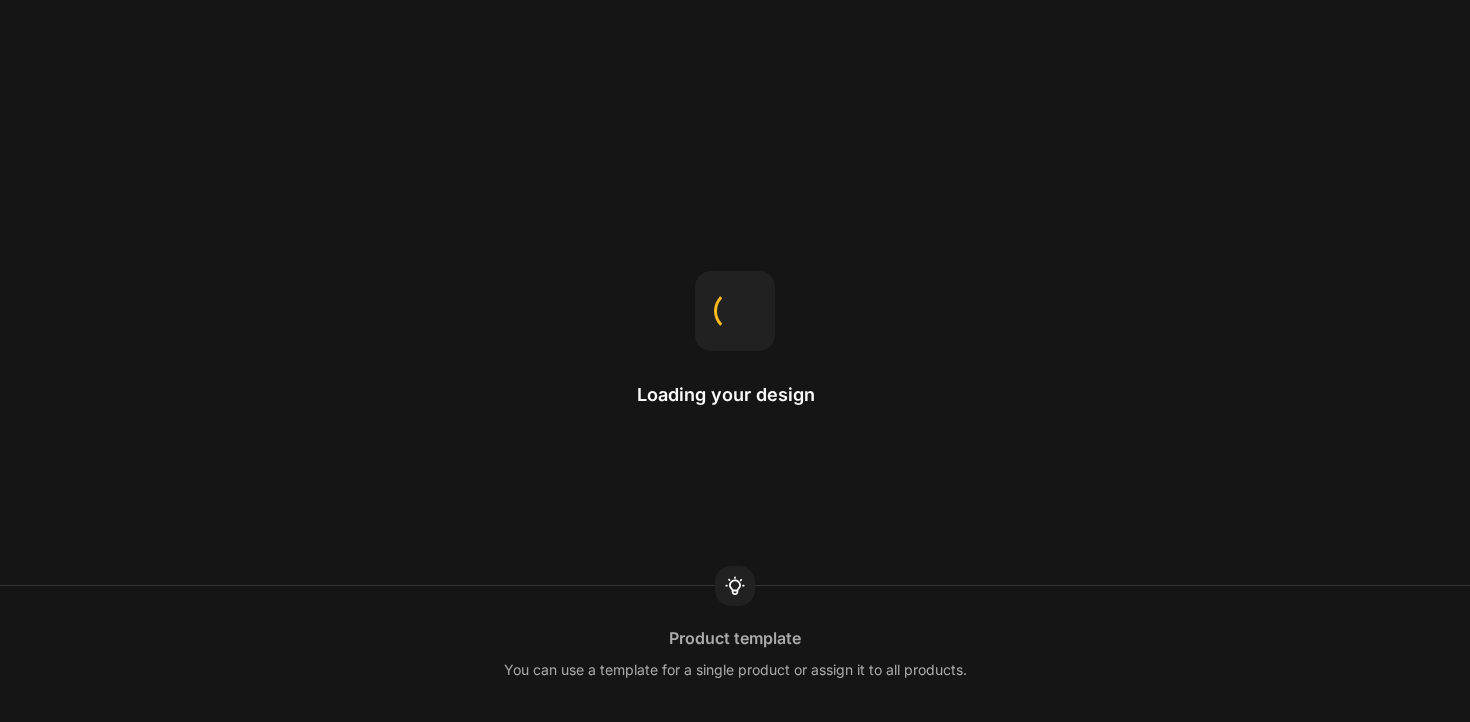 scroll, scrollTop: 0, scrollLeft: 0, axis: both 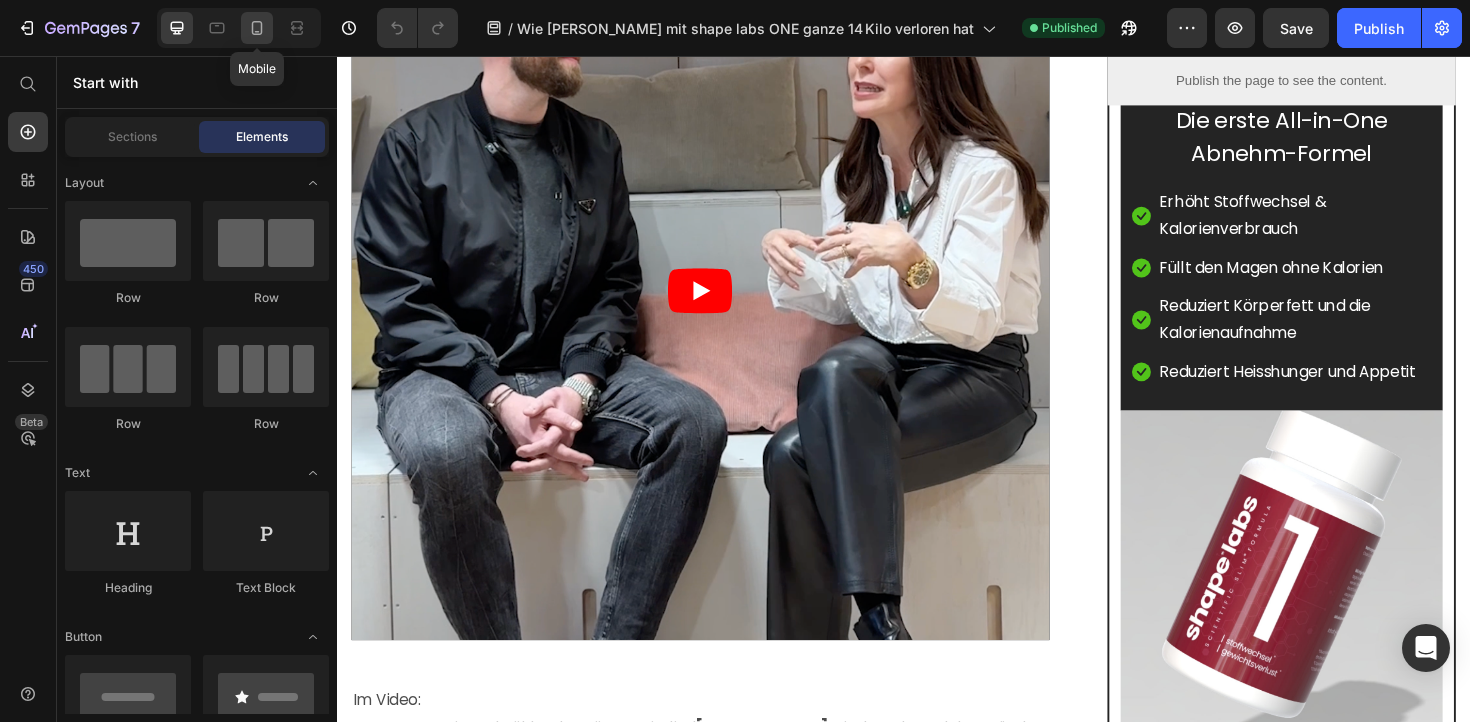 click 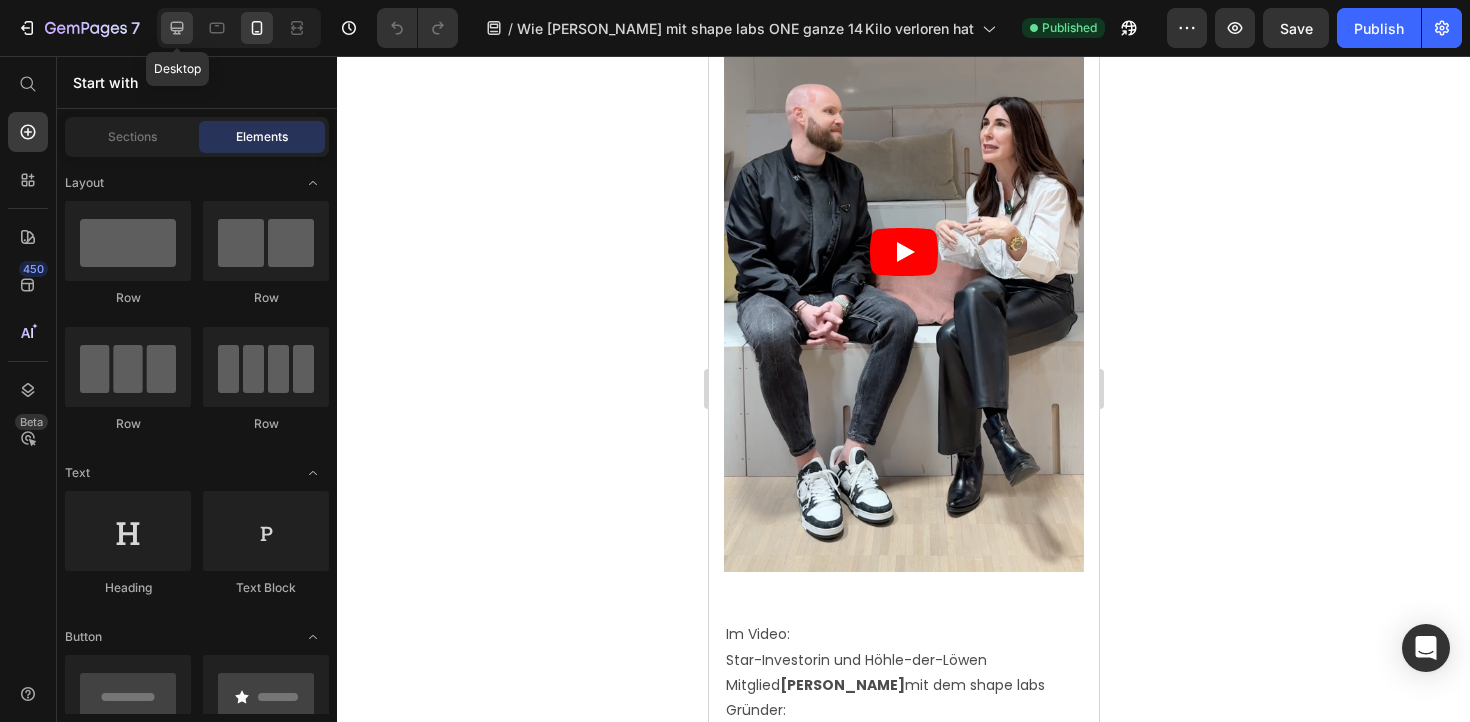click 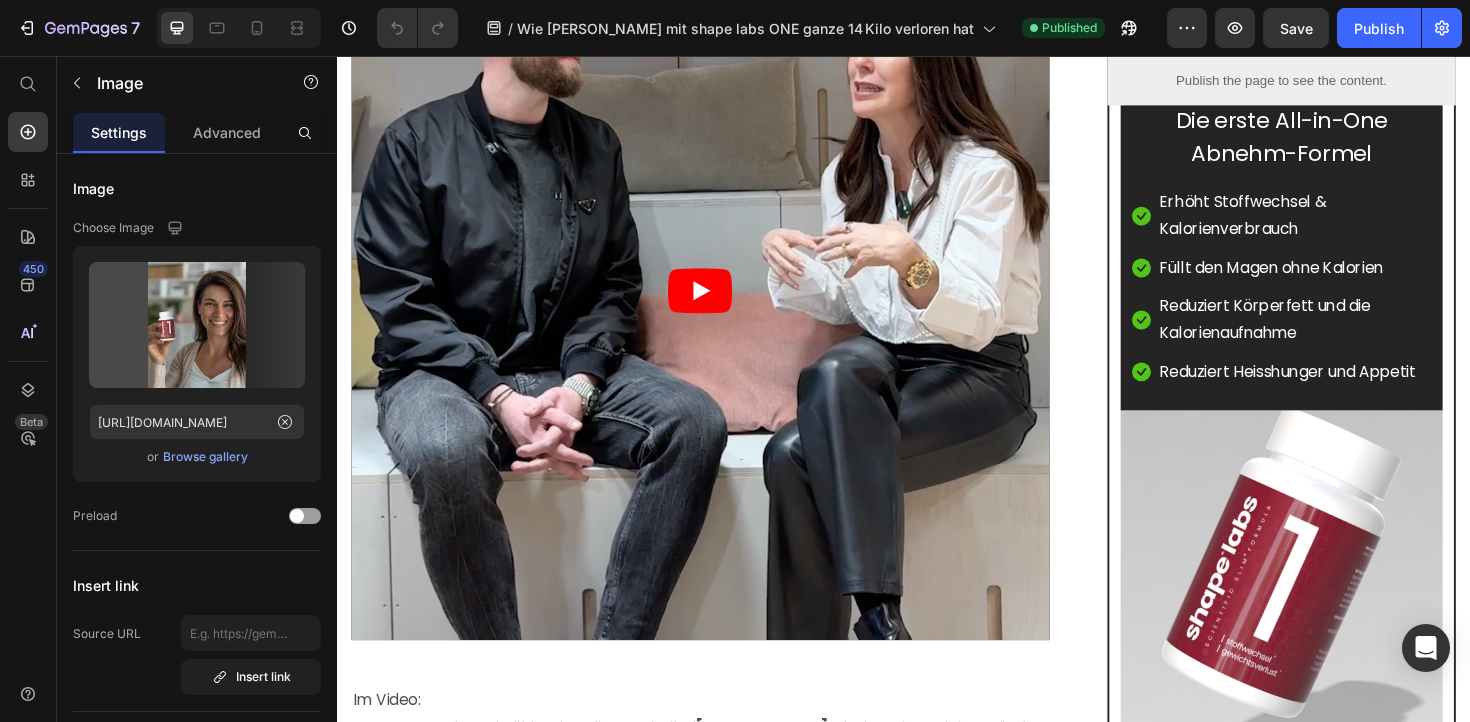 click at bounding box center [460, -1283] 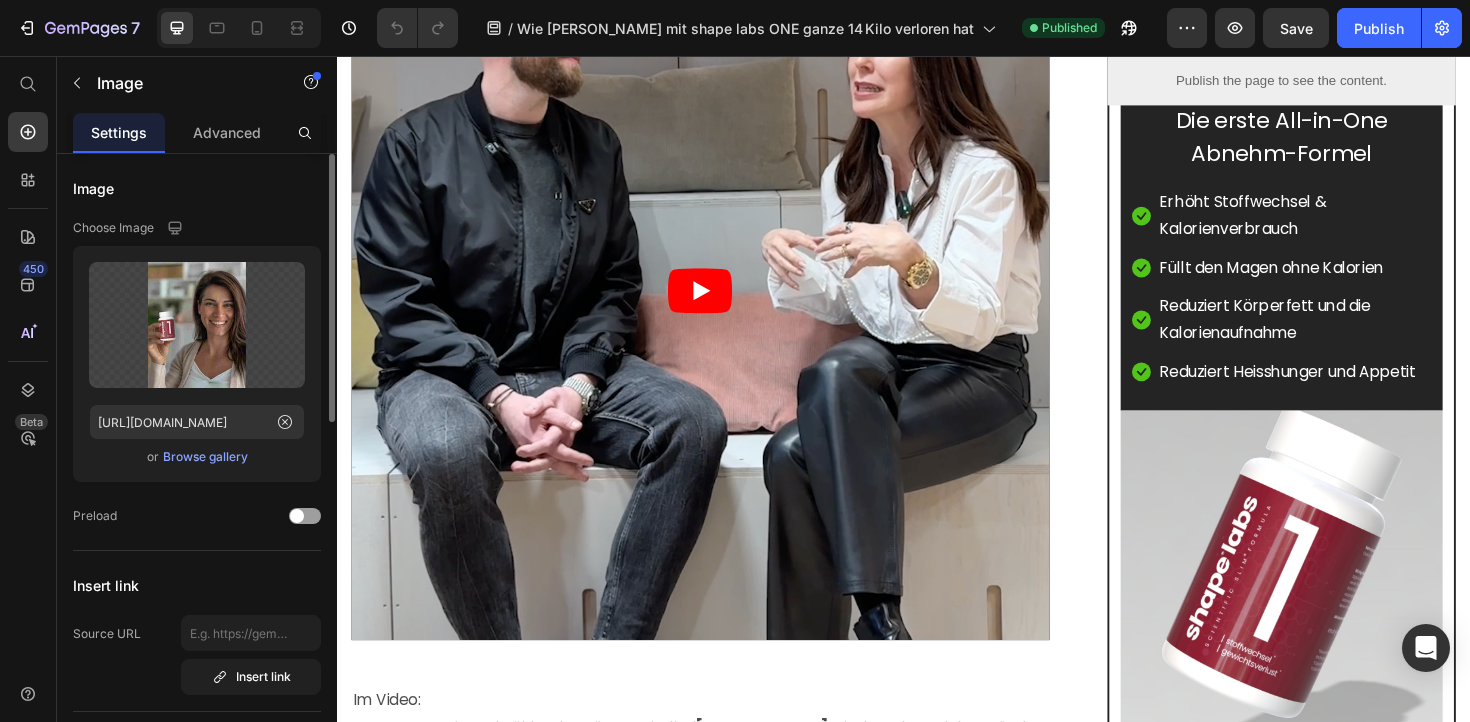click on "Browse gallery" at bounding box center [205, 457] 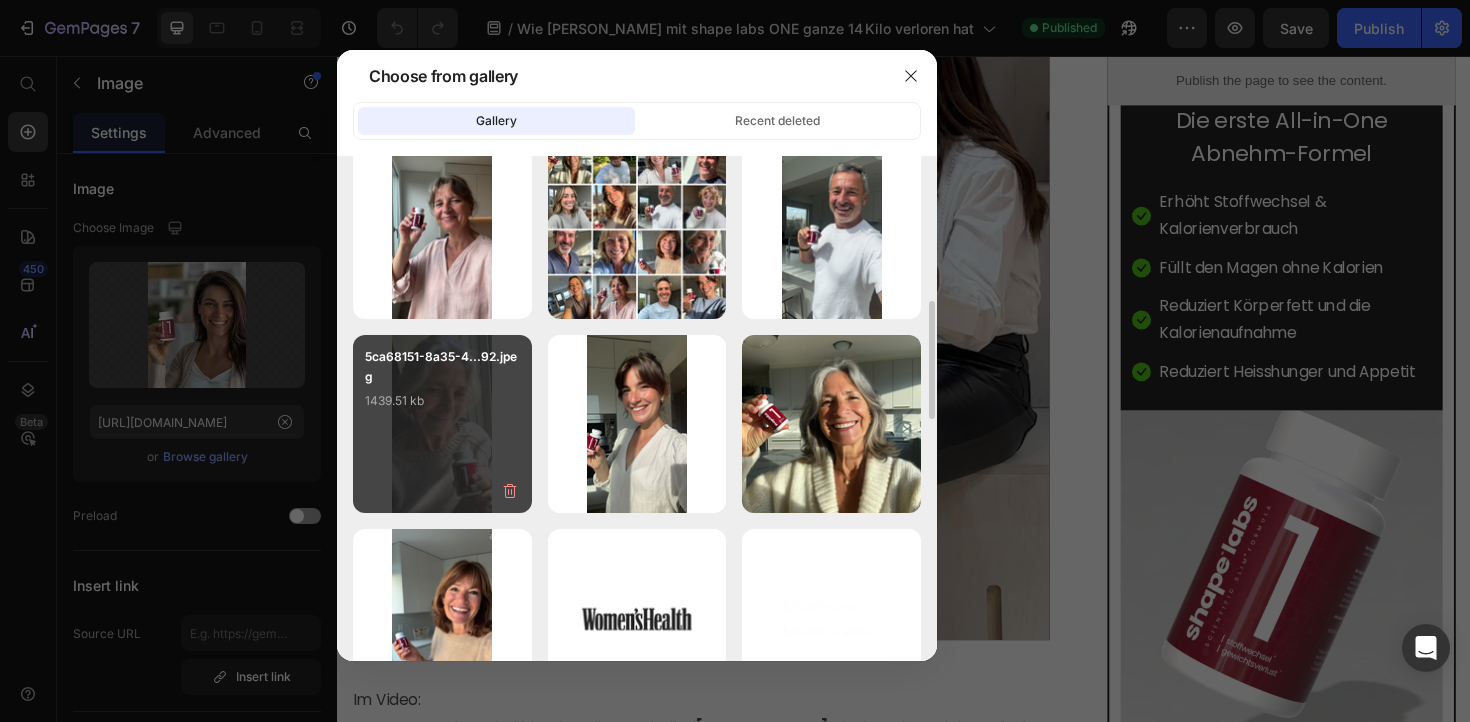 scroll, scrollTop: 617, scrollLeft: 0, axis: vertical 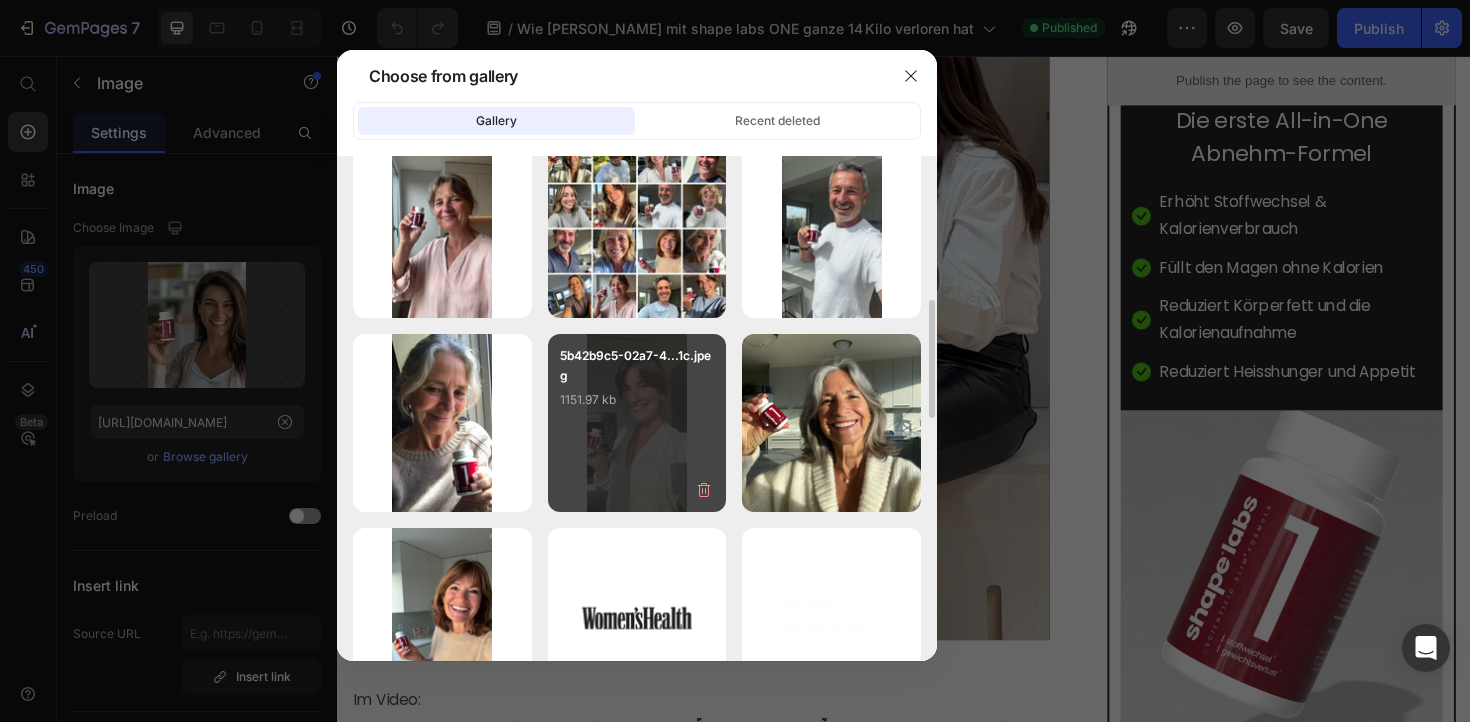 click on "5b42b9c5-02a7-4...1c.jpeg 1151.97 kb" at bounding box center (637, 386) 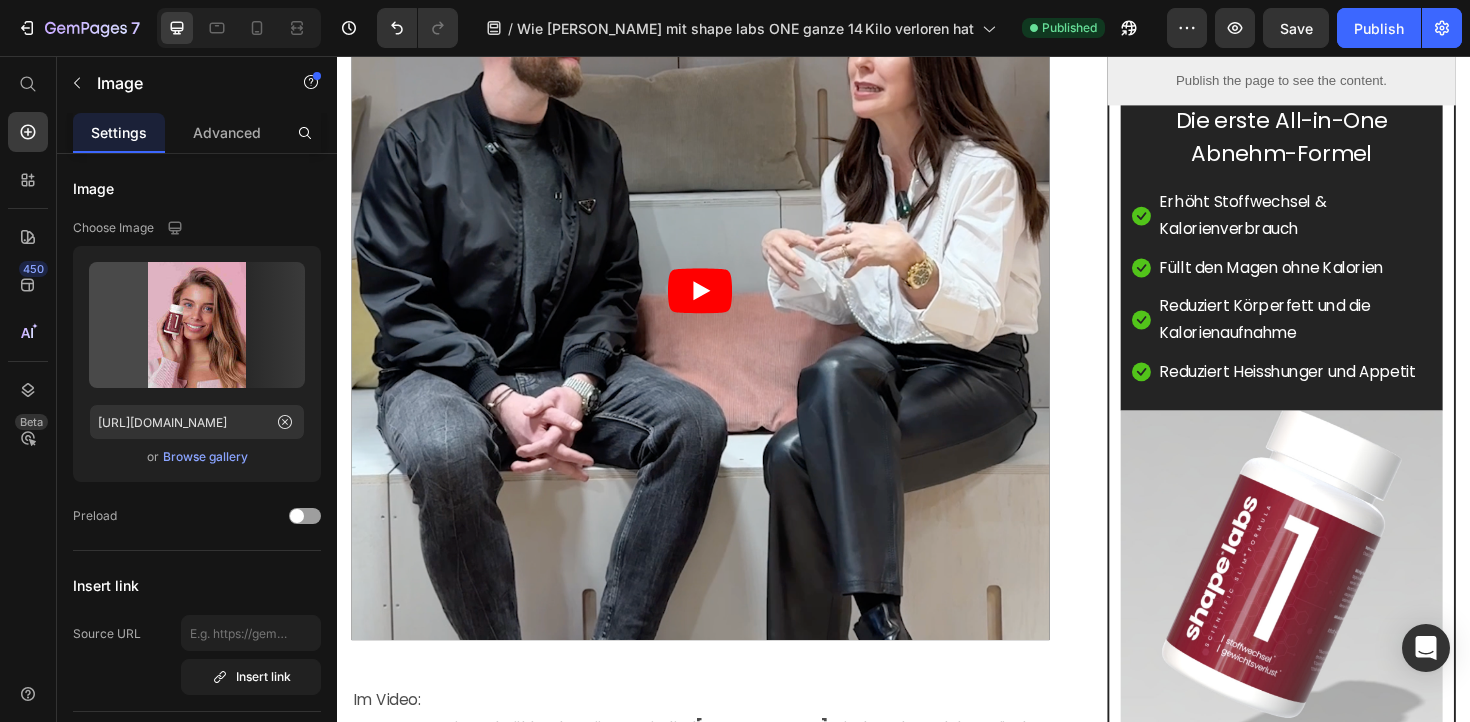 click at bounding box center [684, -1283] 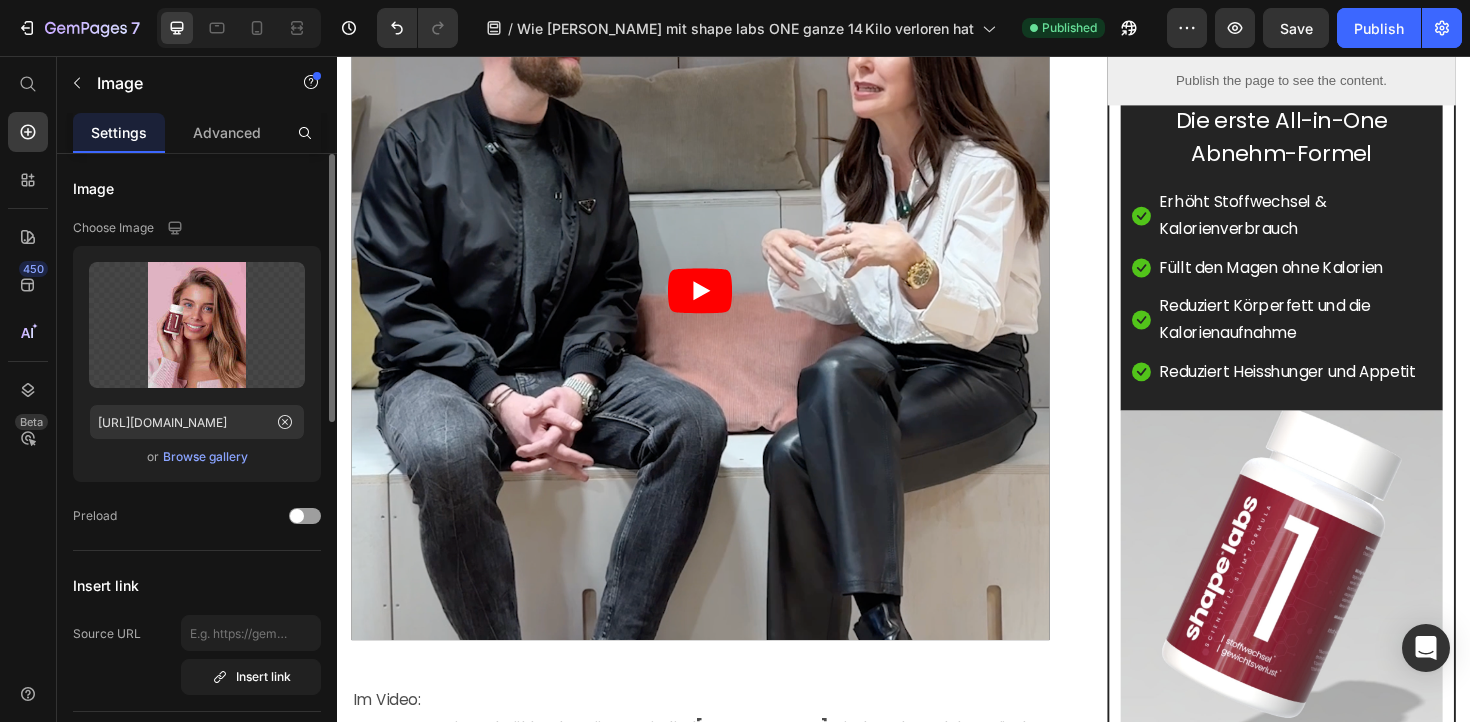 click on "Browse gallery" at bounding box center (205, 457) 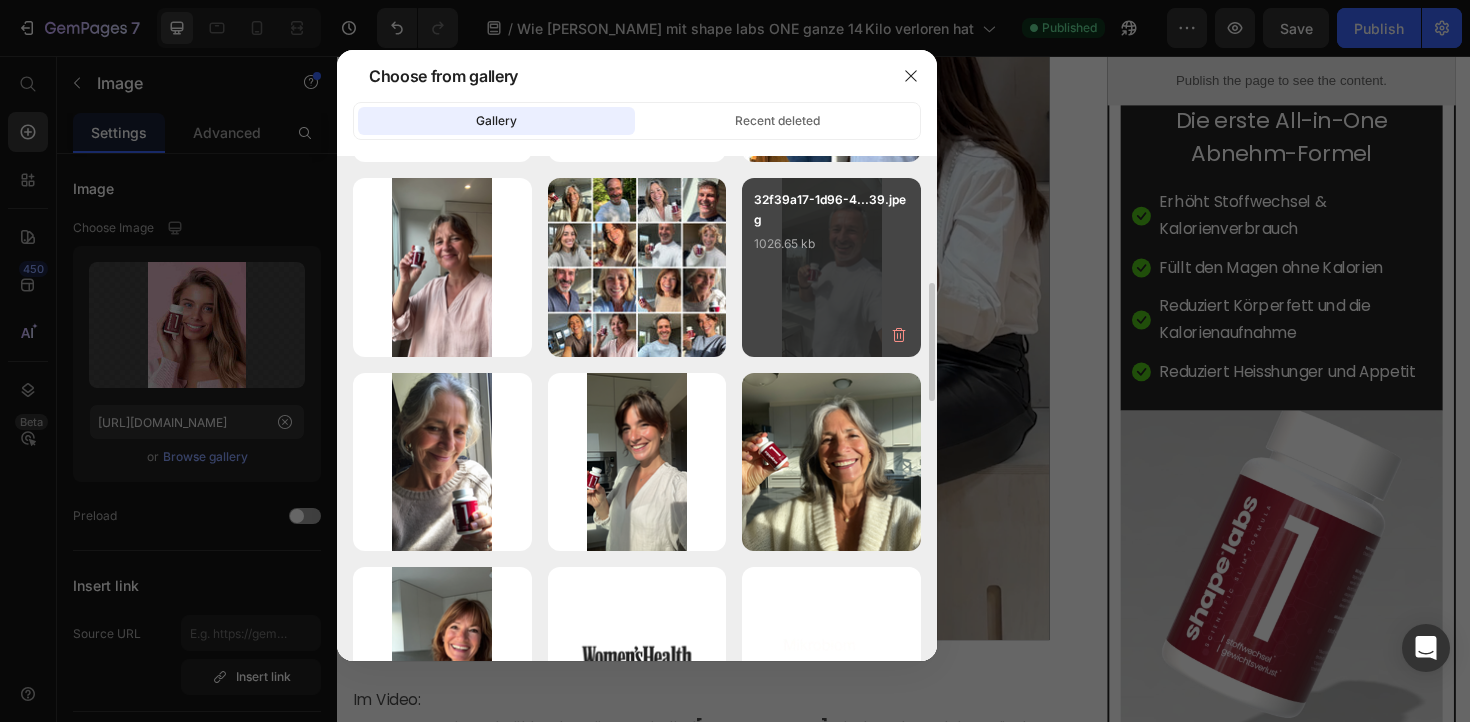 scroll, scrollTop: 572, scrollLeft: 0, axis: vertical 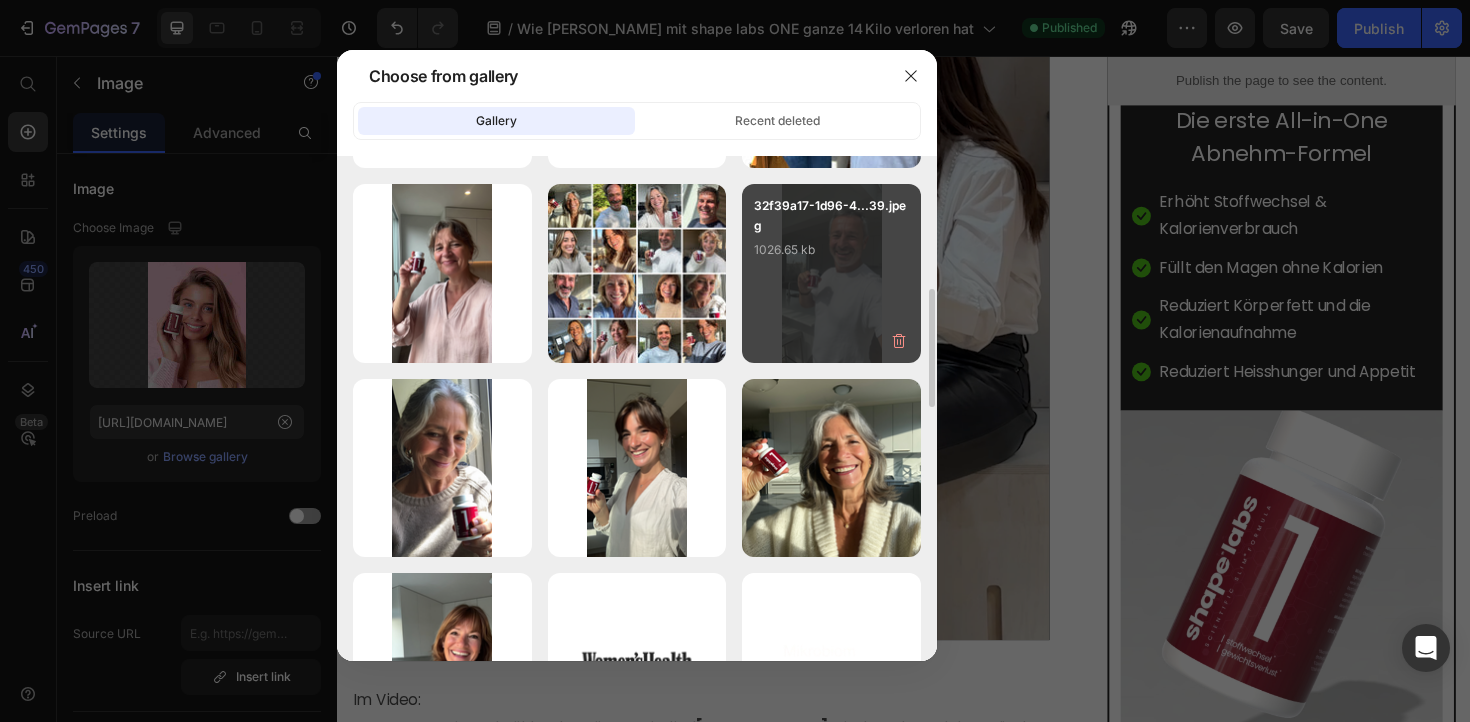 click on "32f39a17-1d96-4...39.jpeg 1026.65 kb" at bounding box center (831, 273) 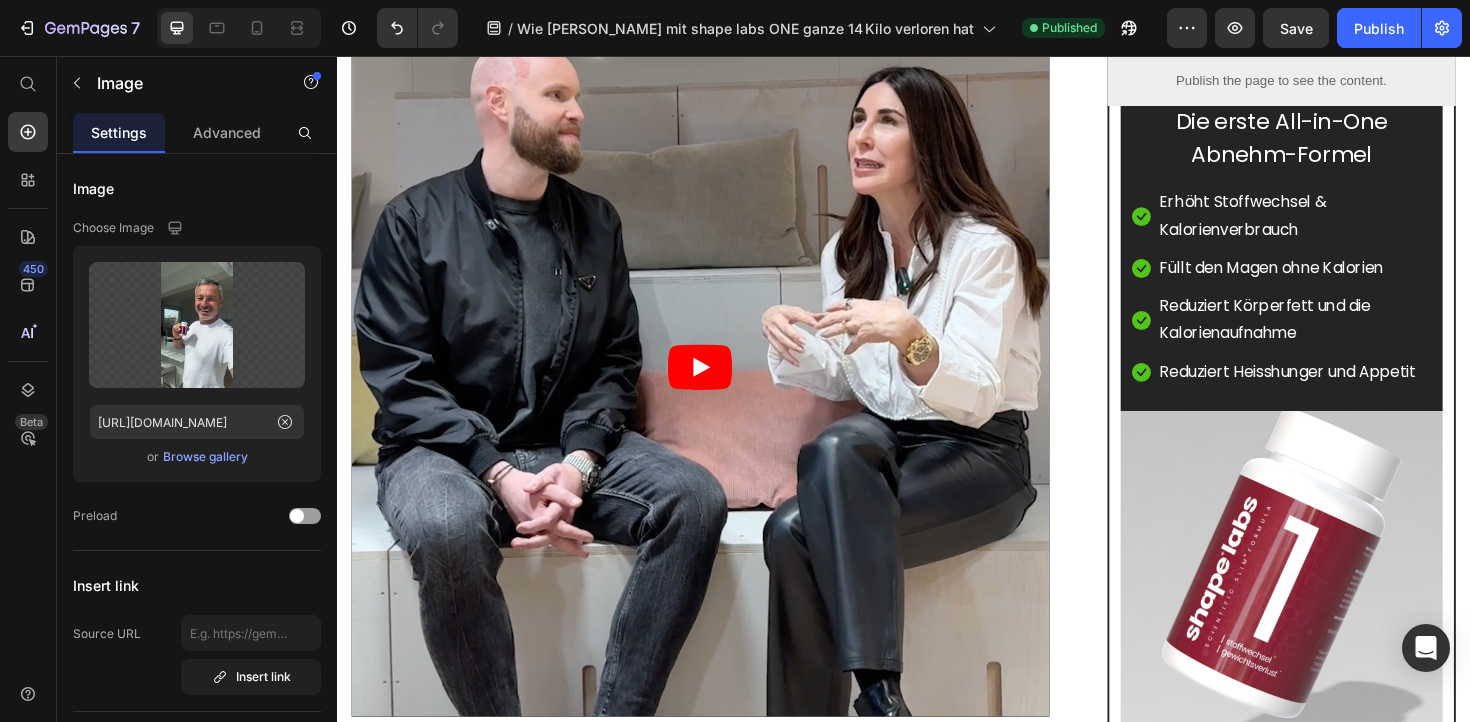 scroll, scrollTop: 4186, scrollLeft: 0, axis: vertical 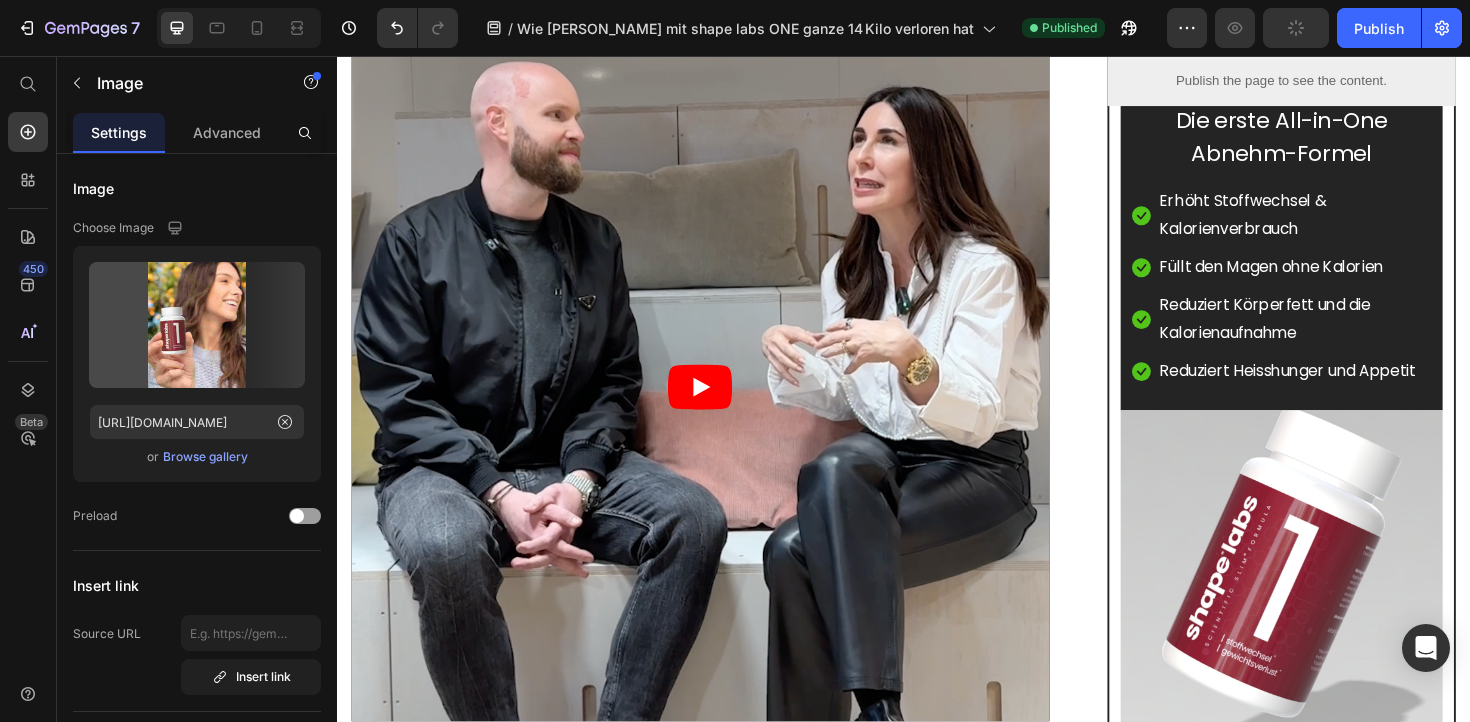click at bounding box center [908, -1181] 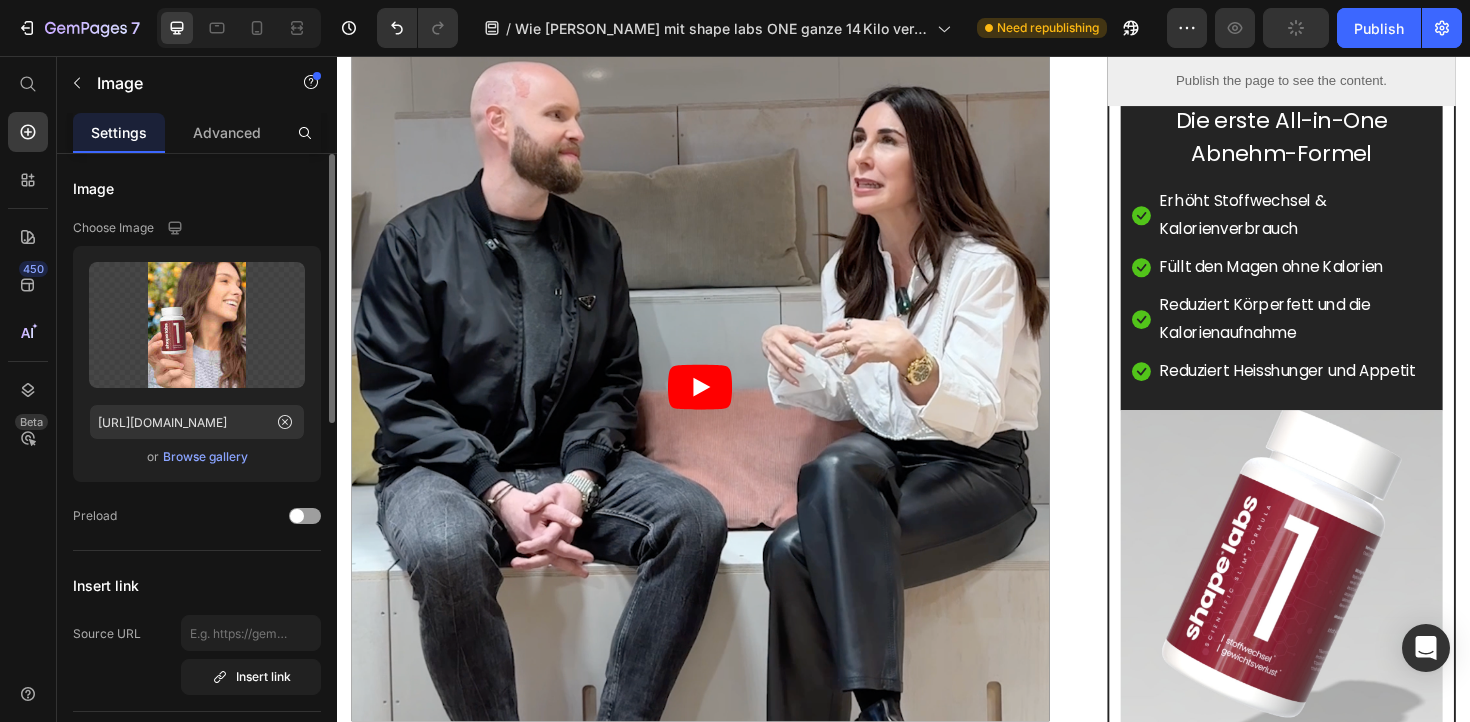 click on "Browse gallery" at bounding box center (205, 457) 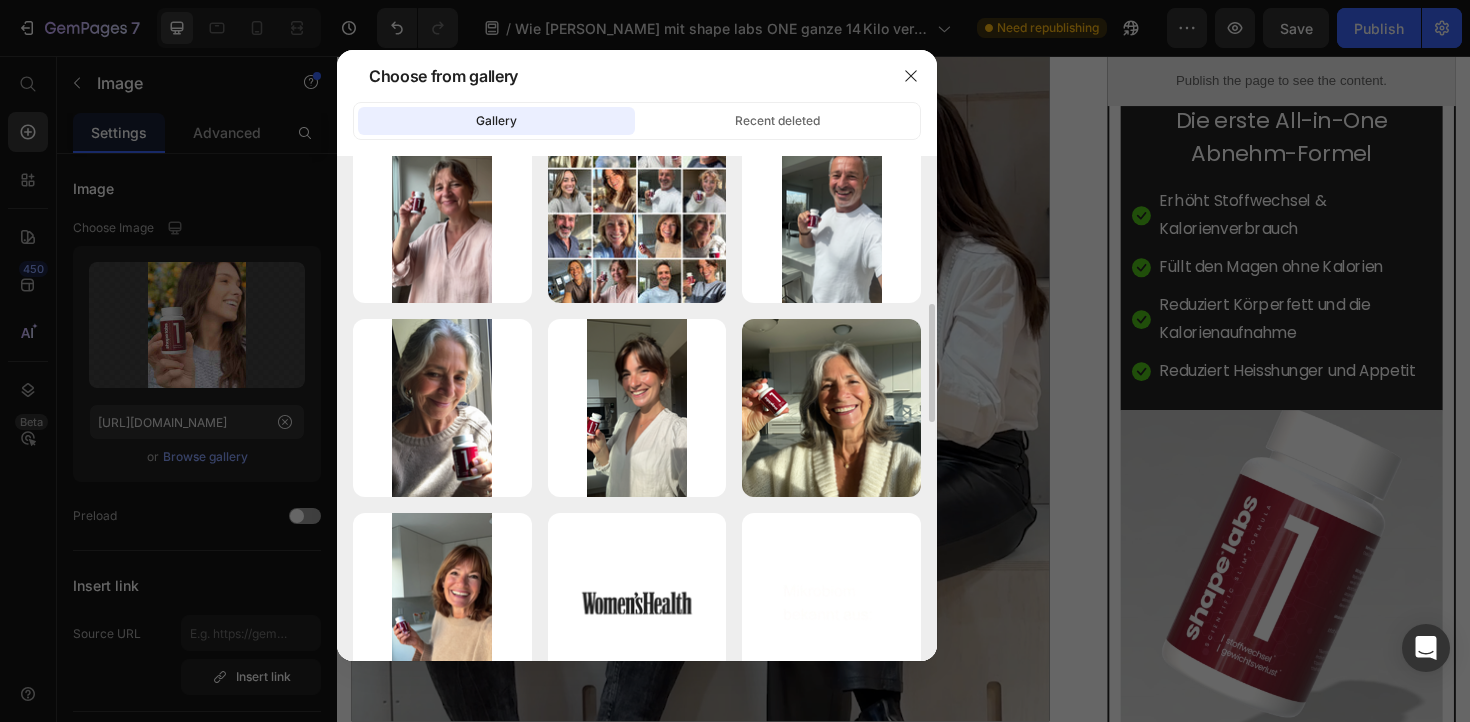 scroll, scrollTop: 635, scrollLeft: 0, axis: vertical 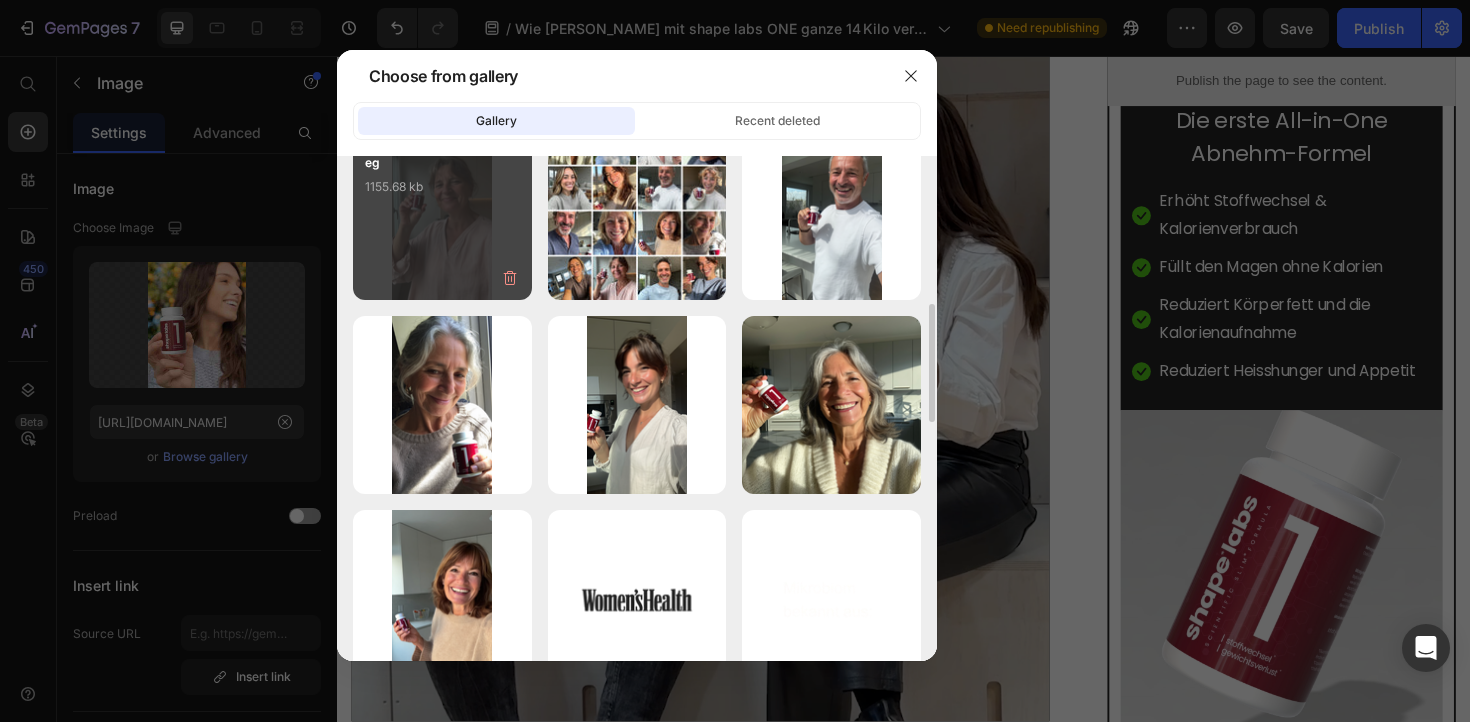 click on "2abc60f4-e0c4-4...66.jpeg 1155.68 kb" at bounding box center [442, 210] 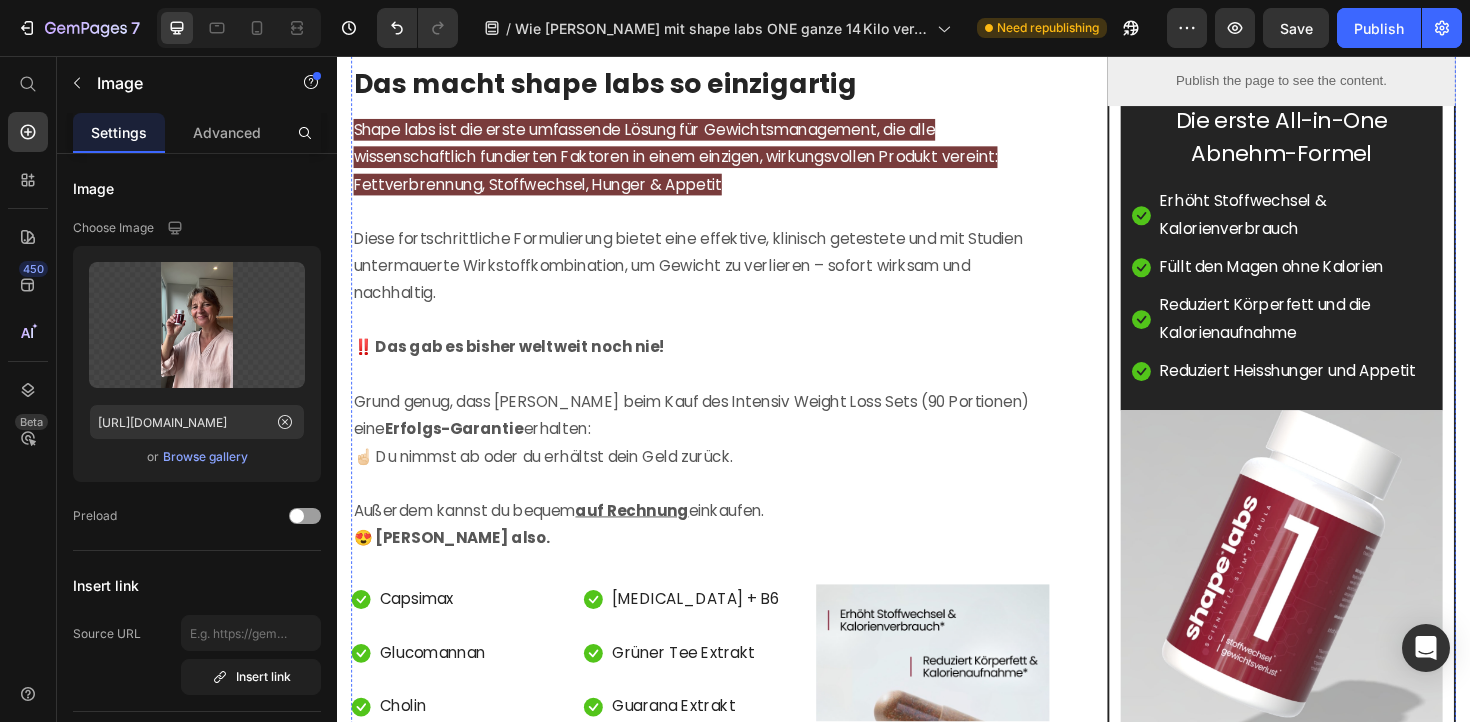 scroll, scrollTop: 6859, scrollLeft: 0, axis: vertical 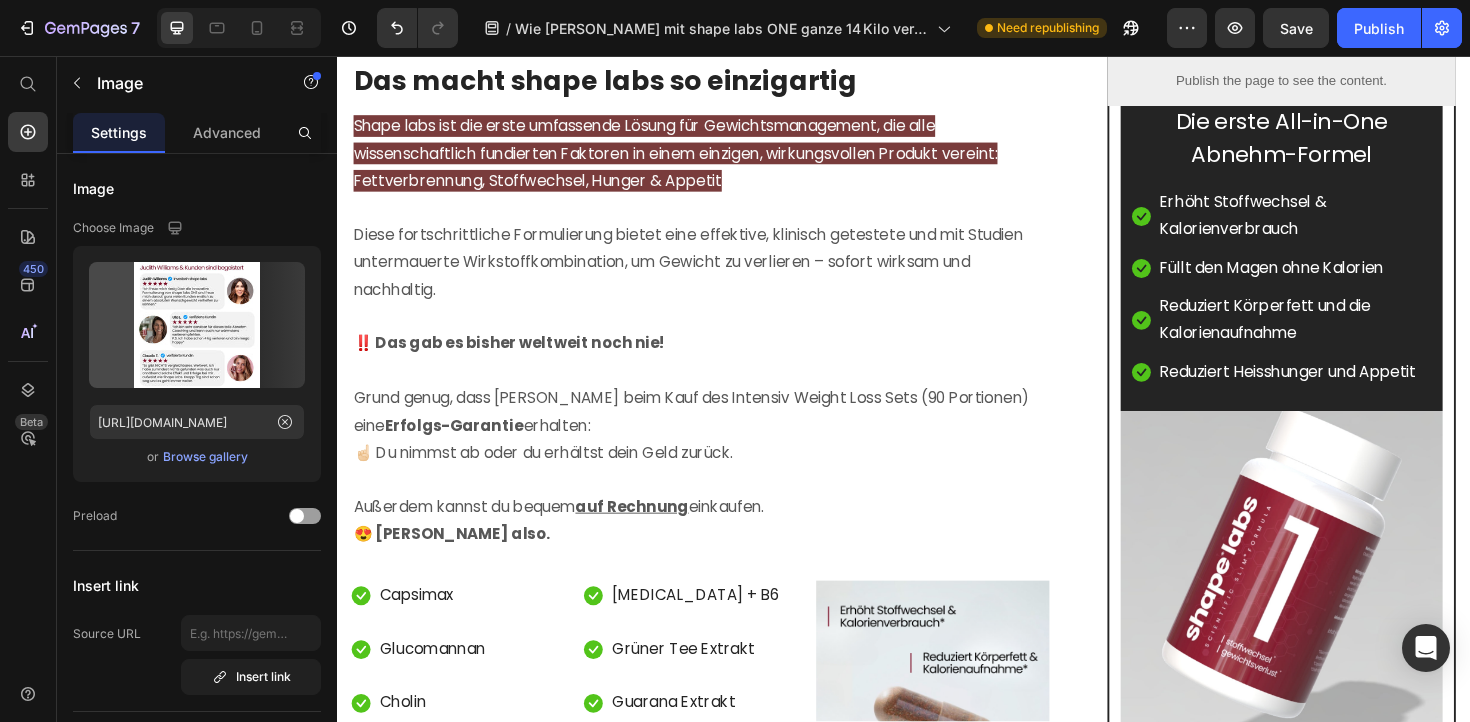 click at bounding box center [972, -932] 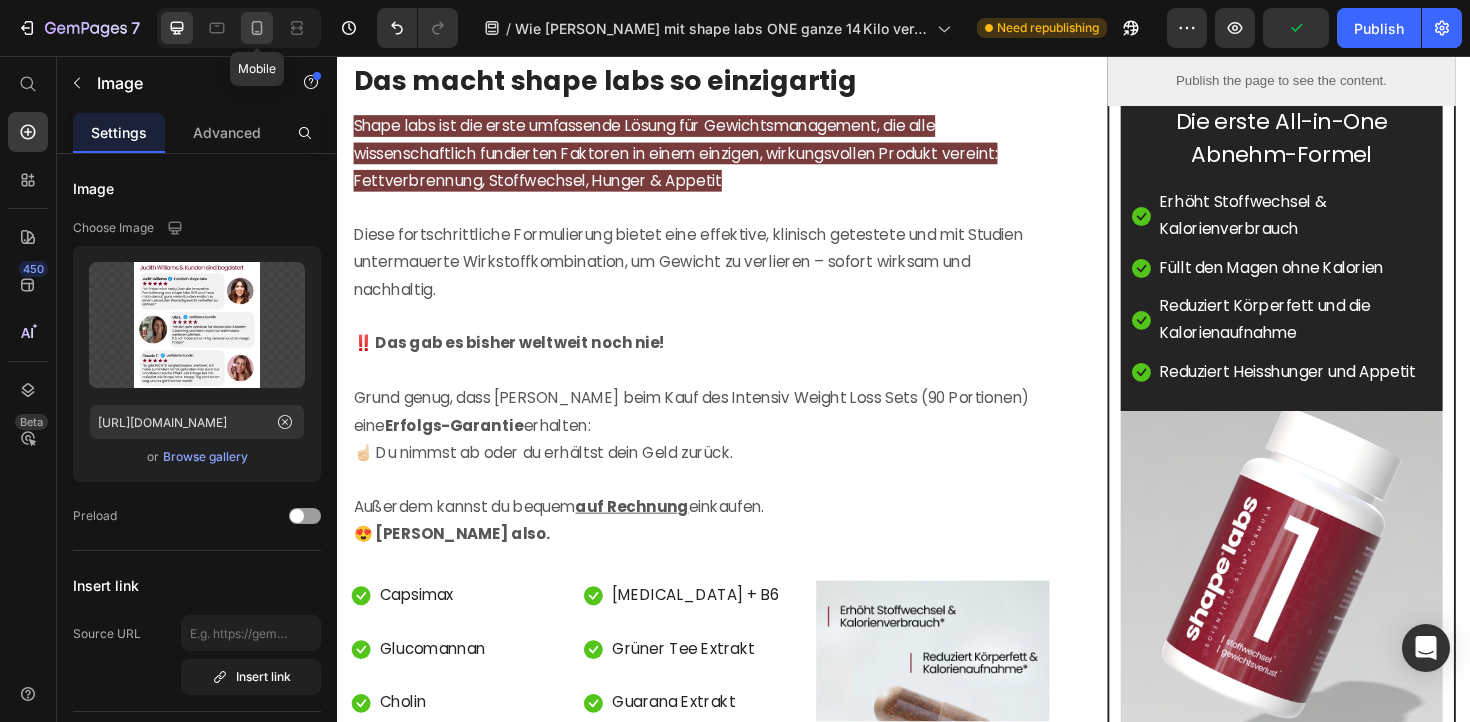 click 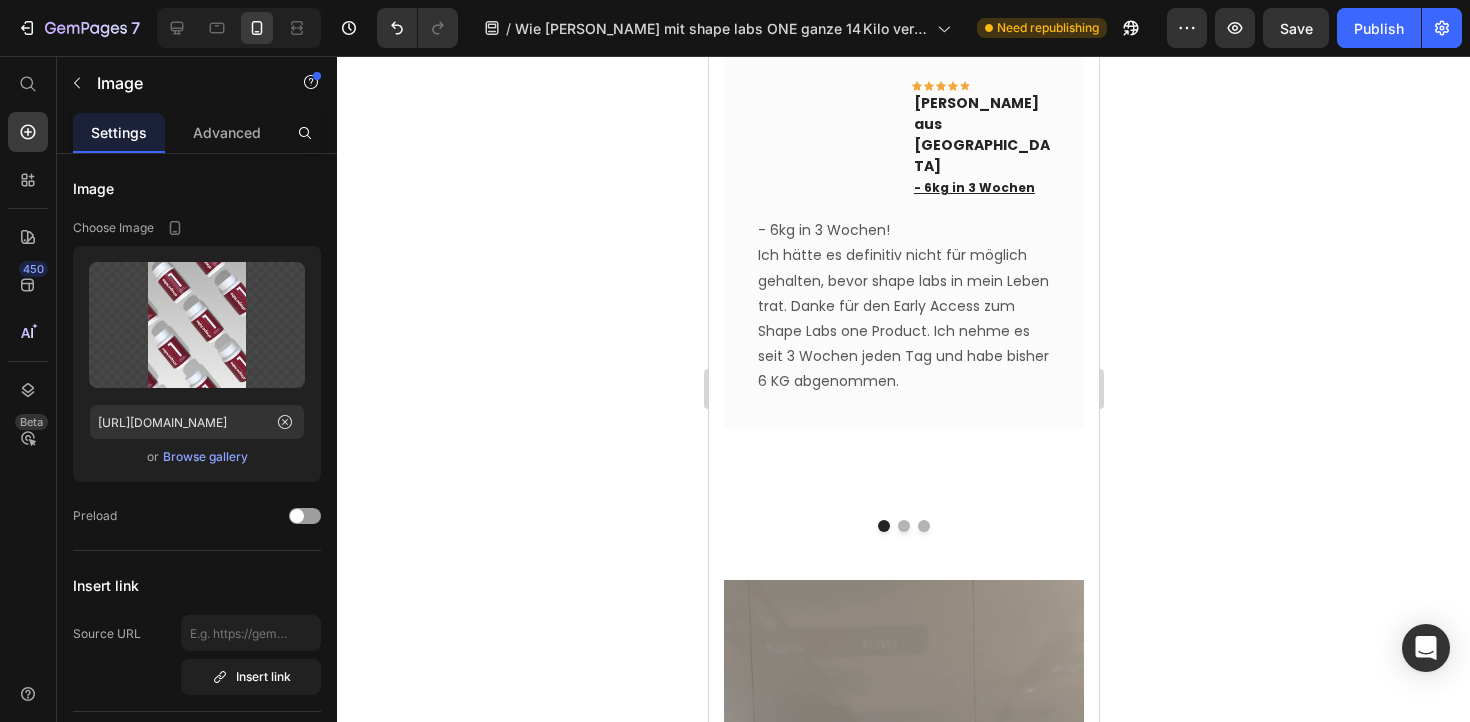 scroll, scrollTop: 3630, scrollLeft: 0, axis: vertical 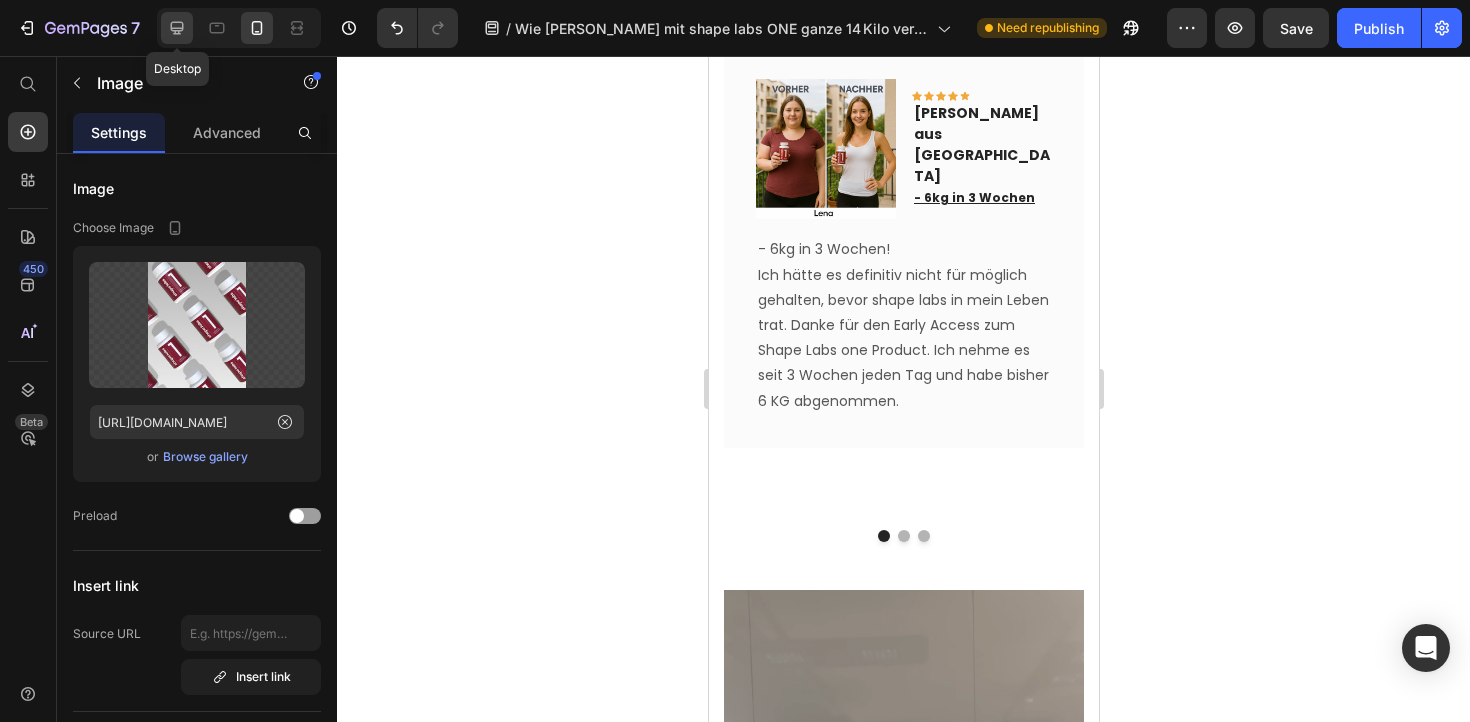click 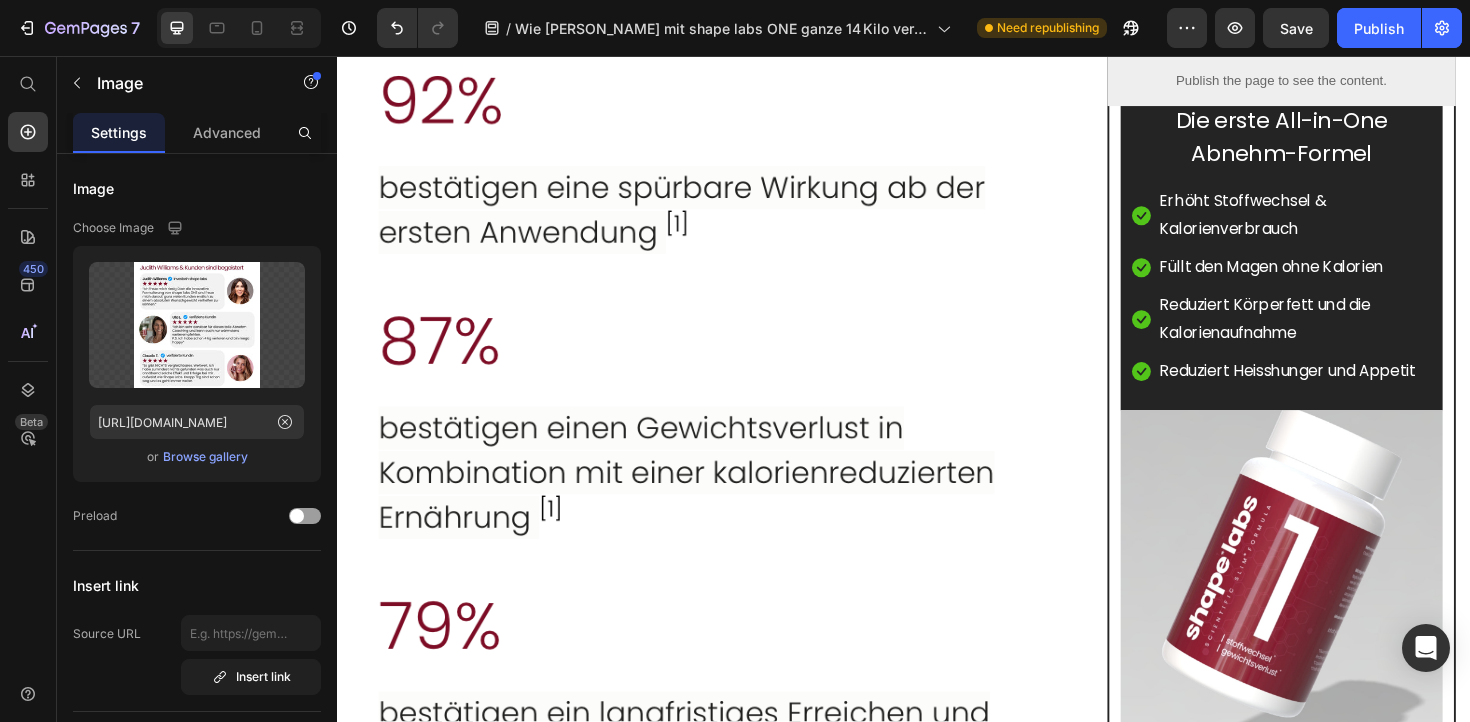 scroll, scrollTop: 6910, scrollLeft: 0, axis: vertical 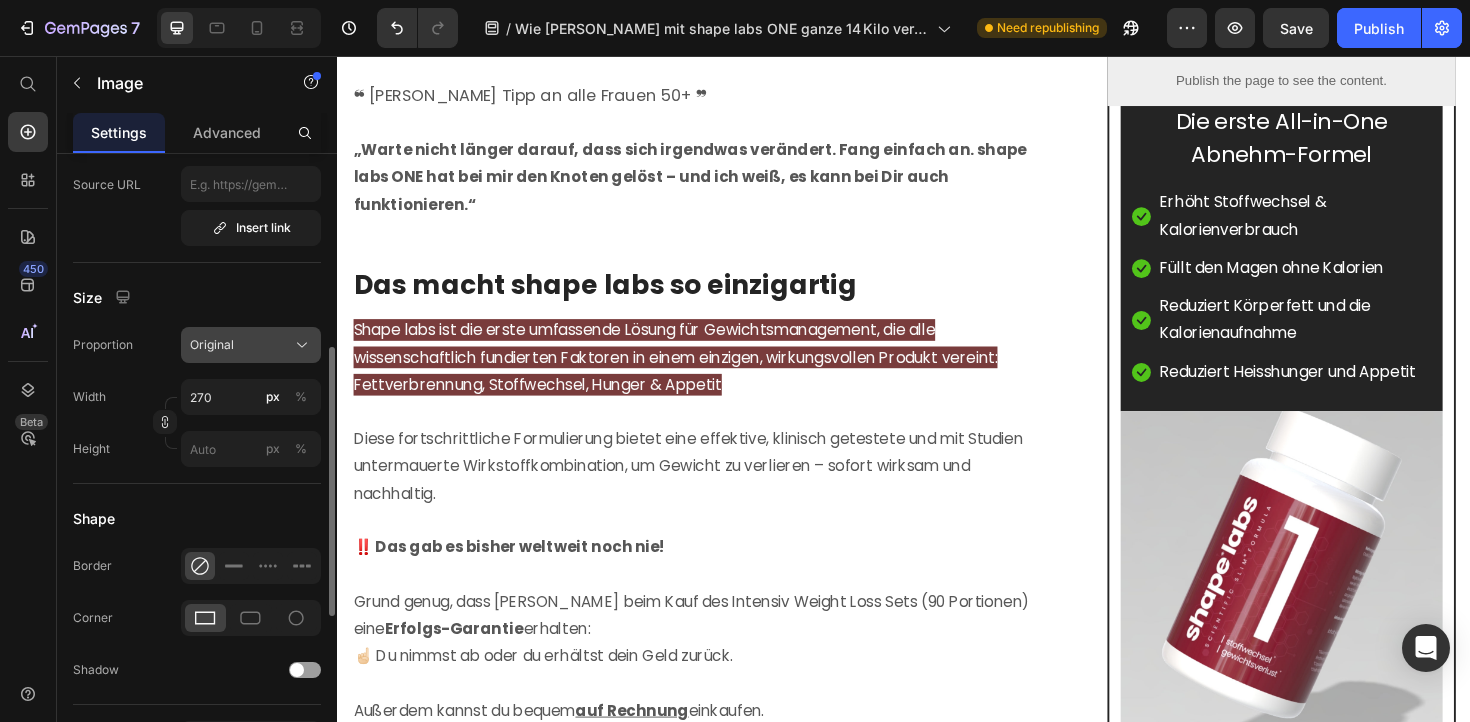click on "Original" 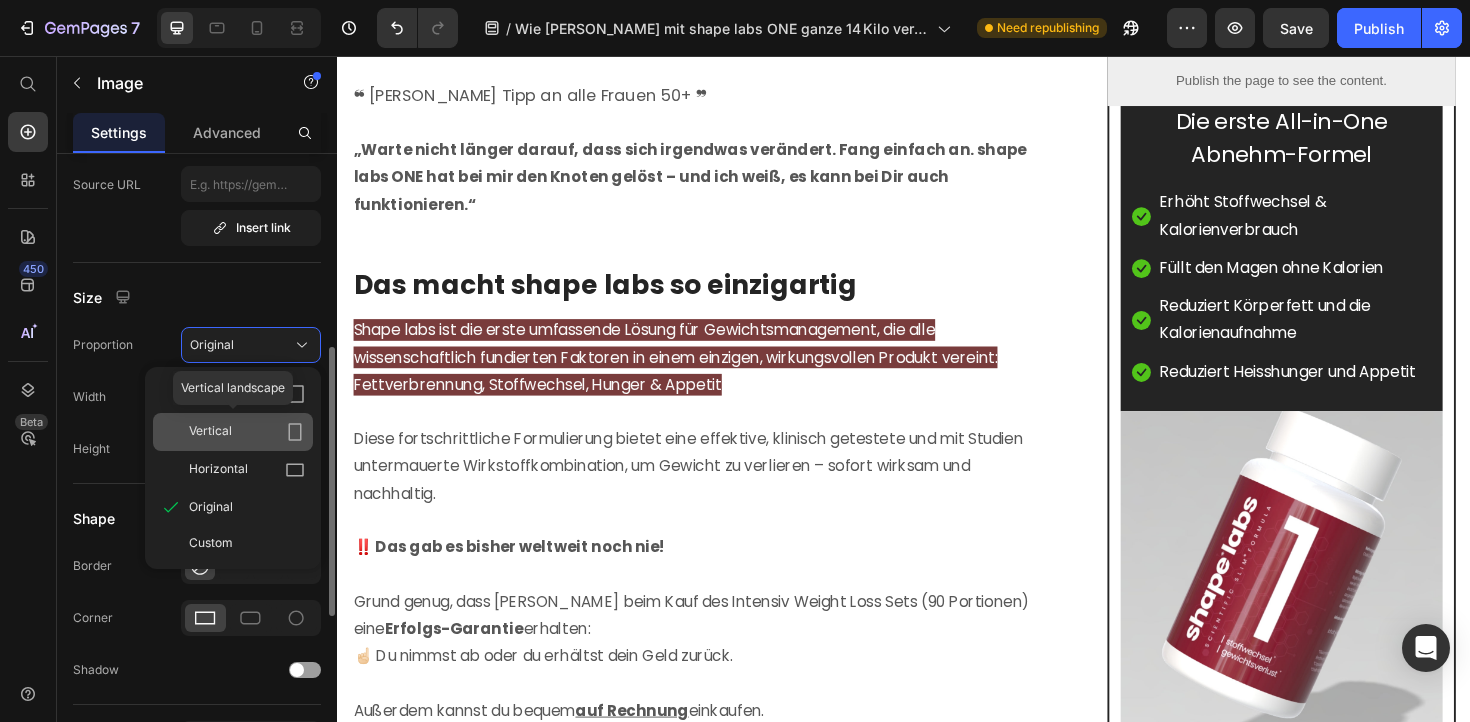 click on "Vertical" at bounding box center (247, 432) 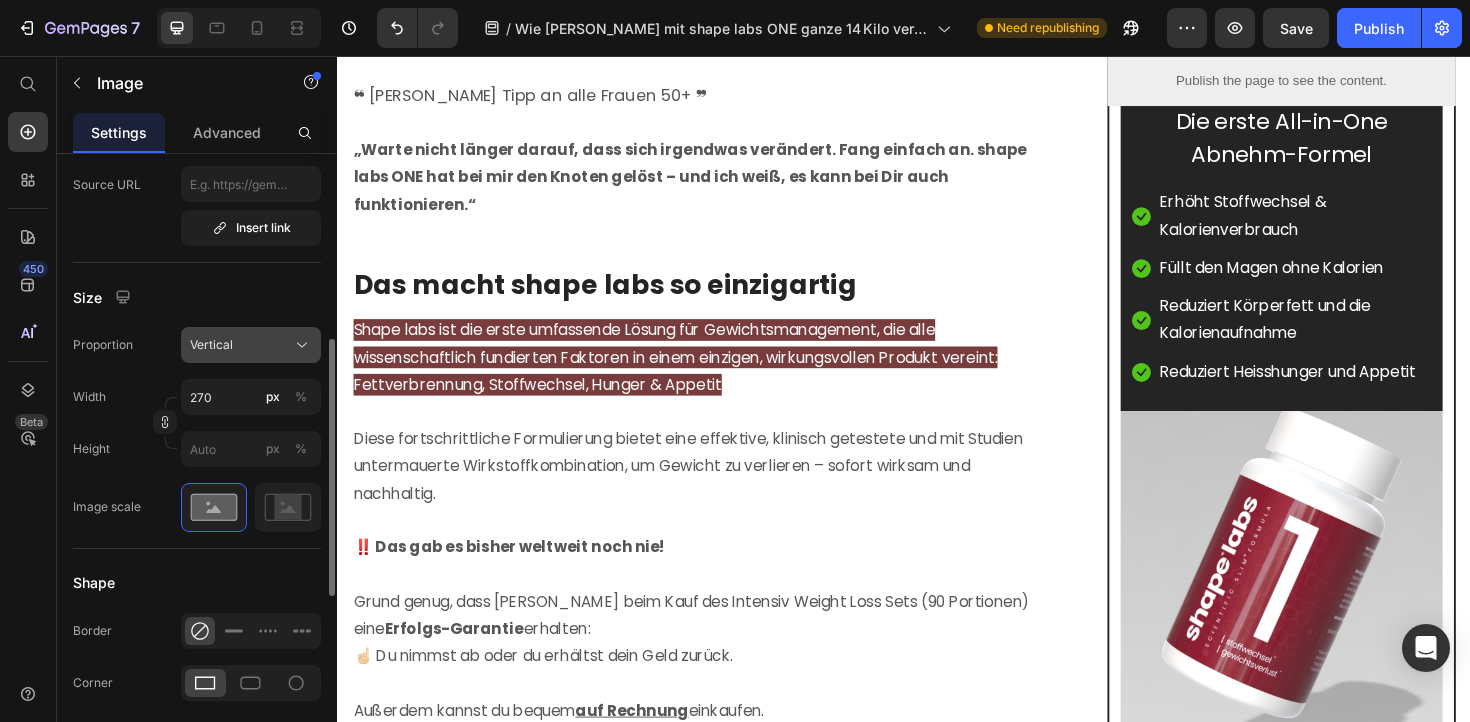 click on "Vertical" 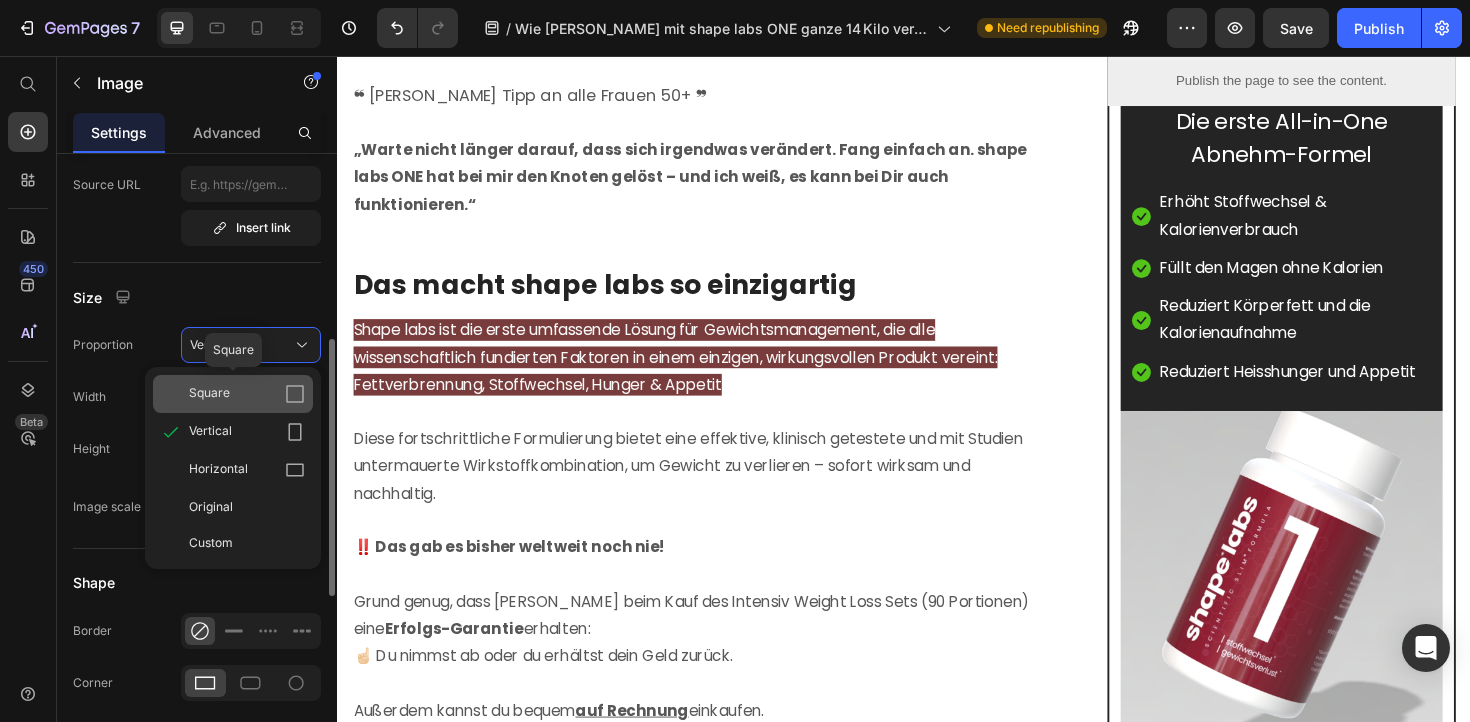 click on "Square" at bounding box center (247, 394) 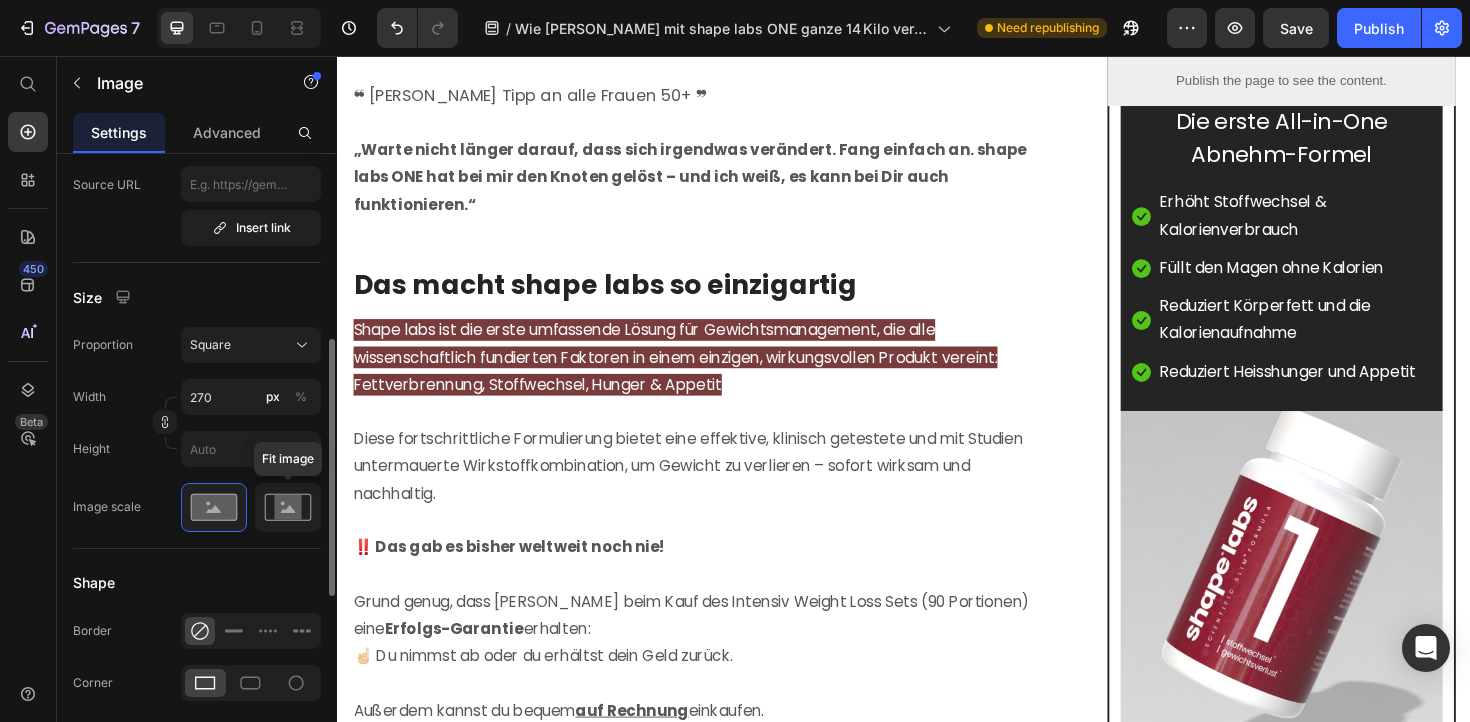 click 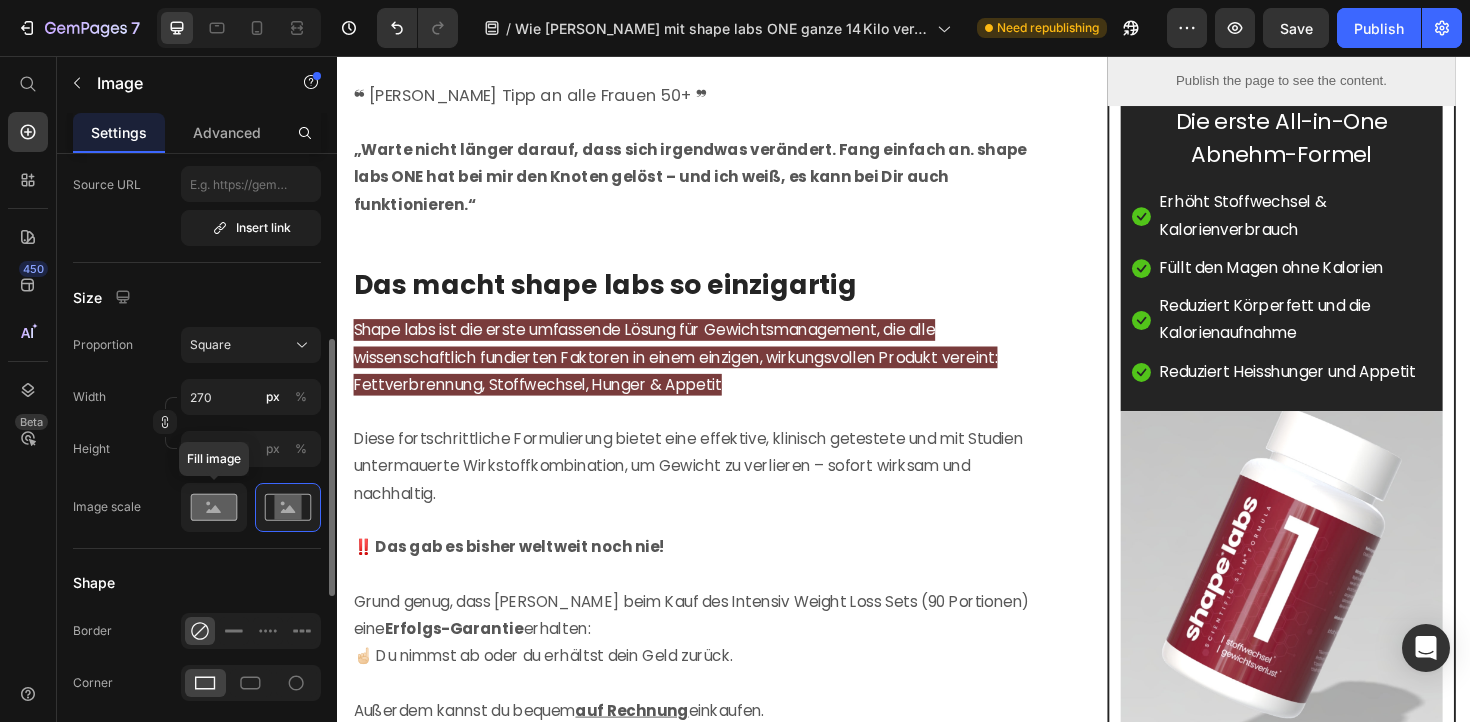 click 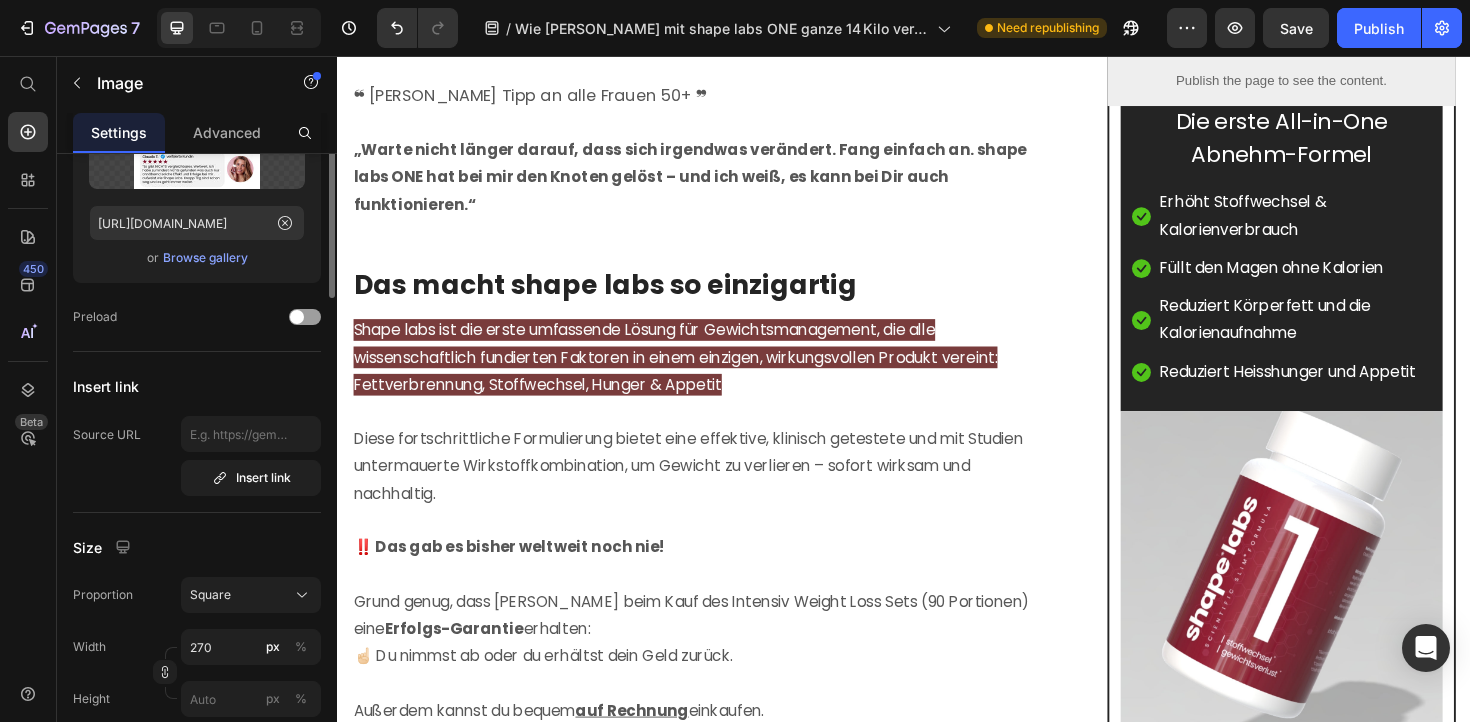 scroll, scrollTop: 0, scrollLeft: 0, axis: both 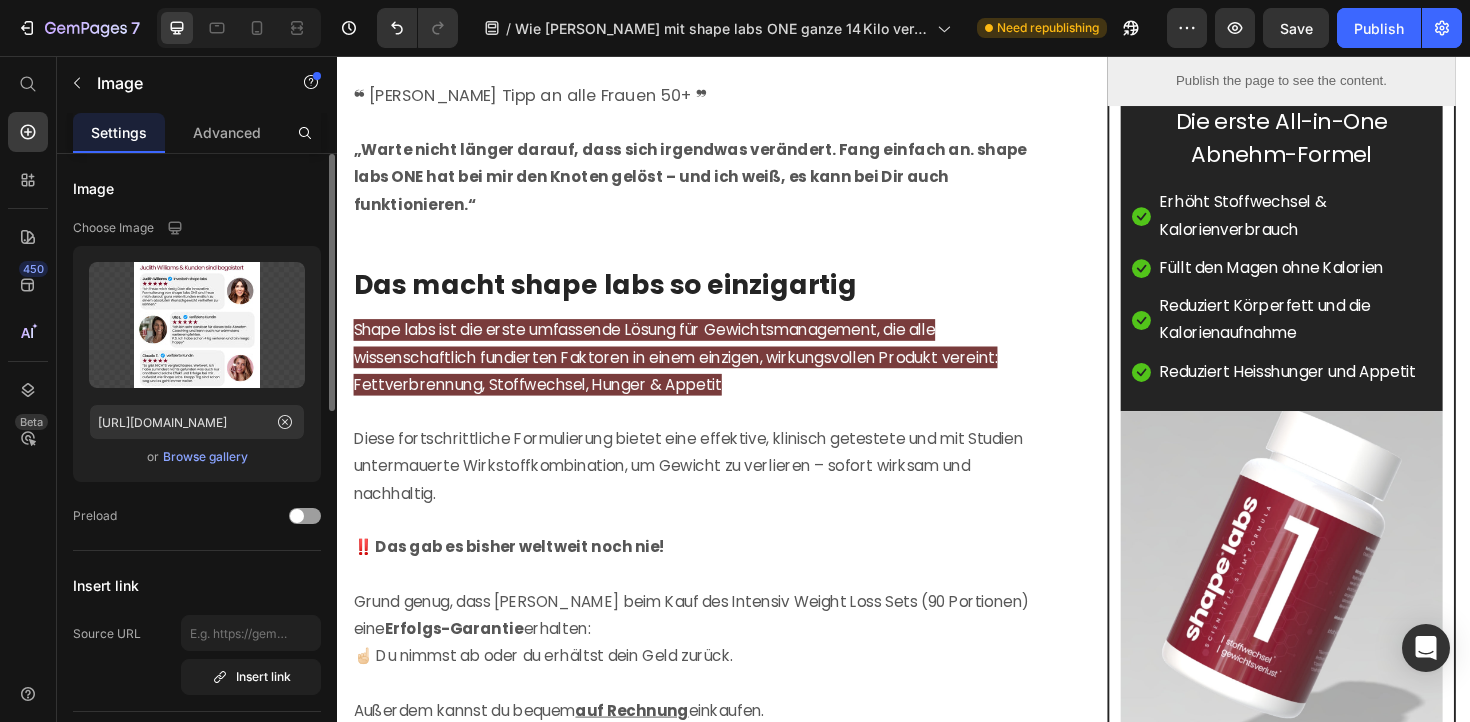 click on "Browse gallery" at bounding box center [205, 457] 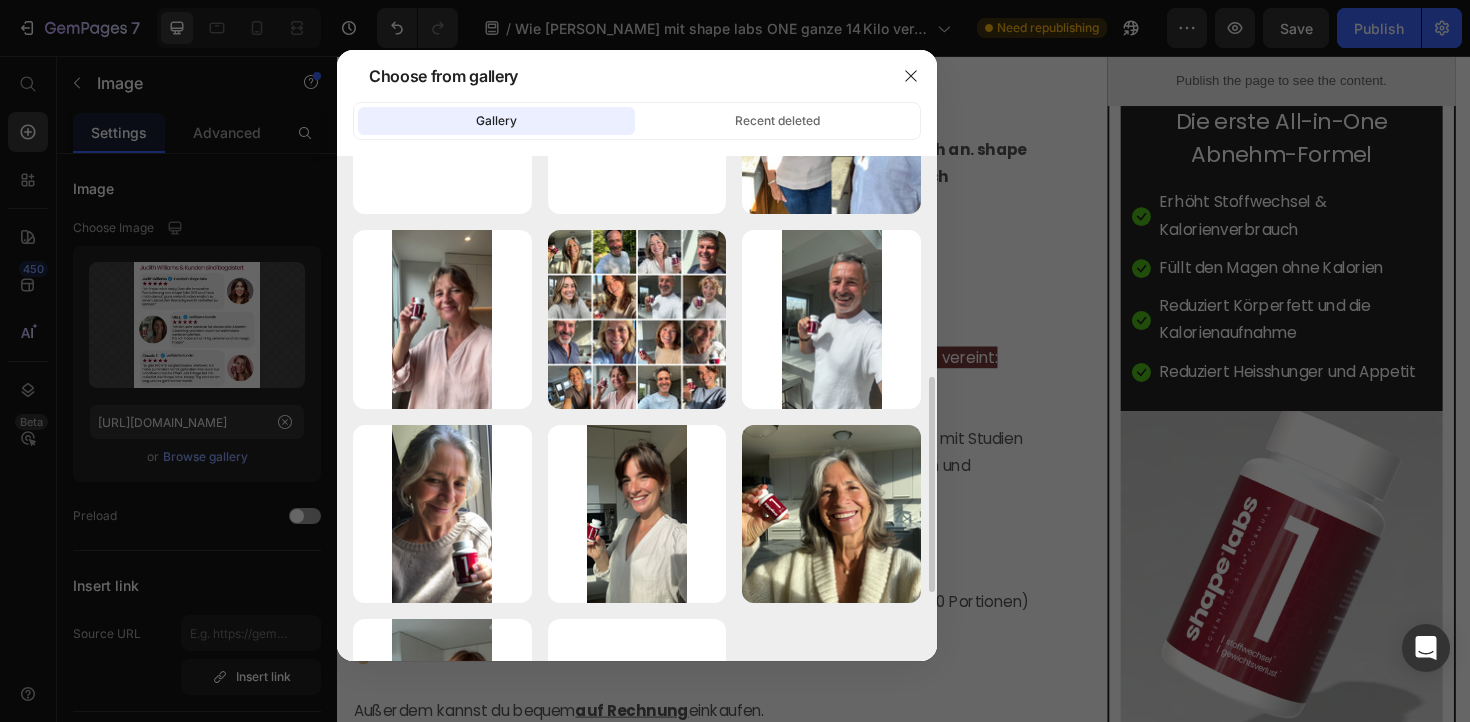 scroll, scrollTop: 533, scrollLeft: 0, axis: vertical 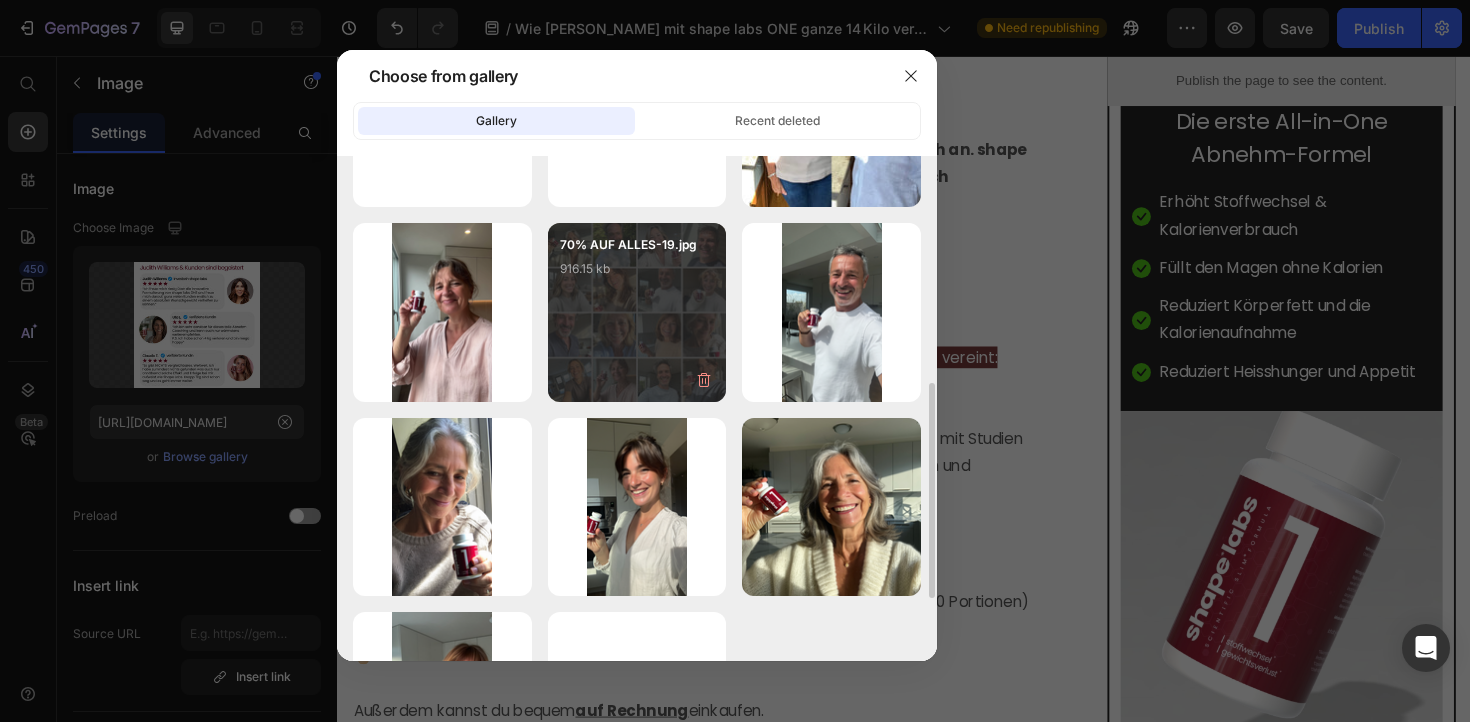 click on "70% AUF ALLES-19.jpg 916.15 kb" at bounding box center [637, 275] 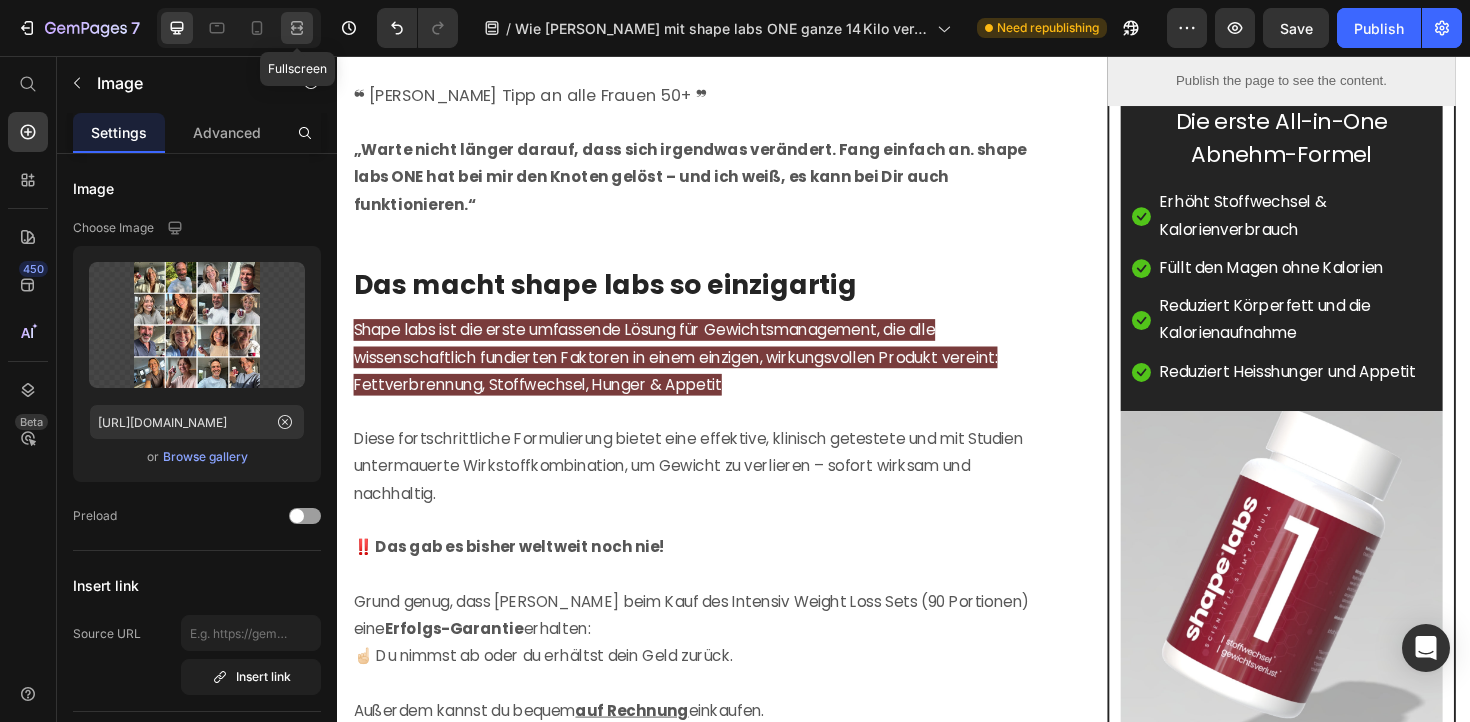 click 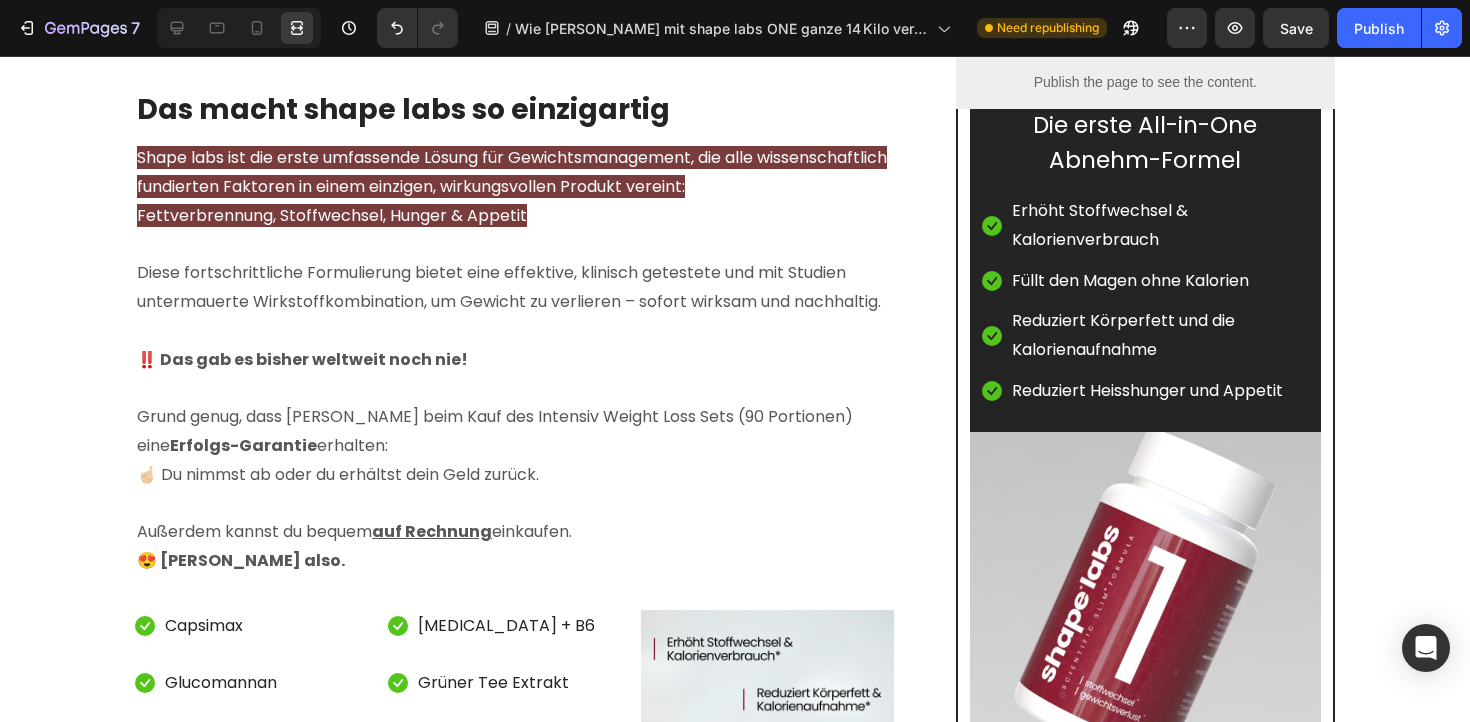 scroll, scrollTop: 6809, scrollLeft: 0, axis: vertical 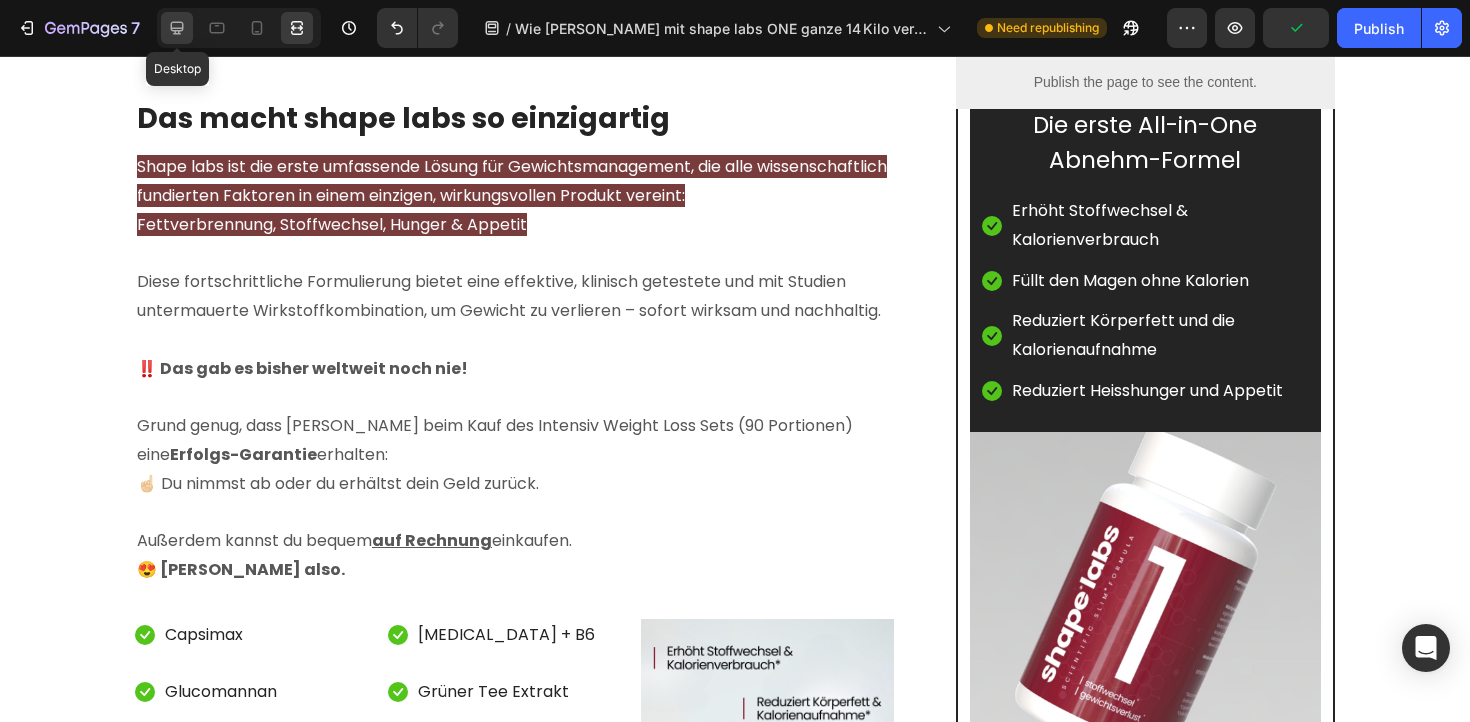 click 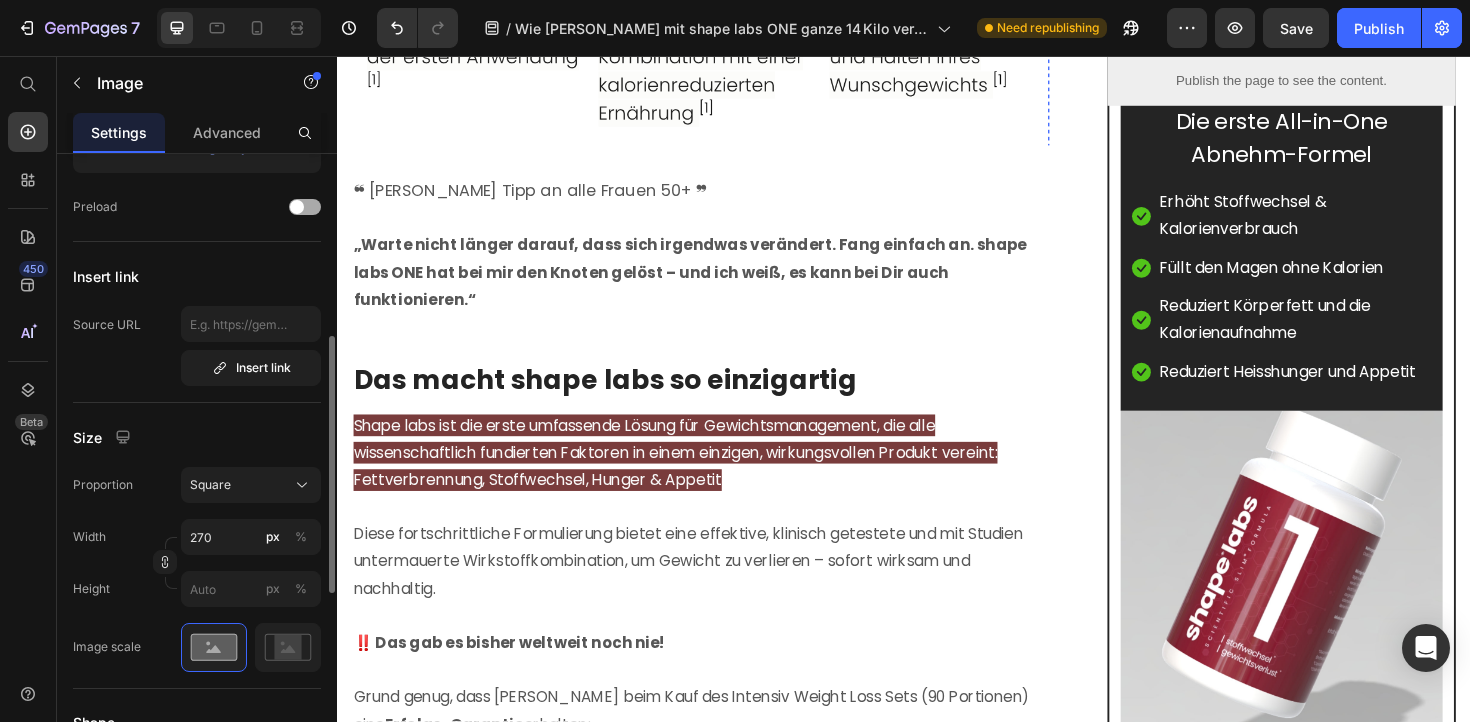 scroll, scrollTop: 399, scrollLeft: 0, axis: vertical 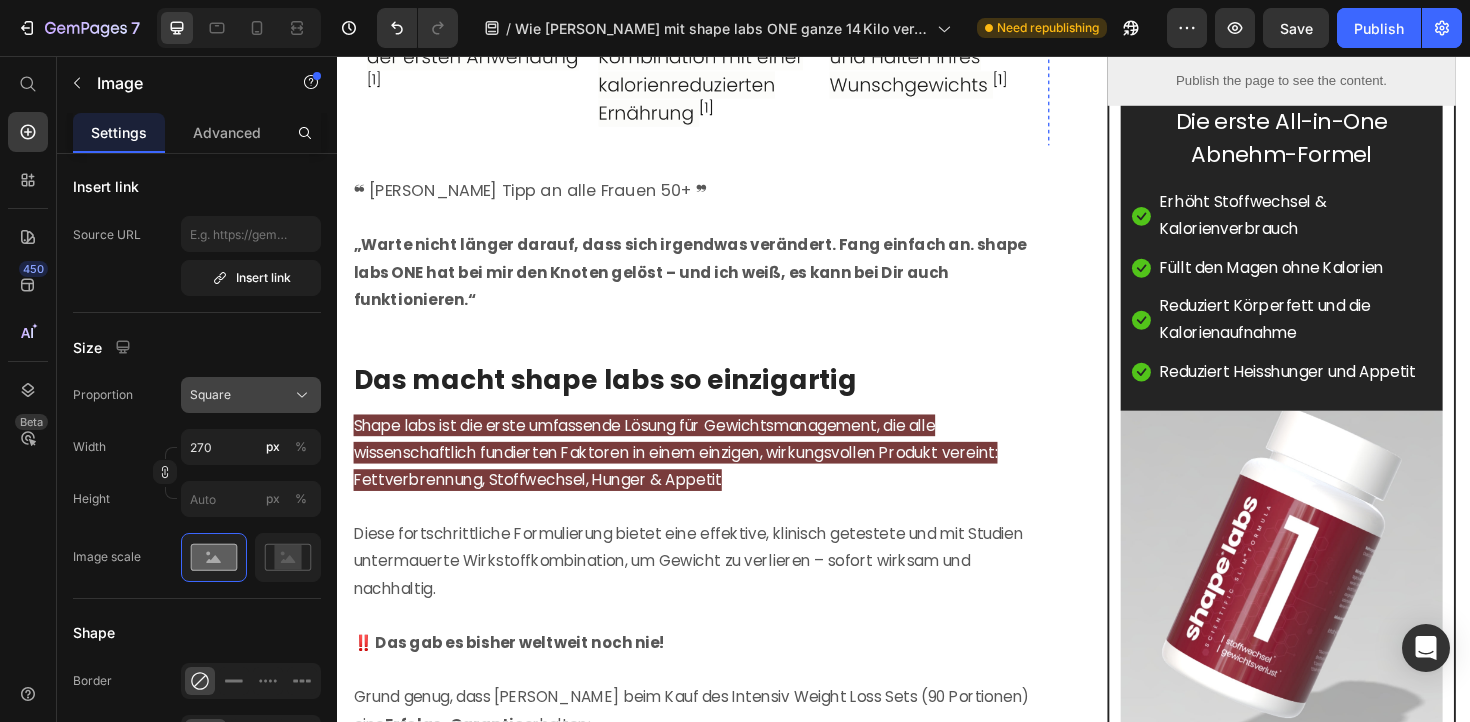 click on "Square" 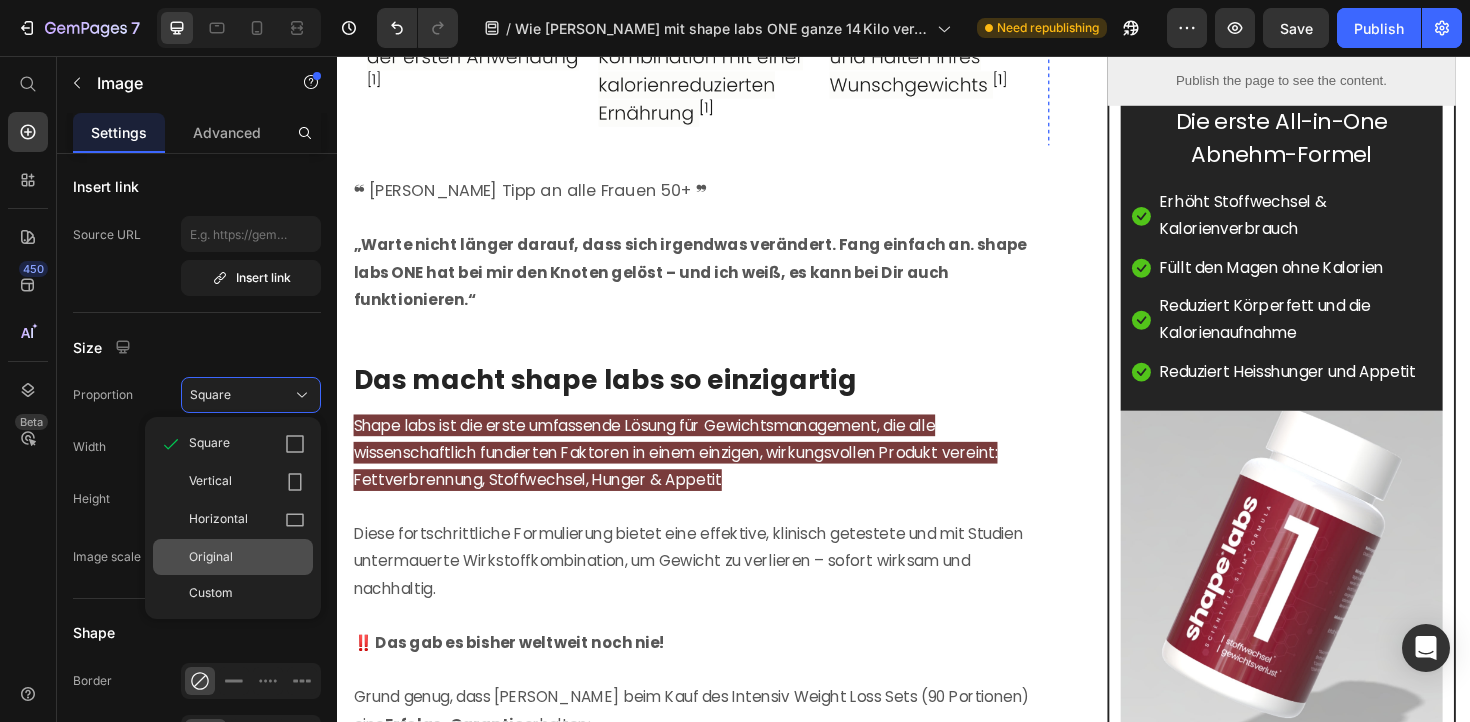click on "Original" at bounding box center [247, 557] 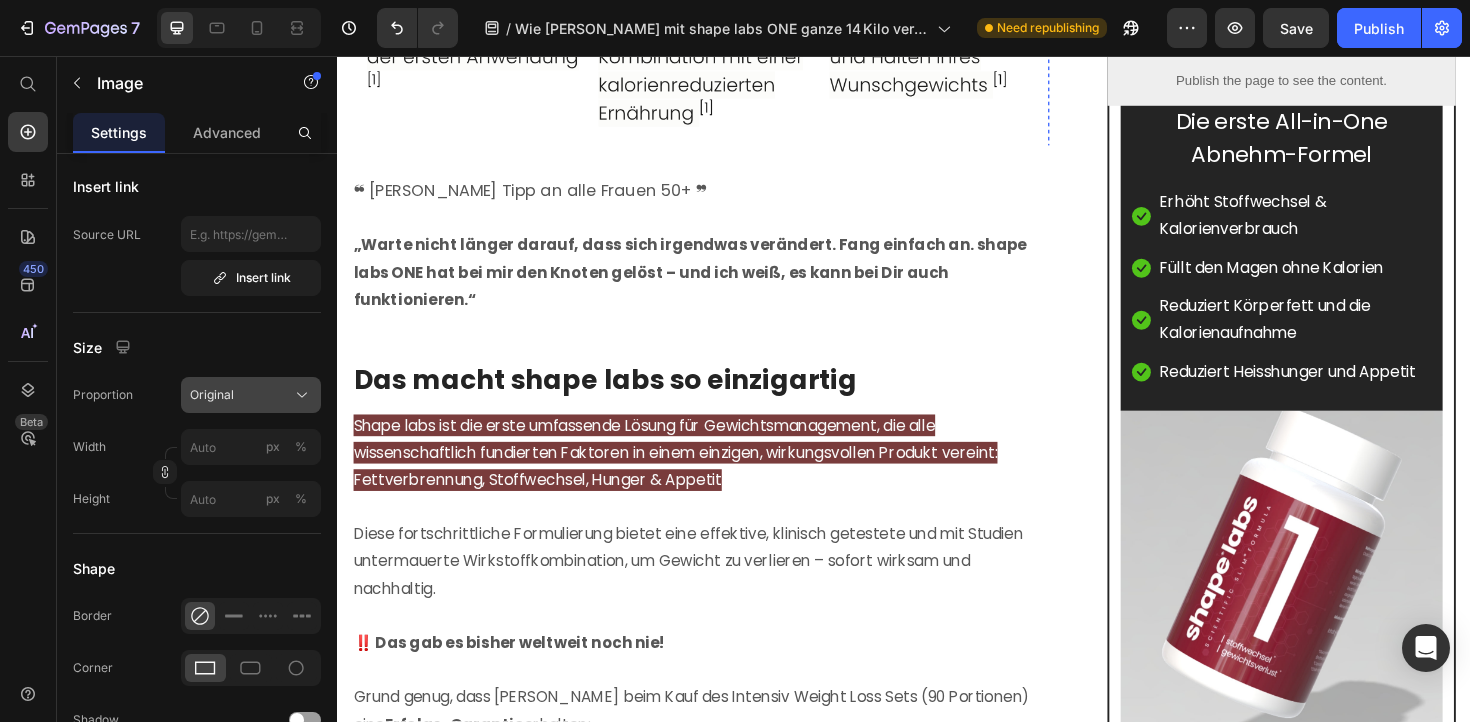 click on "Original" 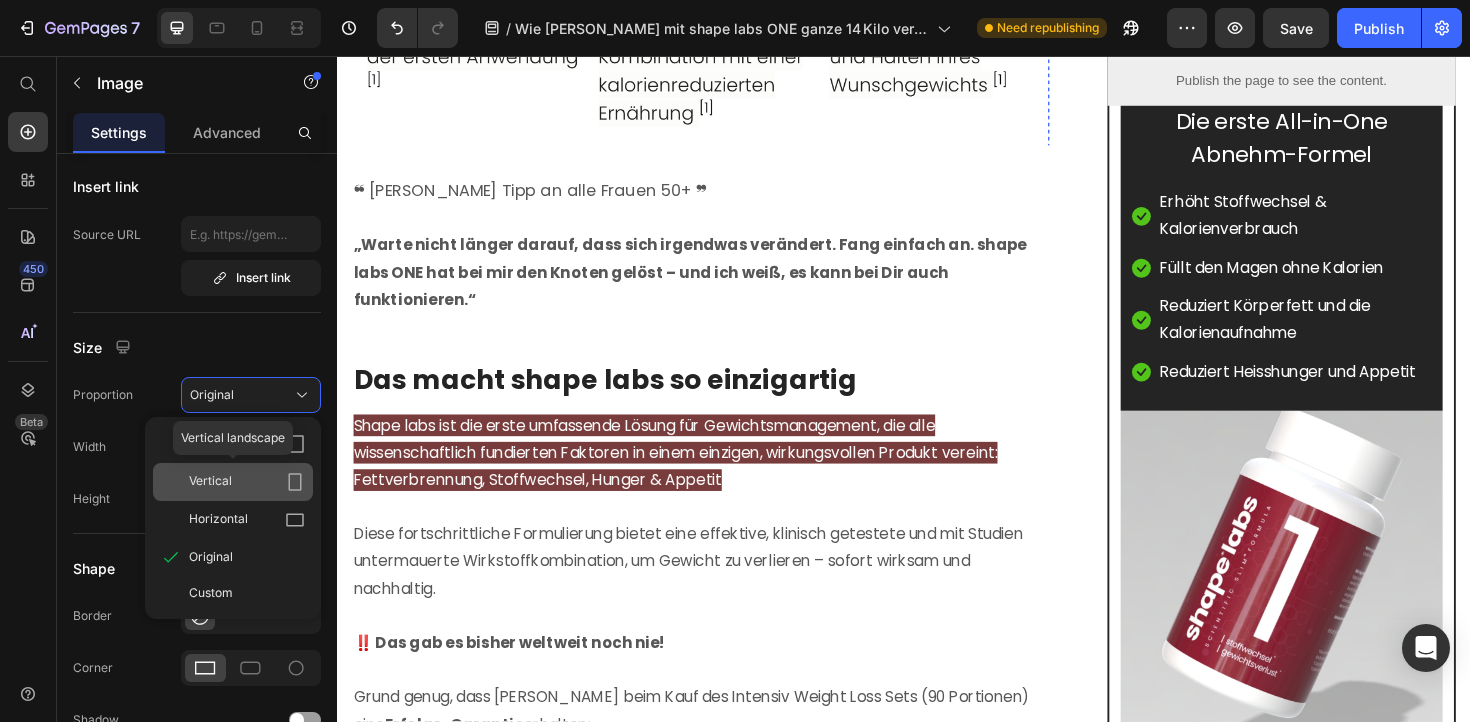 click on "Vertical" at bounding box center [210, 482] 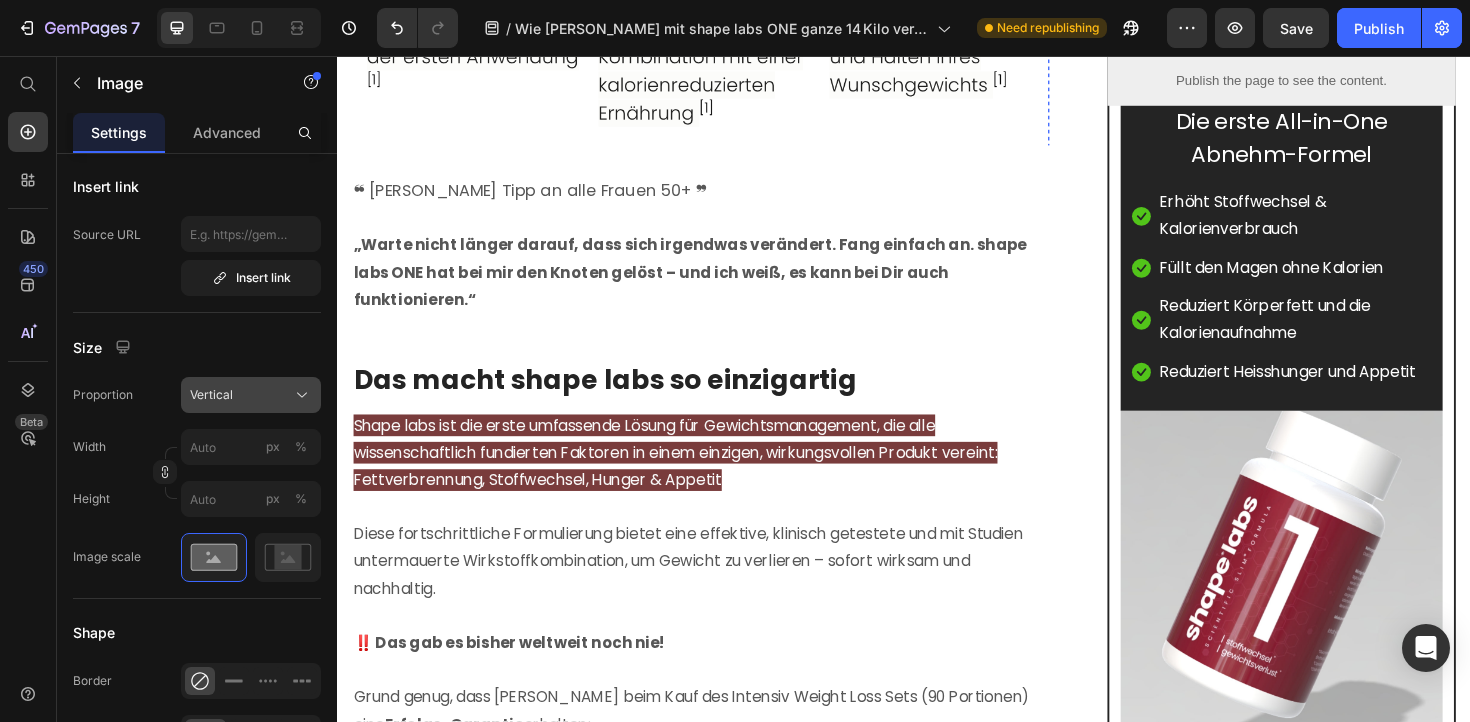 click on "Vertical" 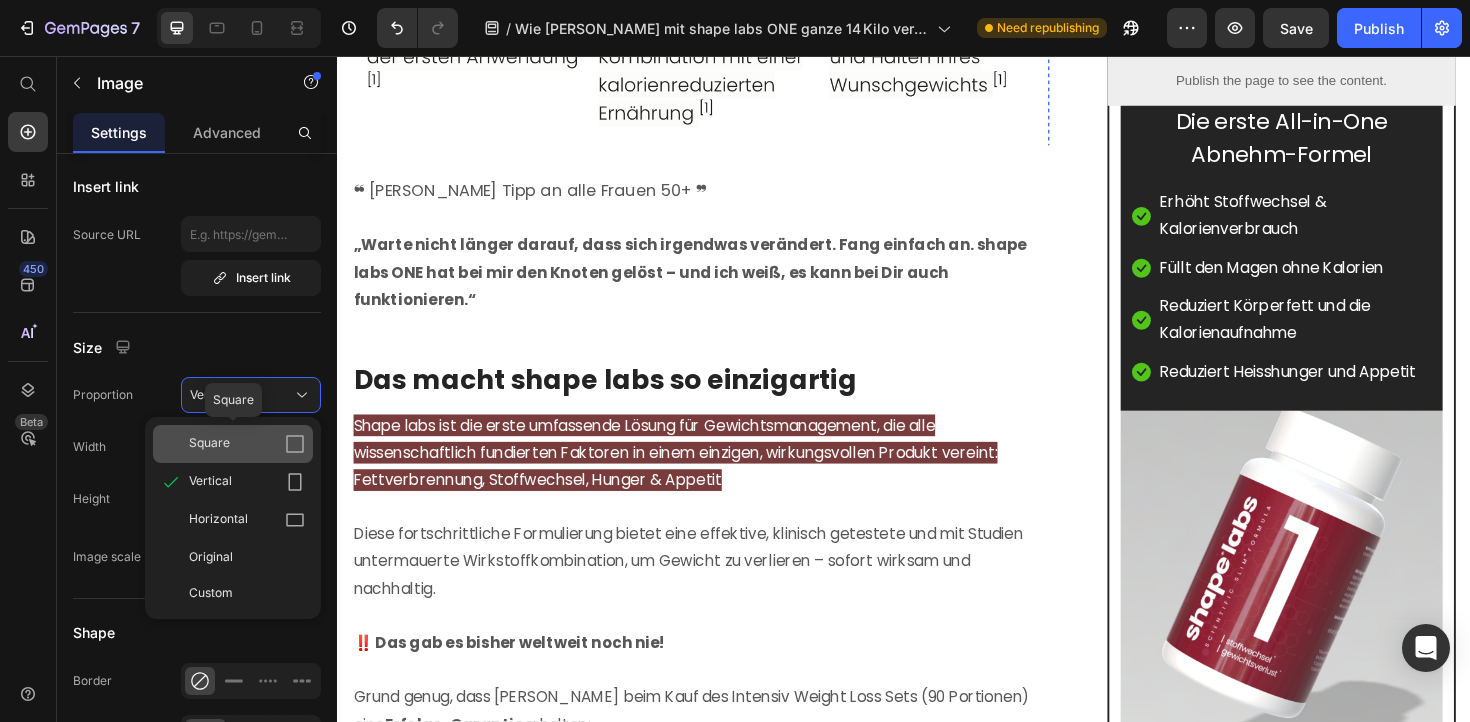 click on "Square" at bounding box center (247, 444) 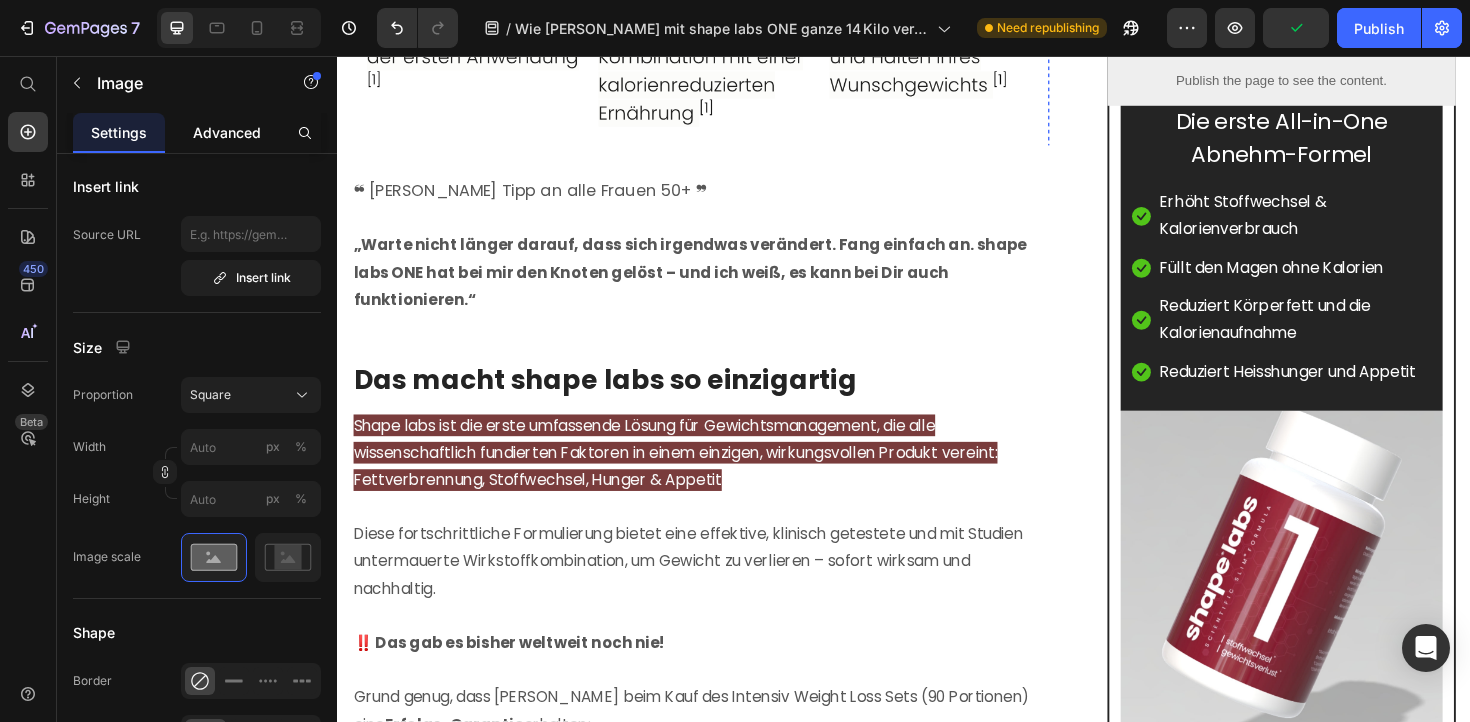 click on "Advanced" at bounding box center [227, 132] 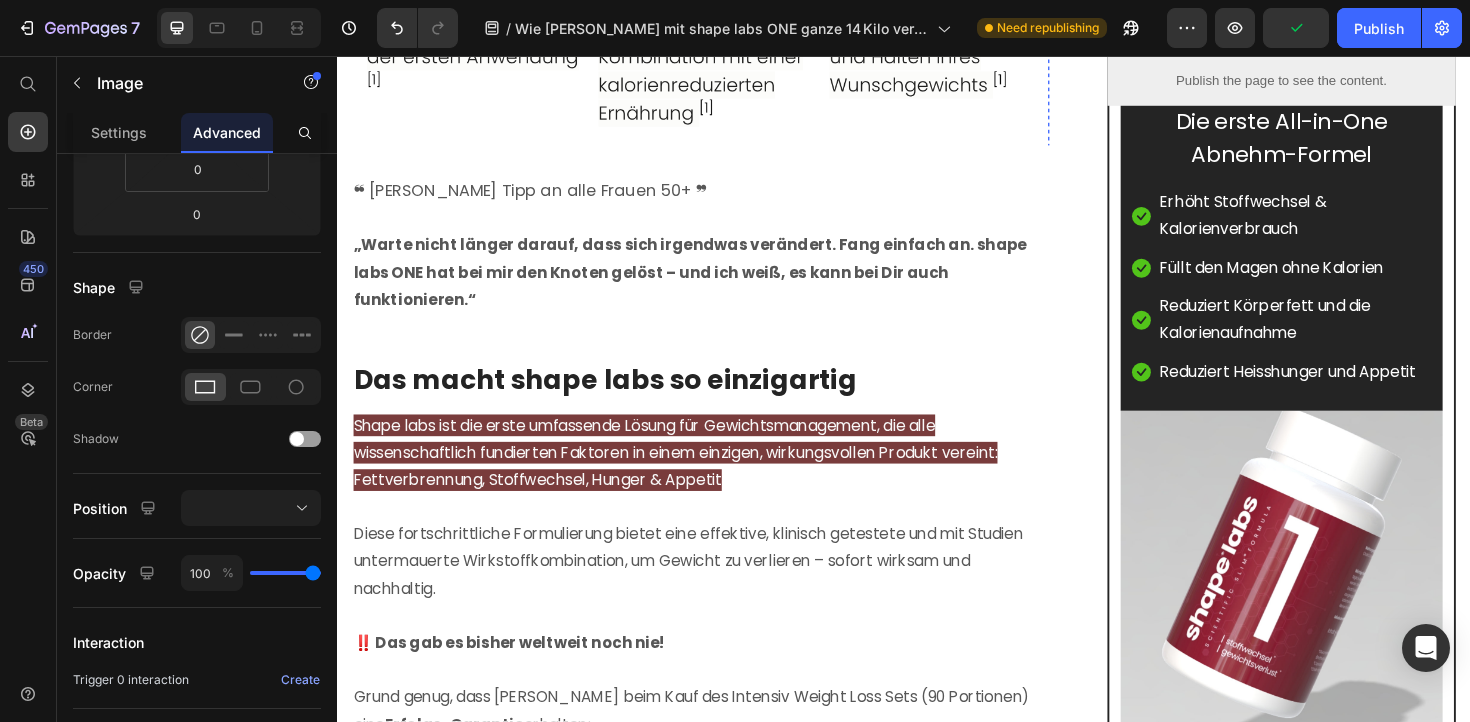 scroll, scrollTop: 0, scrollLeft: 0, axis: both 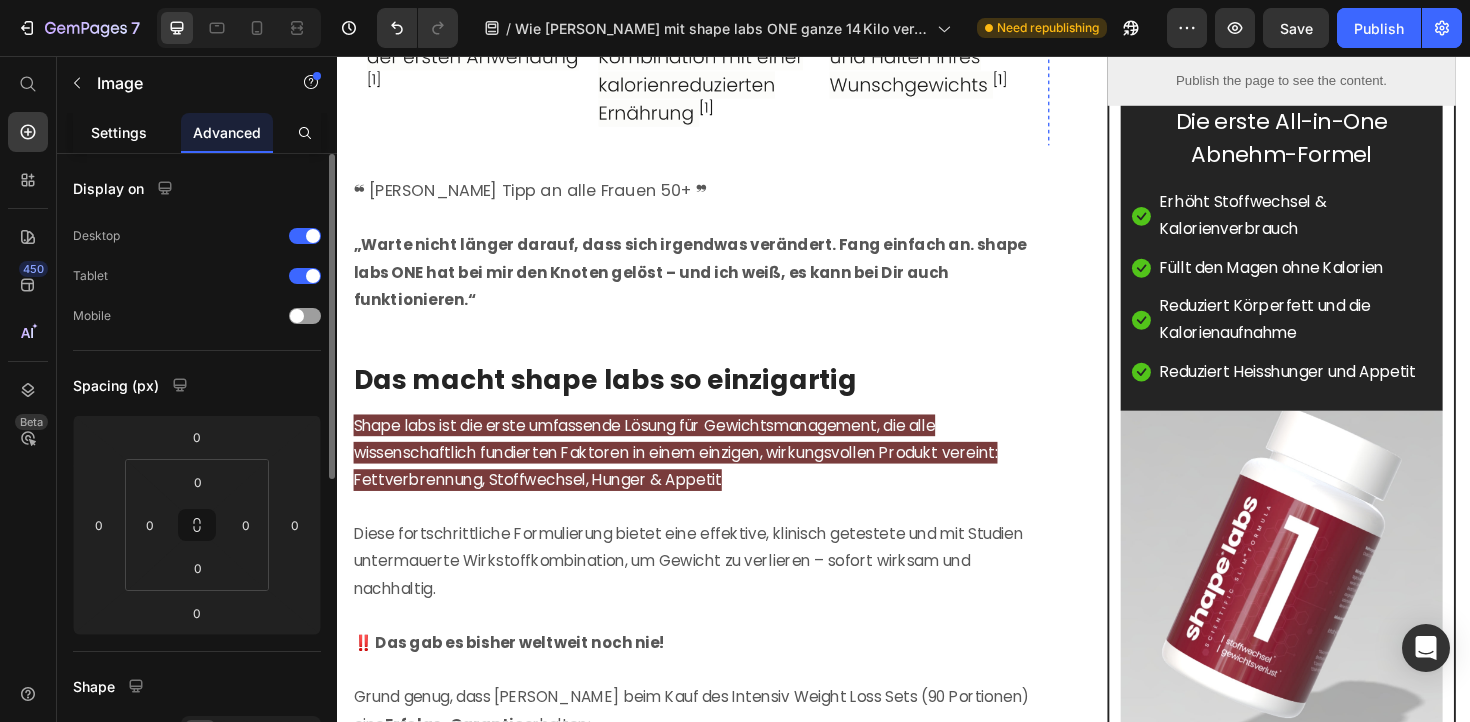 click on "Settings" at bounding box center (119, 132) 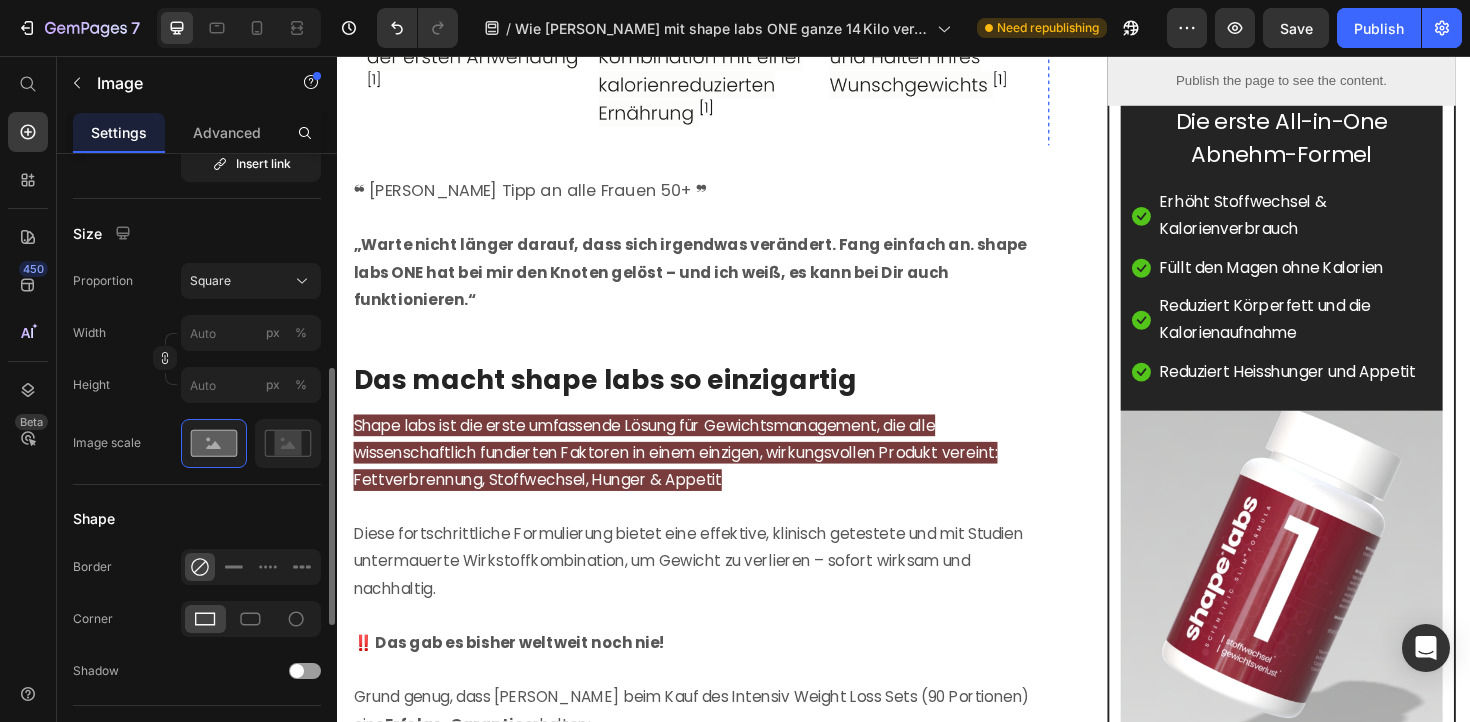 scroll, scrollTop: 522, scrollLeft: 0, axis: vertical 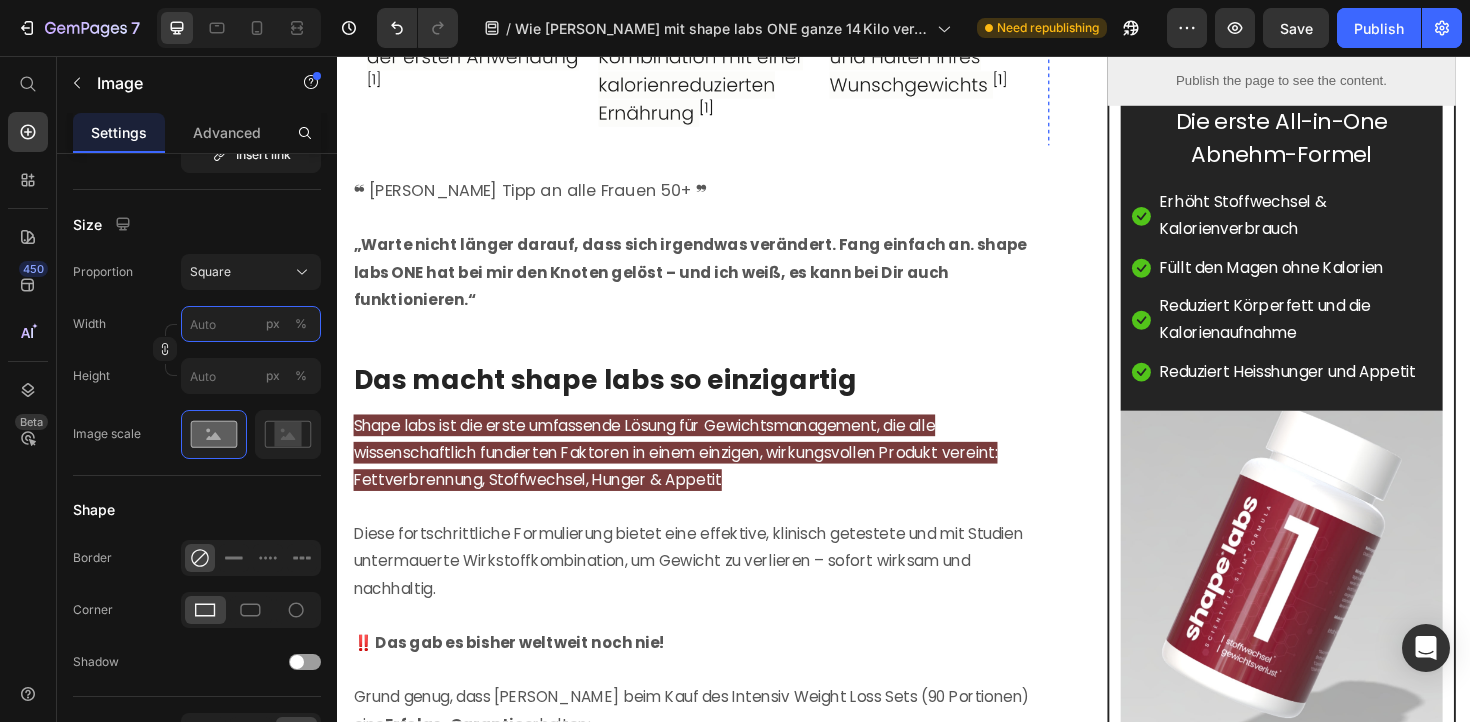 click on "px %" at bounding box center (251, 324) 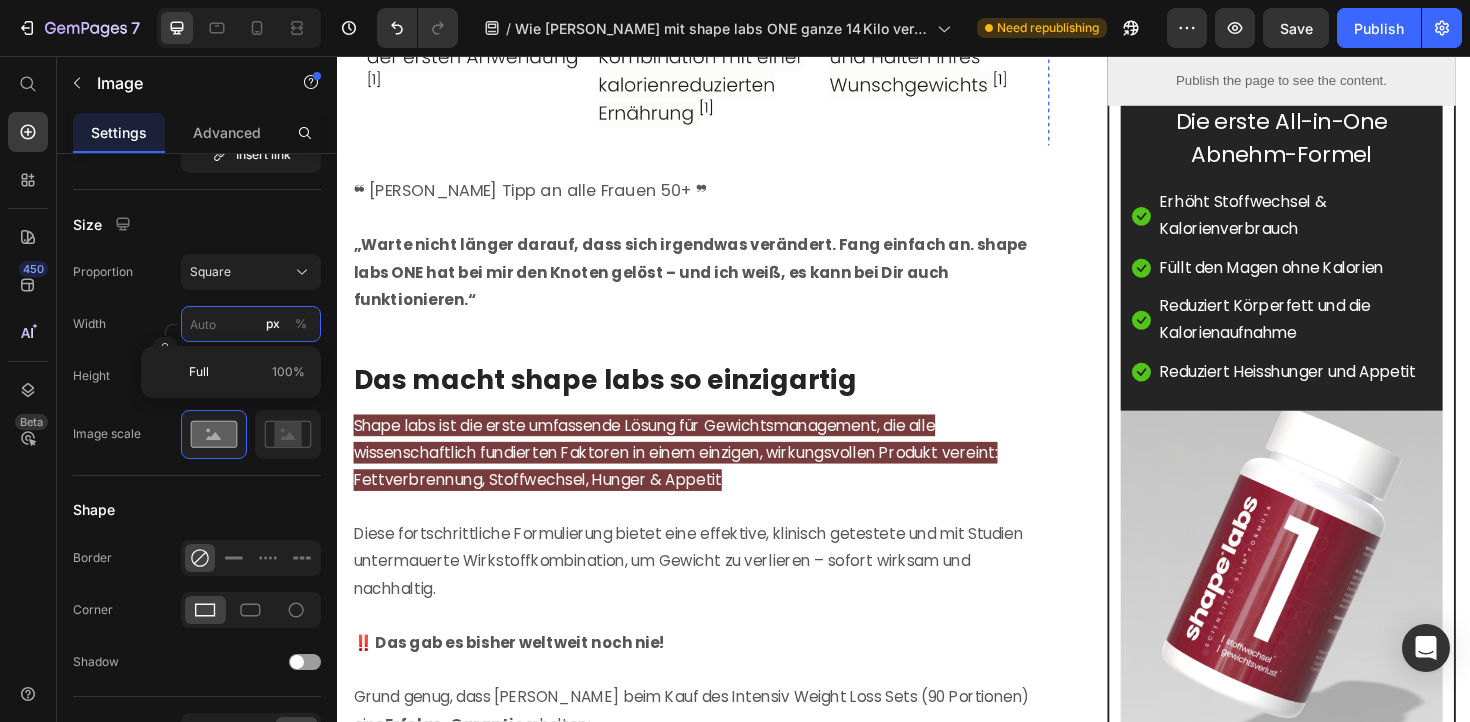 type on "1" 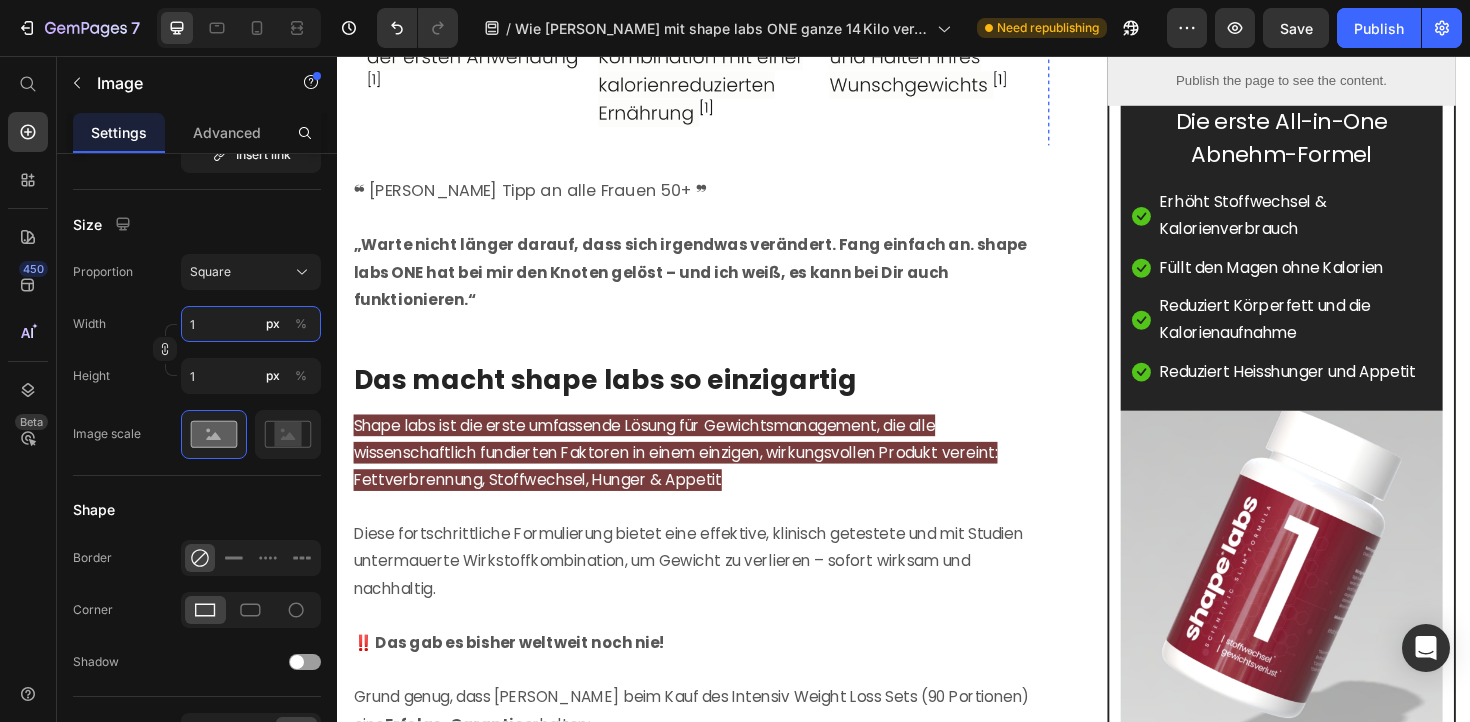 type on "18" 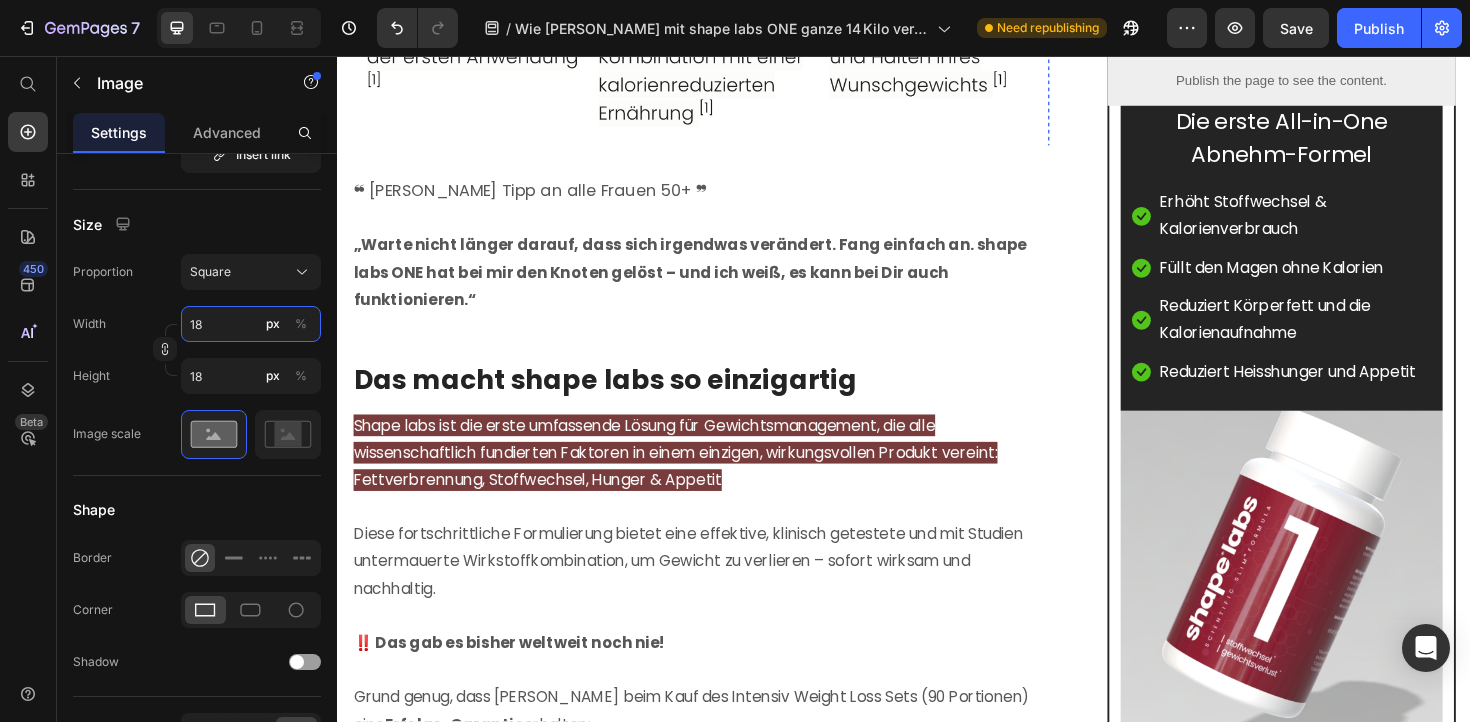 type on "180" 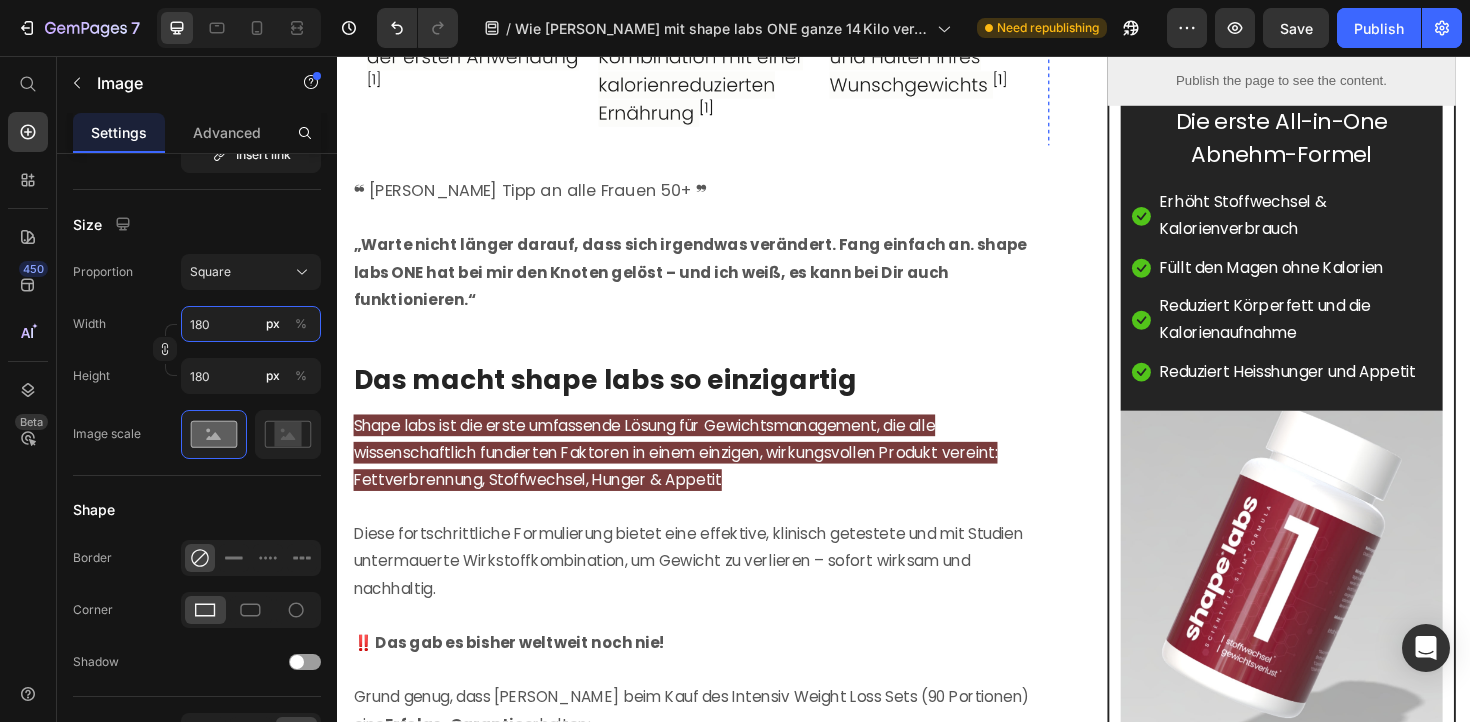 type on "18" 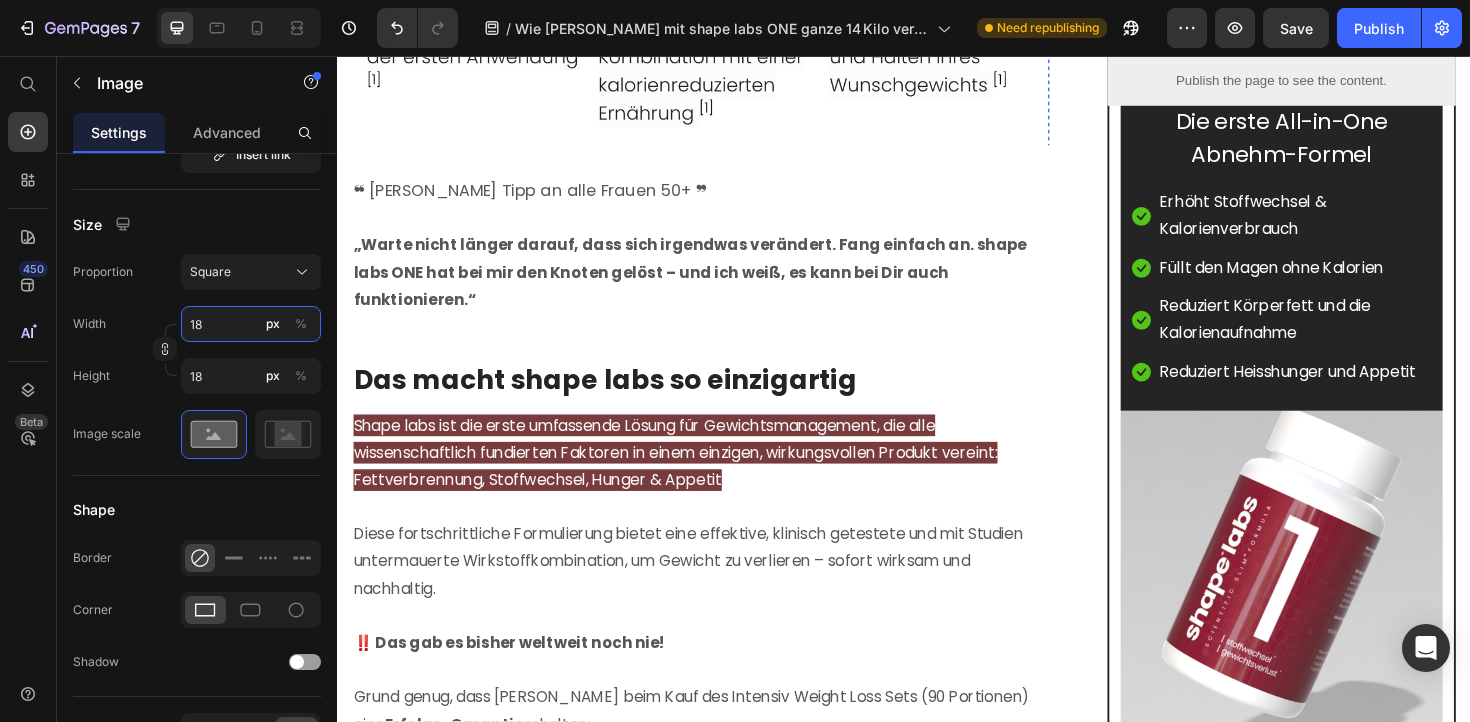 type on "1" 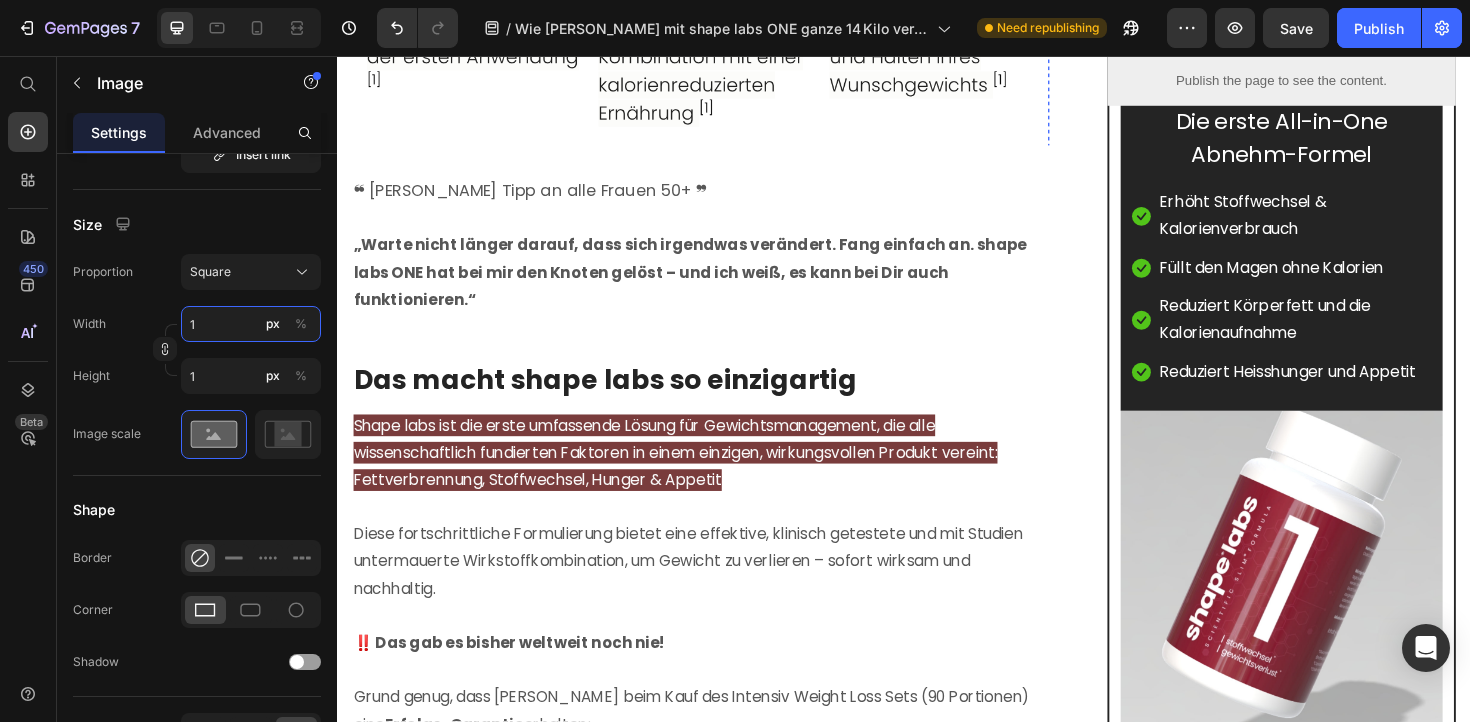 type on "1" 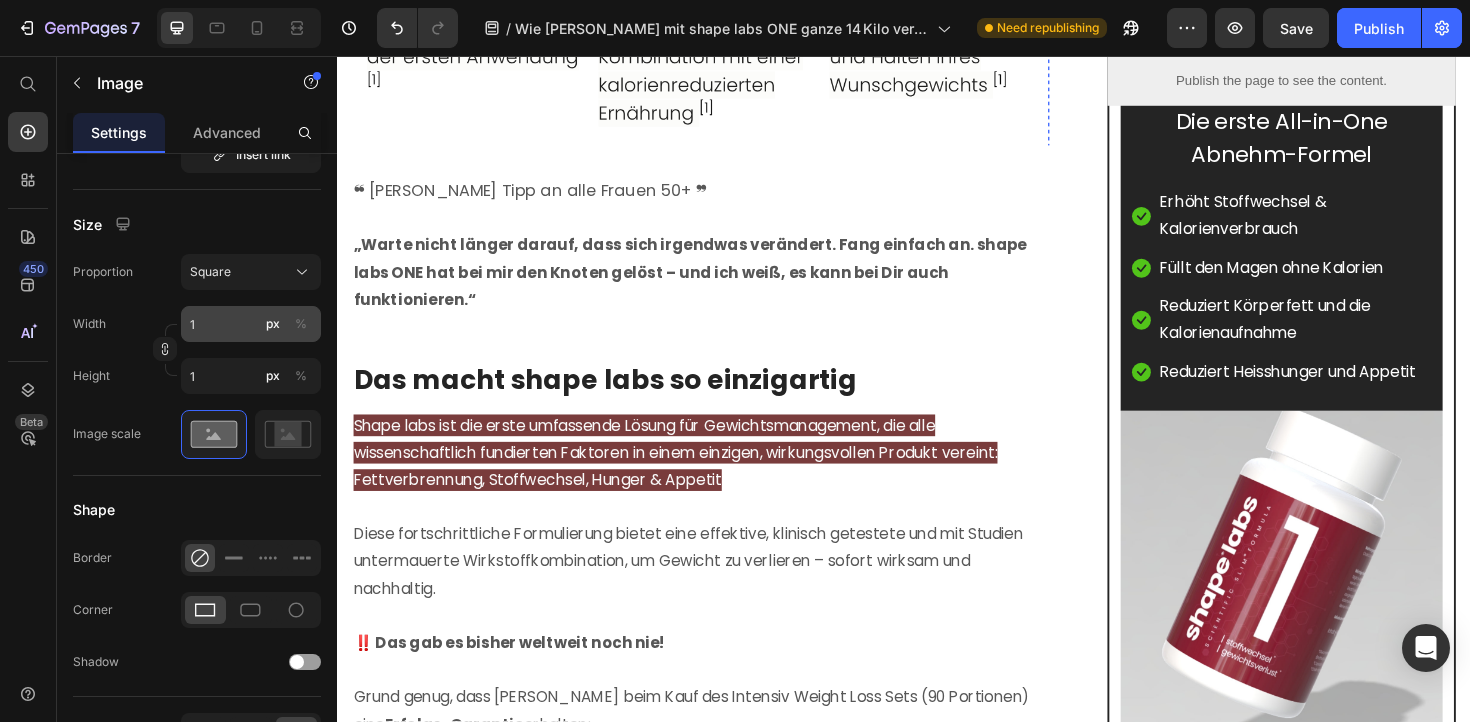 click on "%" at bounding box center (301, 324) 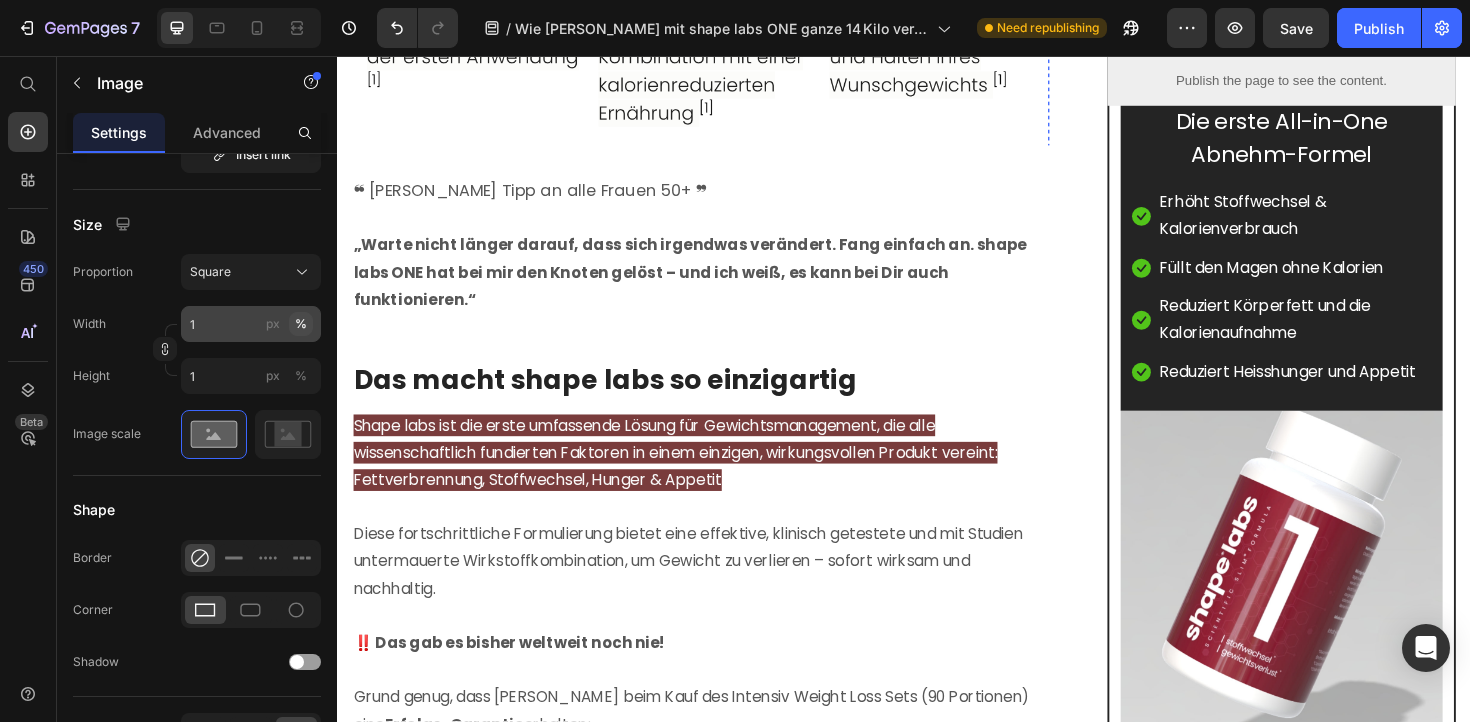 type 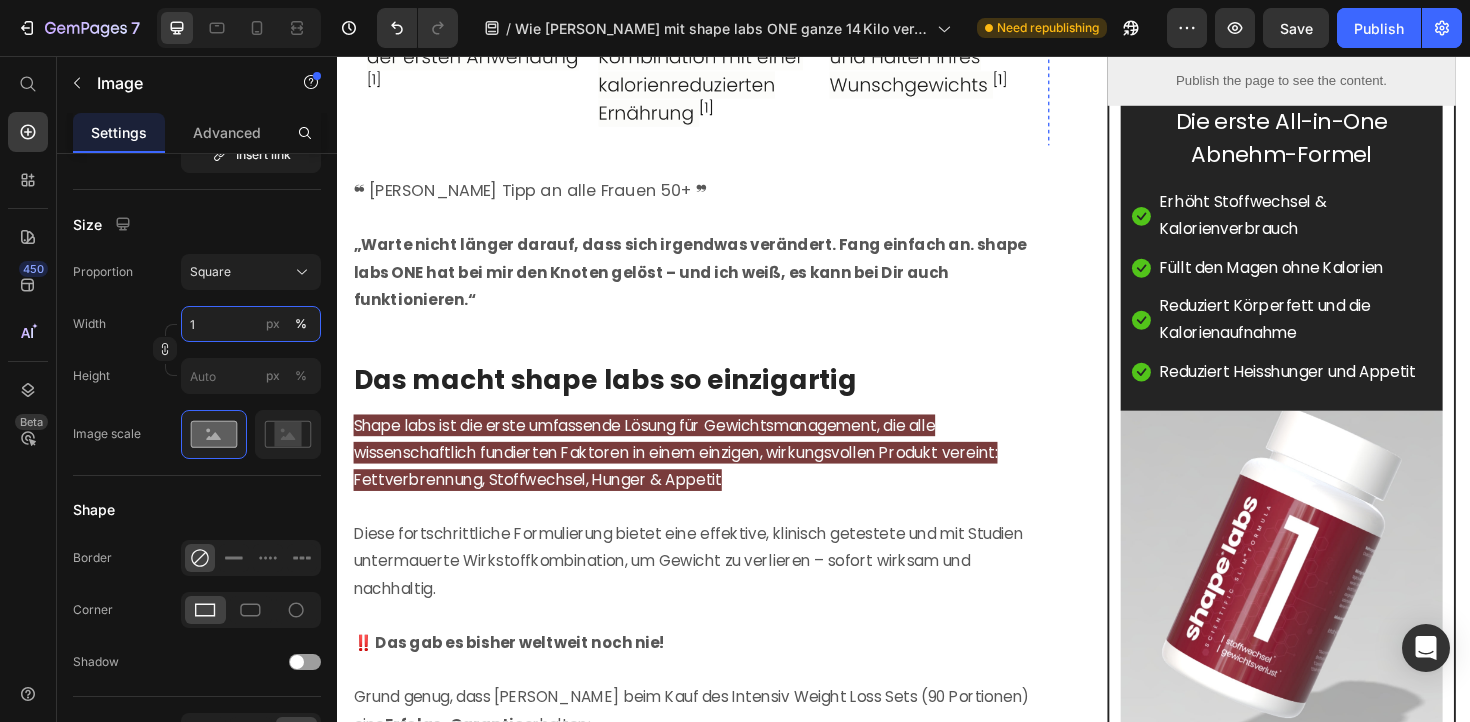 click on "1" at bounding box center [251, 324] 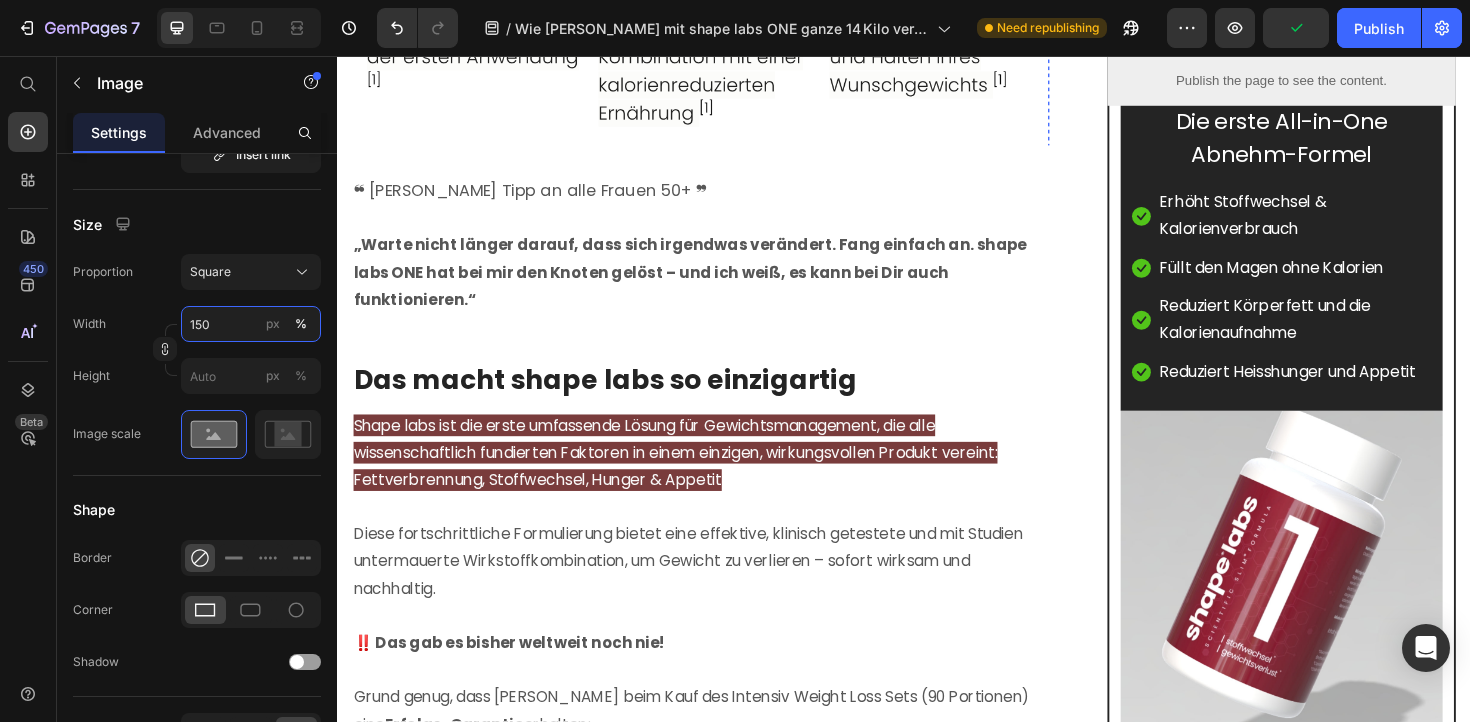 type on "100" 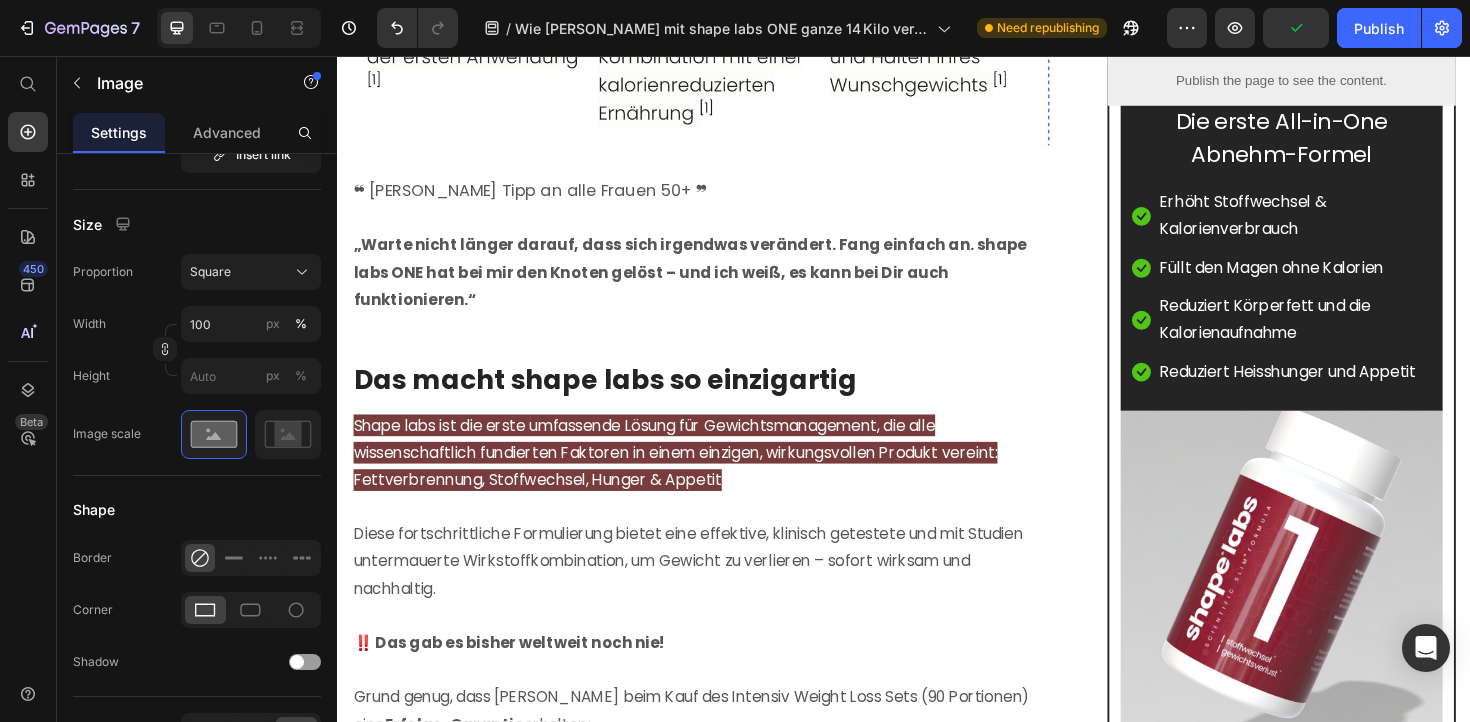click on "Size" at bounding box center [197, 224] 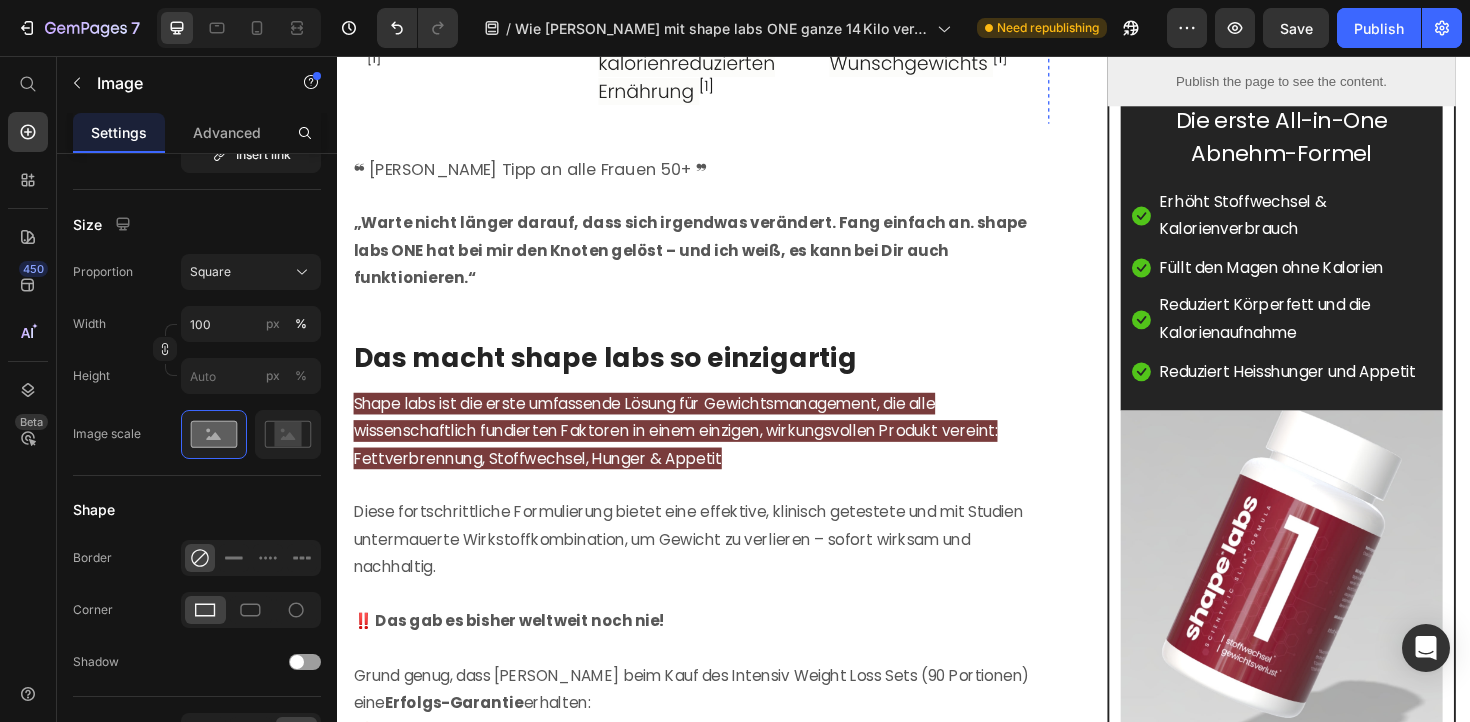 scroll, scrollTop: 6839, scrollLeft: 0, axis: vertical 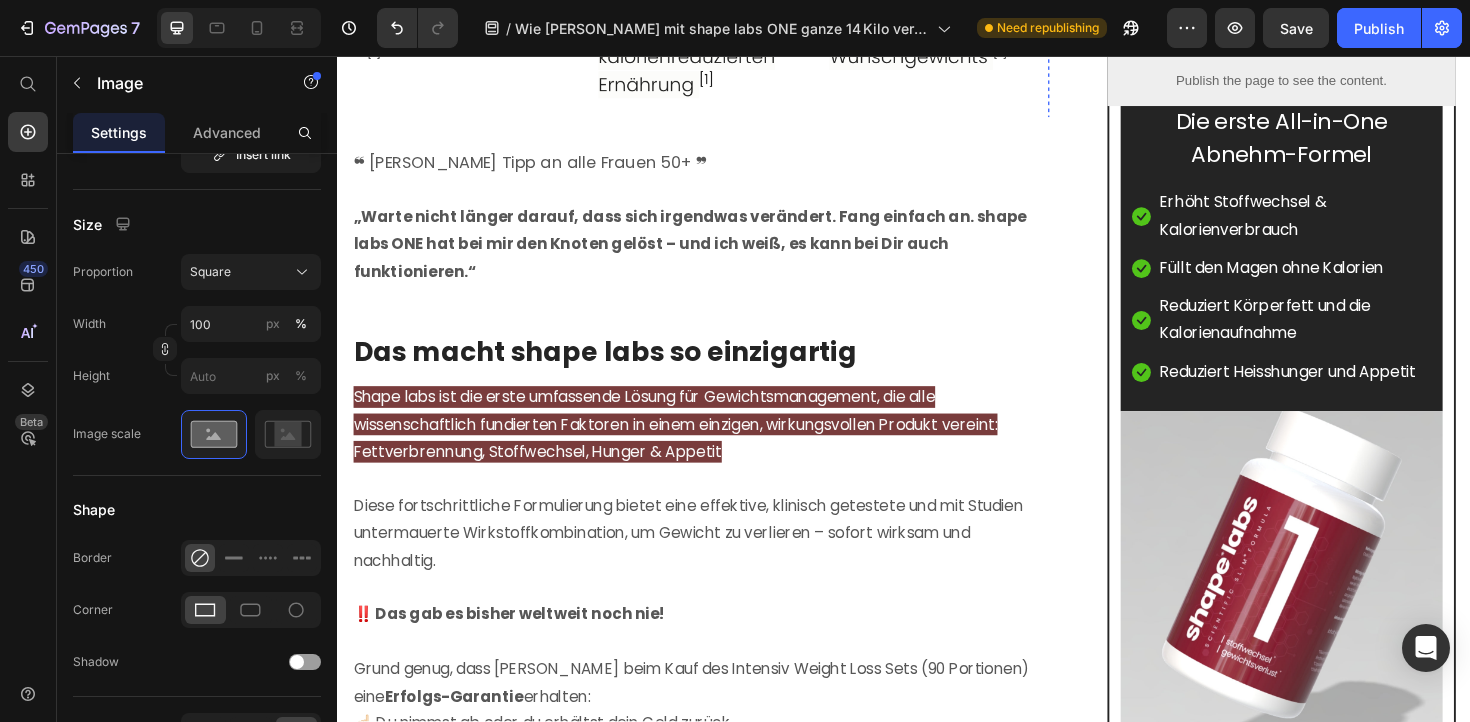 click 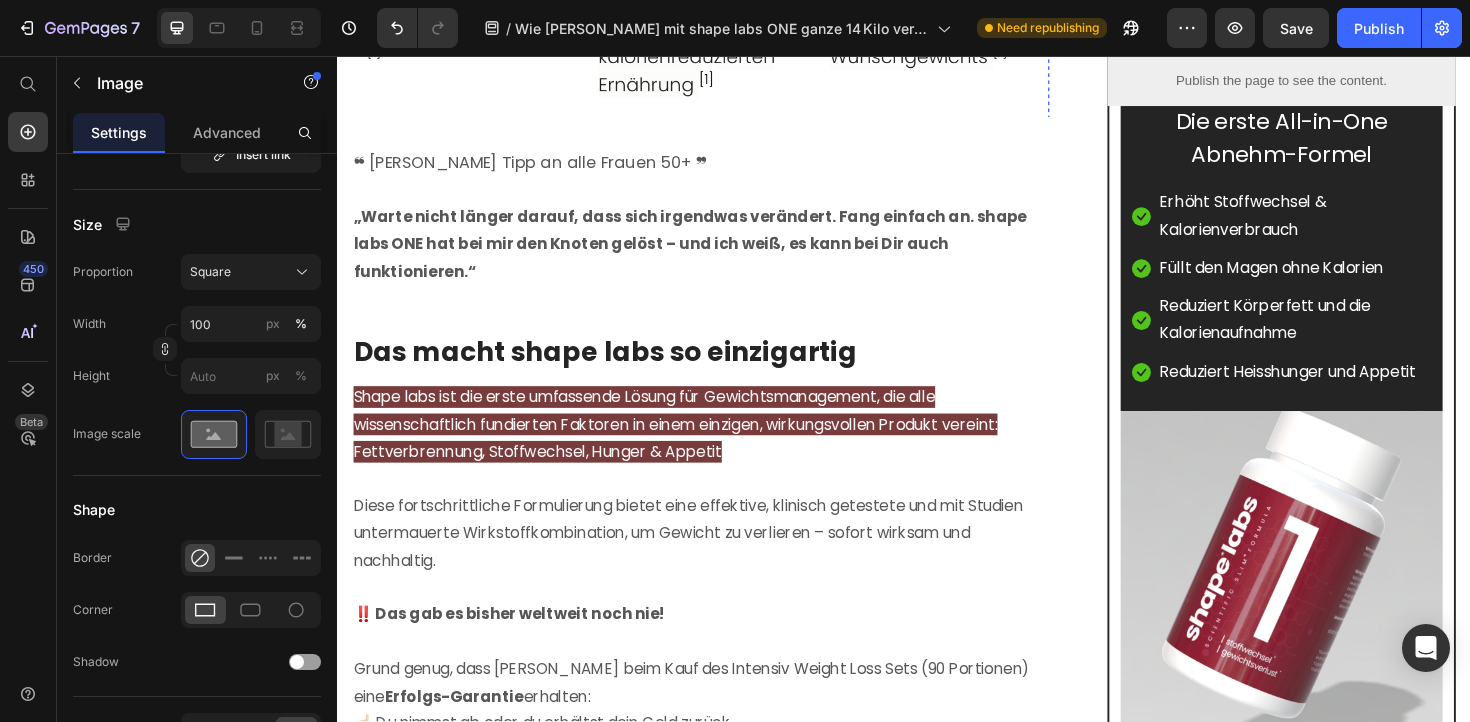 click at bounding box center [972, -912] 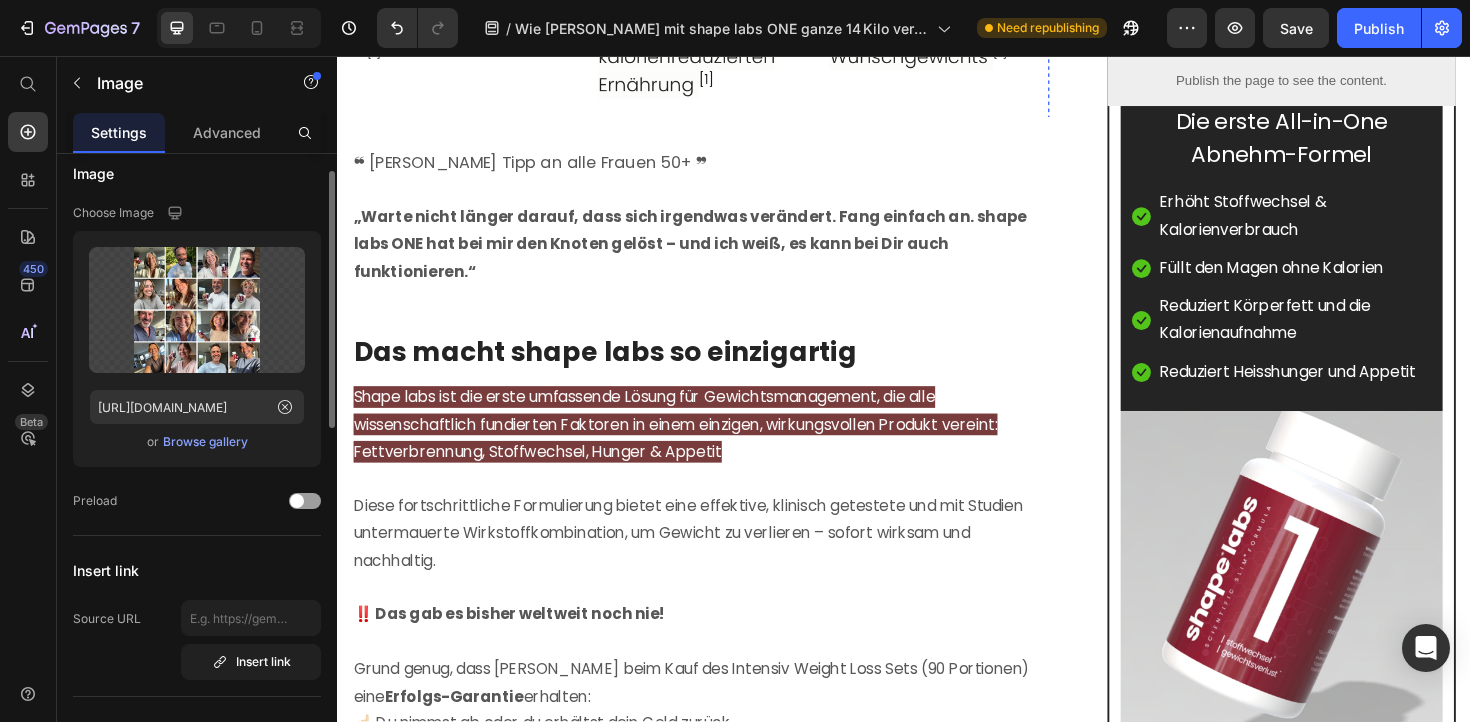 scroll, scrollTop: 0, scrollLeft: 0, axis: both 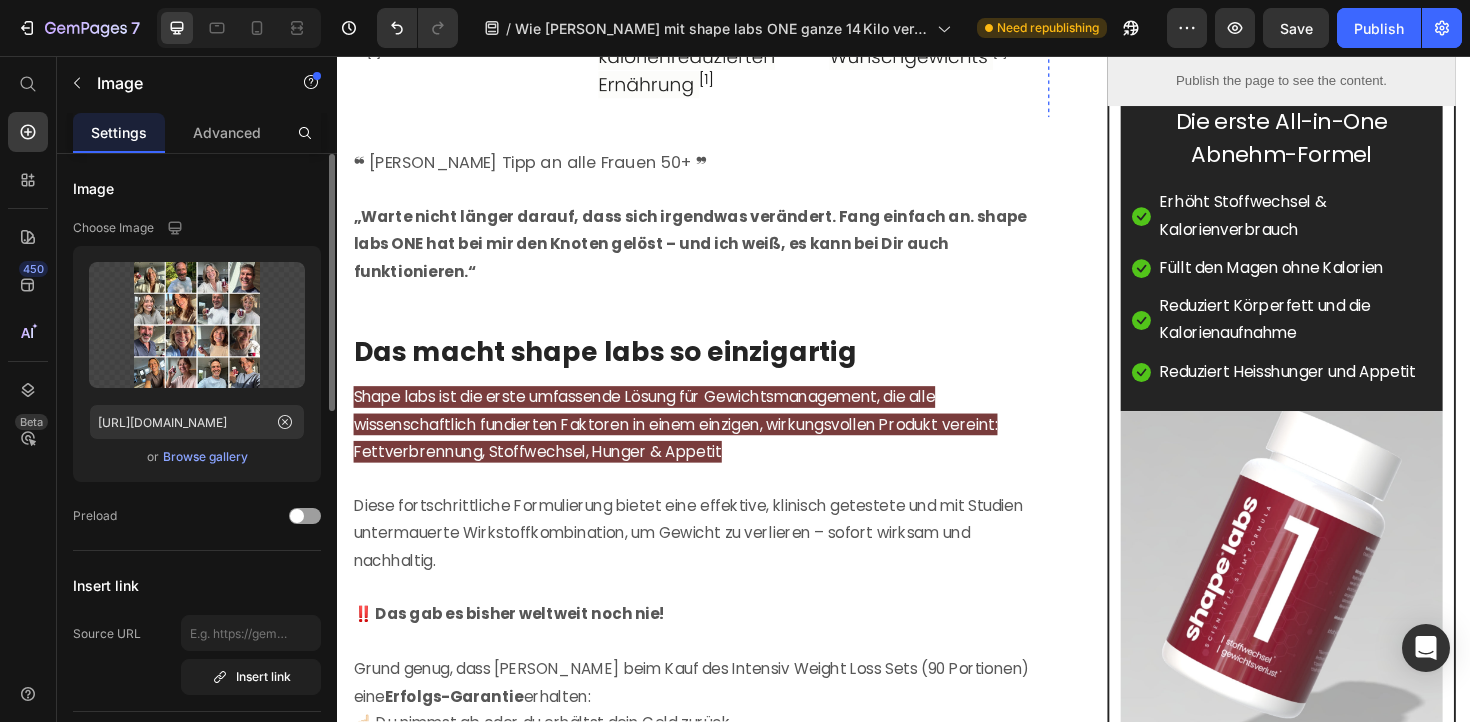 click on "Browse gallery" at bounding box center (205, 457) 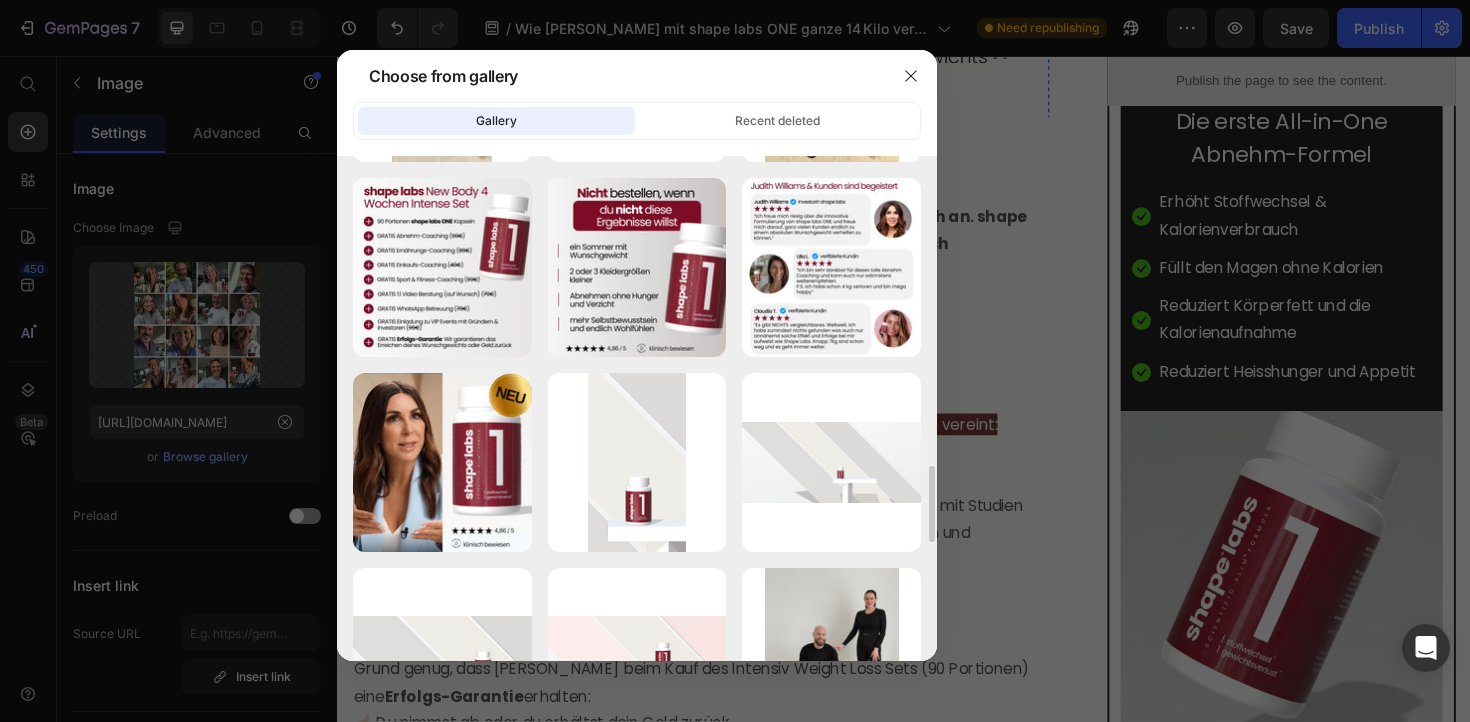 scroll, scrollTop: 2081, scrollLeft: 0, axis: vertical 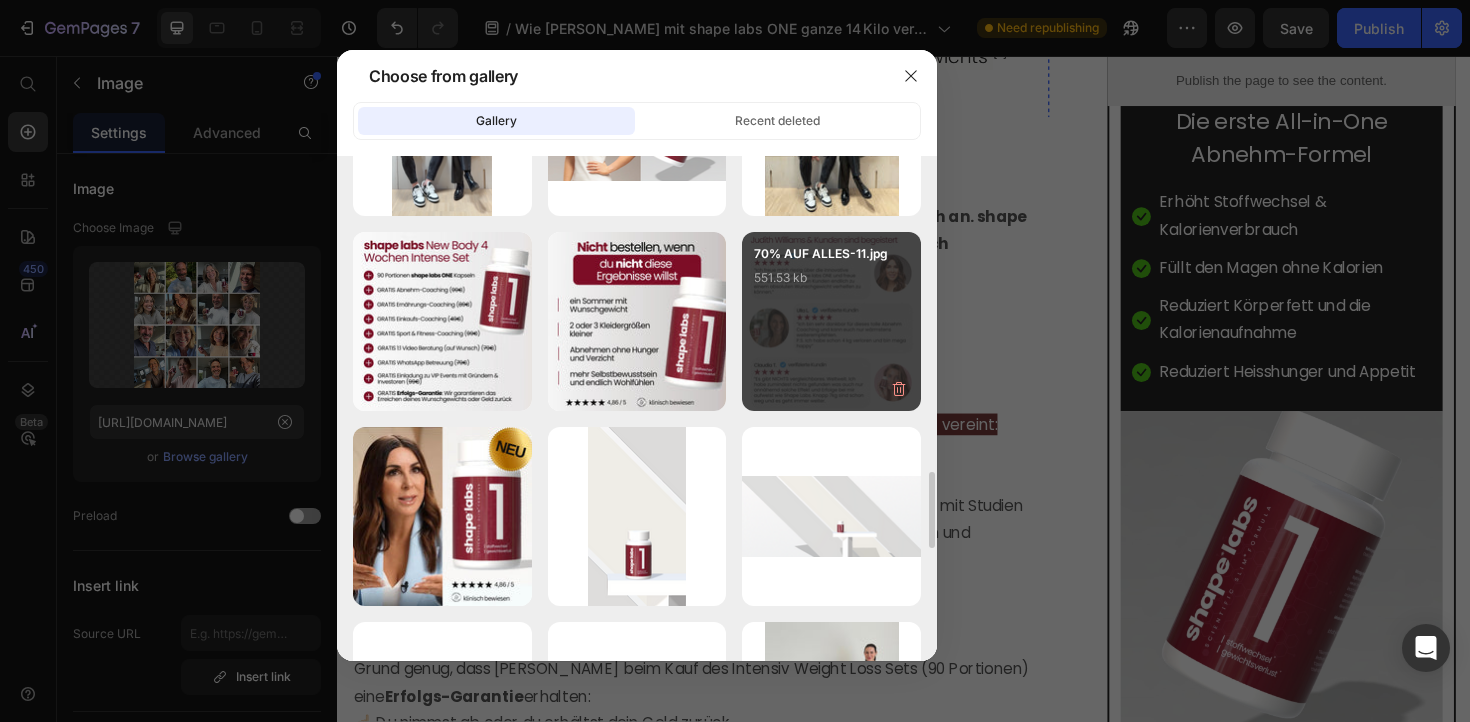 click on "70% AUF ALLES-11.jpg 551.53 kb" at bounding box center (831, 321) 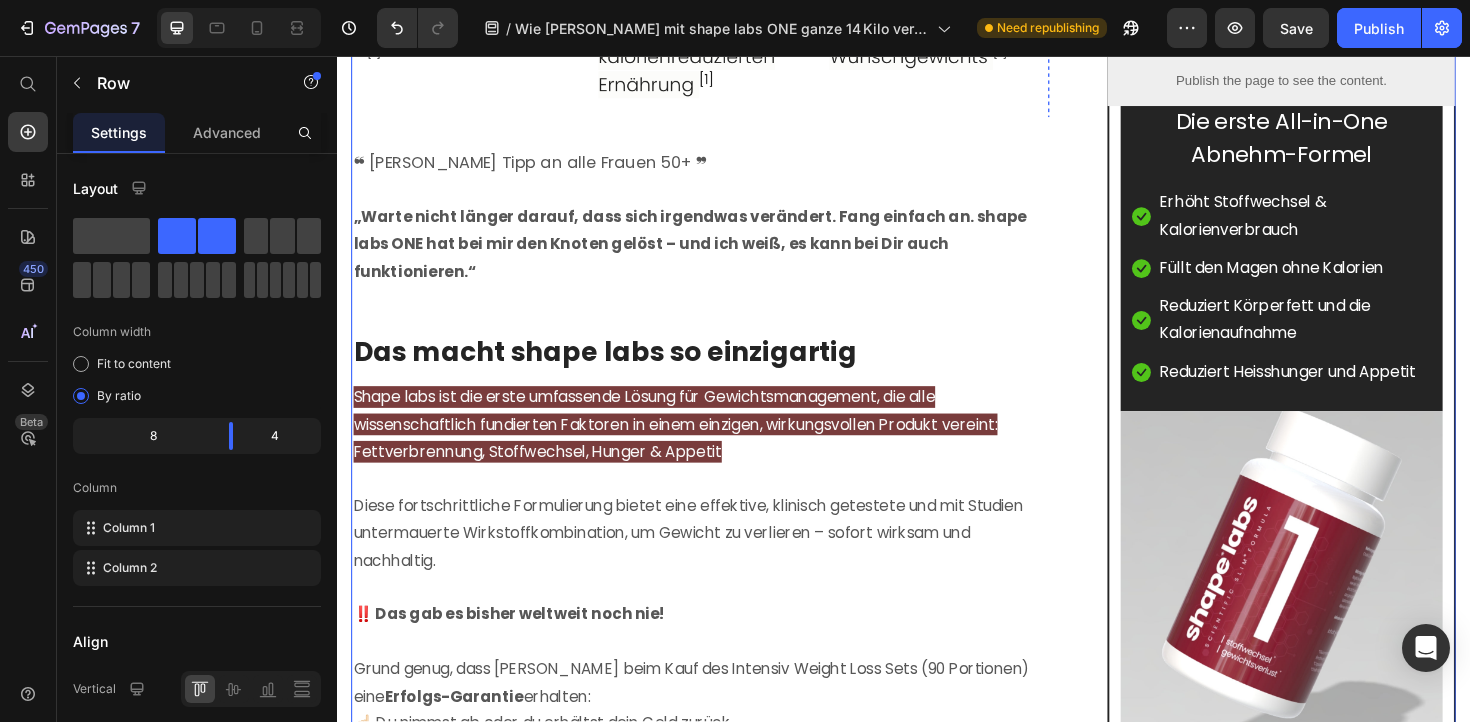 click on "Wie [PERSON_NAME] mit [PERSON_NAME] neuem Investment 14kg abgenommen hat: Text block „Ich hätte nie gedacht, dass ich mit 58 nochmal so viel abnehme – ganz ohne Sport.“ Heading Verfasst von  [PERSON_NAME] Text block Veröffentlicht  vor 2 Stunden Text block Row Image „Ich war müde, frustriert – und hatte mich irgendwie aufgegeben.“ [PERSON_NAME] ist 58, Mutter von zwei erwachsenen Kindern und seit Jahren im Job eingebunden. Zwischen Familie, Arbeit und Wechseljahren wurde das Gewicht irgendwann zur Nebensache – oder besser gesagt: zum Dauerproblem.   „Ich habe unzählige Diäten probiert. Mal 3 Kilo runter, 4 wieder drauf. Ich fühlte mich aufgebläht, schlapp, hatte Heißhungerattacken – und ehrlich gesagt keine Kraft mehr für Sport.“   💬 Der Wendepunkt: Ein Gespräch unter Freundinnen   Bei einem Treffen mit einer alten Freundin kam das Thema wieder auf.   „Sie sah super aus – frischer, leichter, strahlender. Ich fragte sie, was sie gemacht hat, und sie antwortete nur:  “   "" at bounding box center [937, -2218] 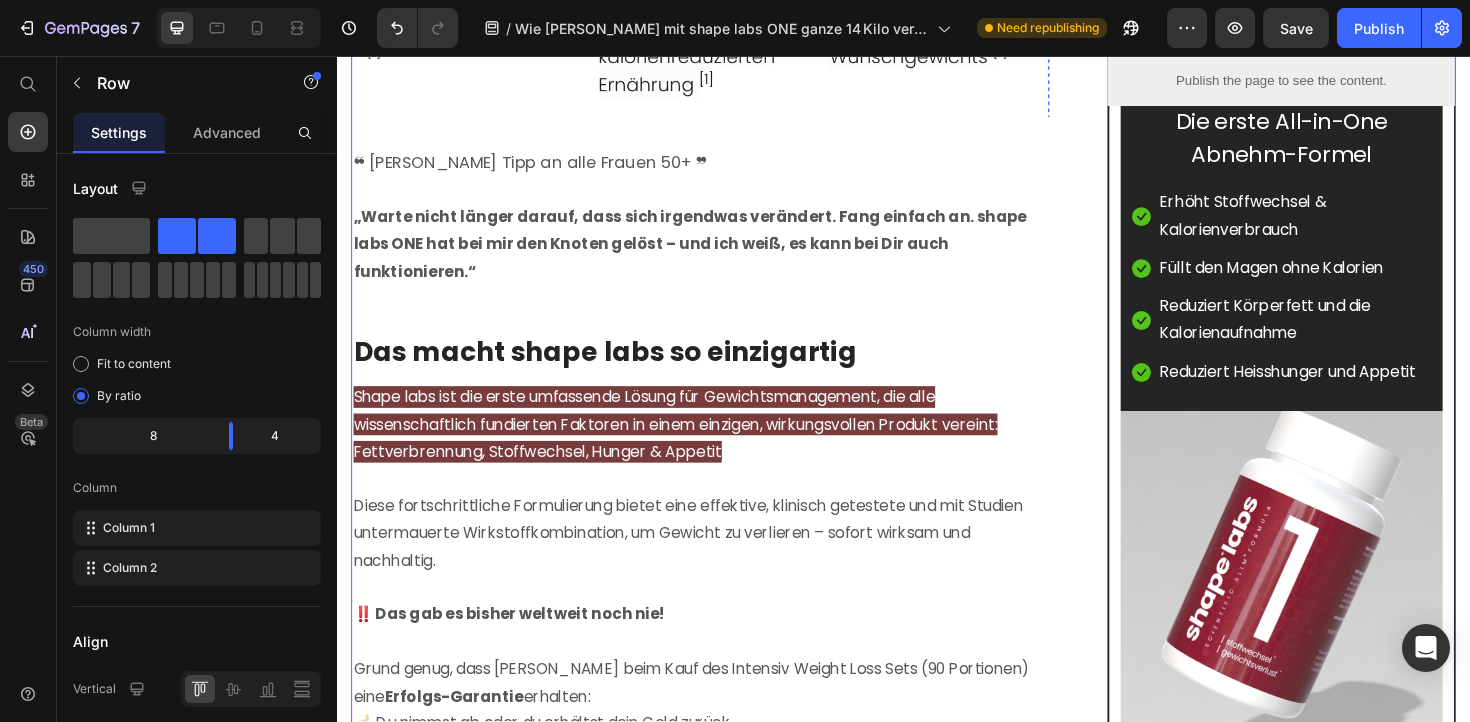 click at bounding box center (972, -912) 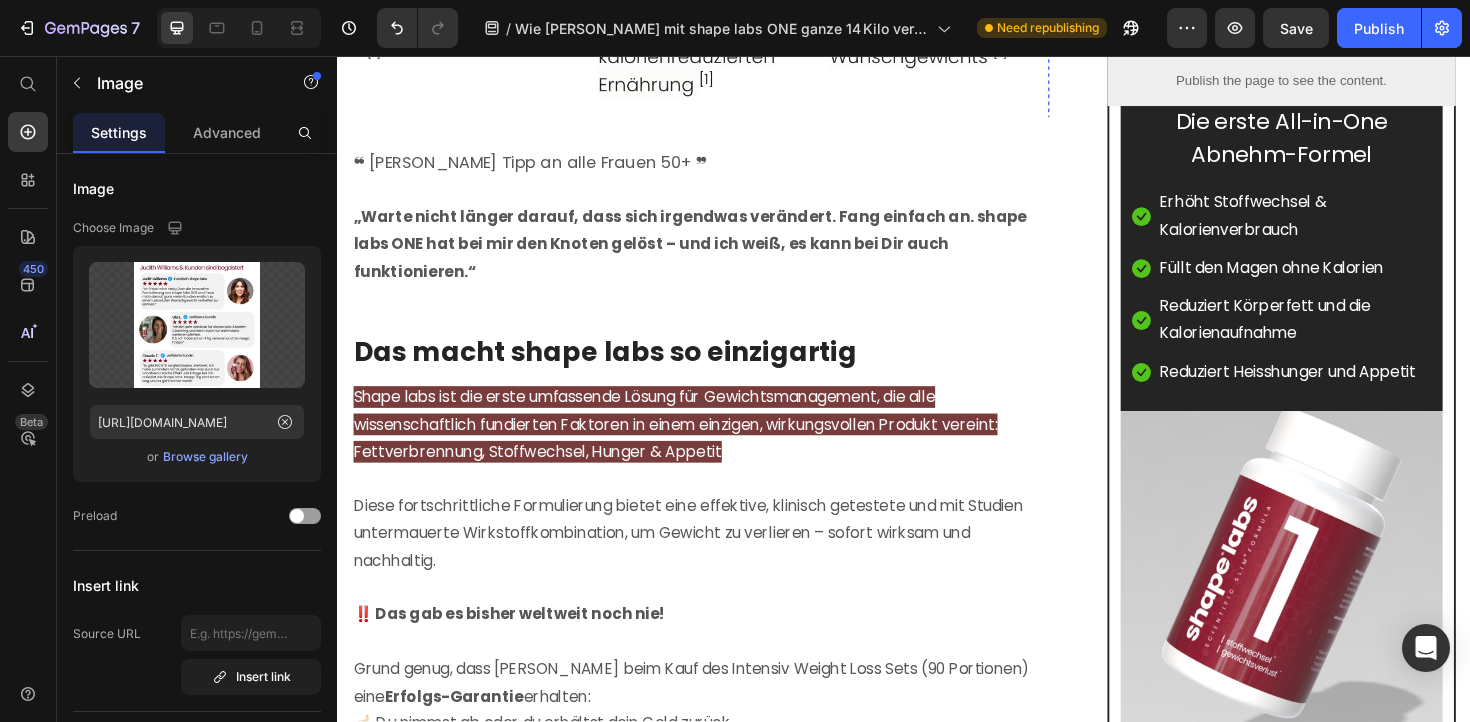 drag, startPoint x: 975, startPoint y: 430, endPoint x: 975, endPoint y: 473, distance: 43 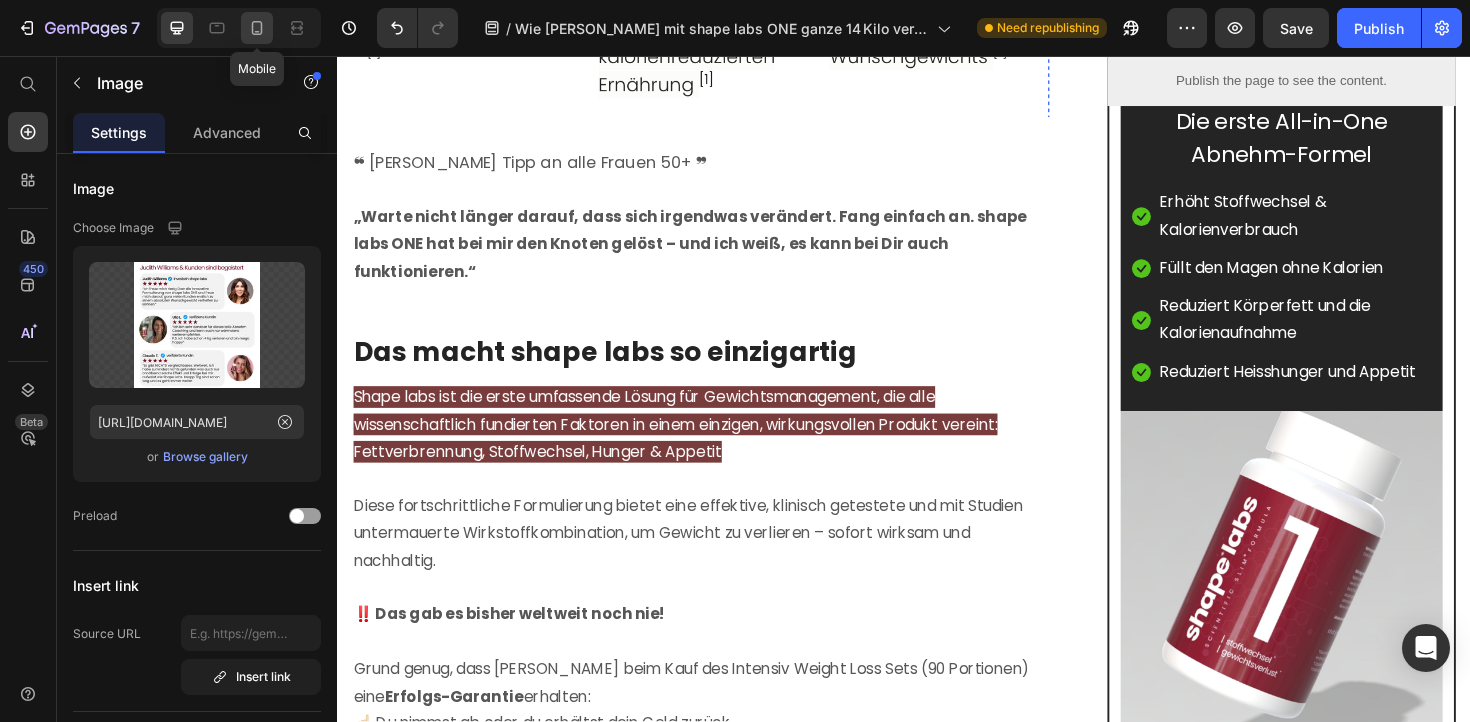 click 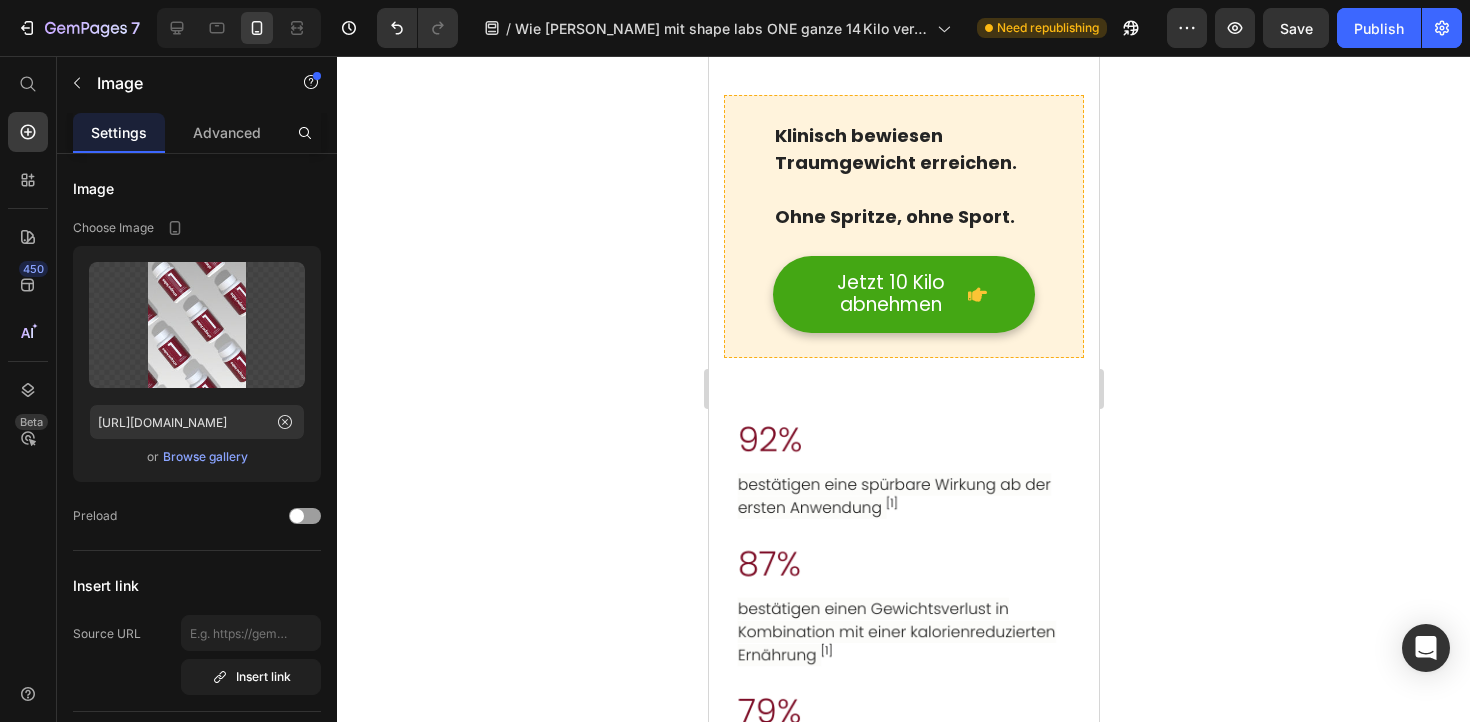 scroll, scrollTop: 6970, scrollLeft: 0, axis: vertical 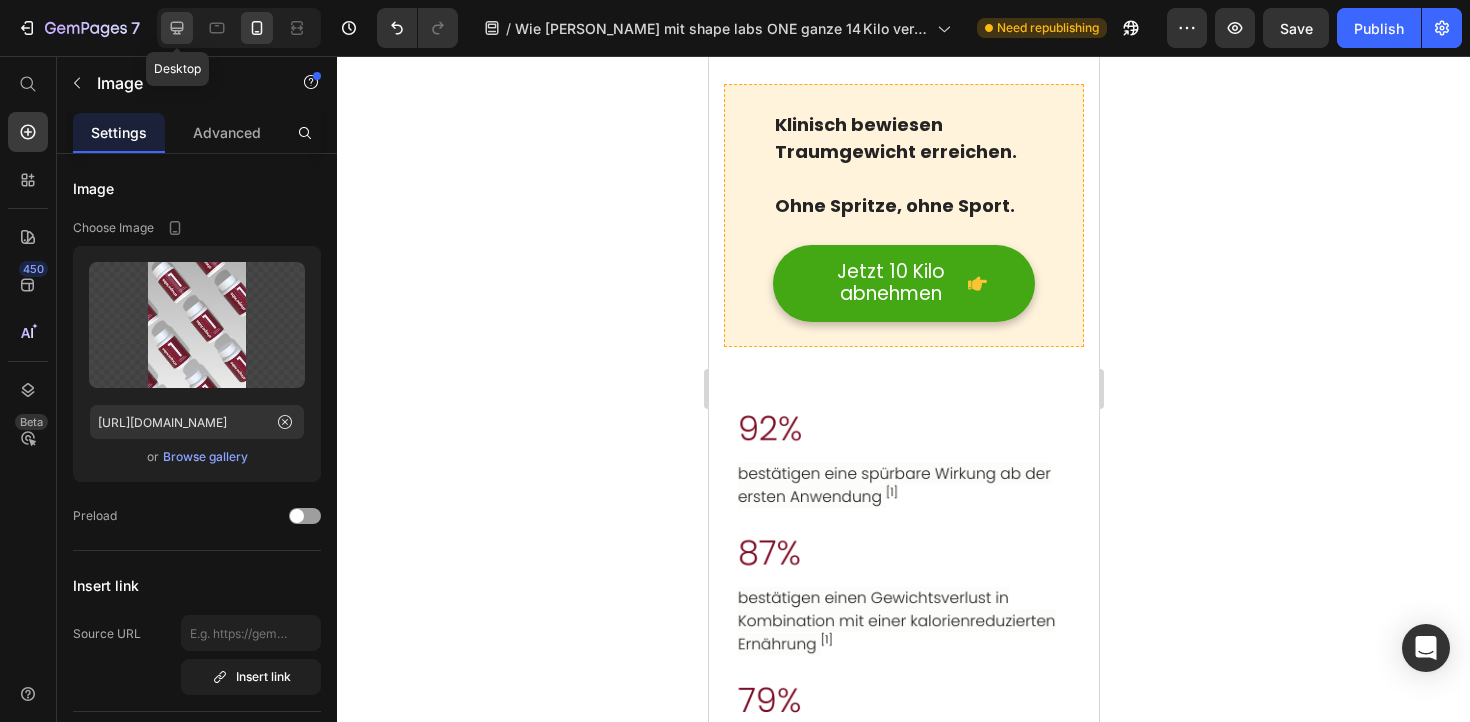 click 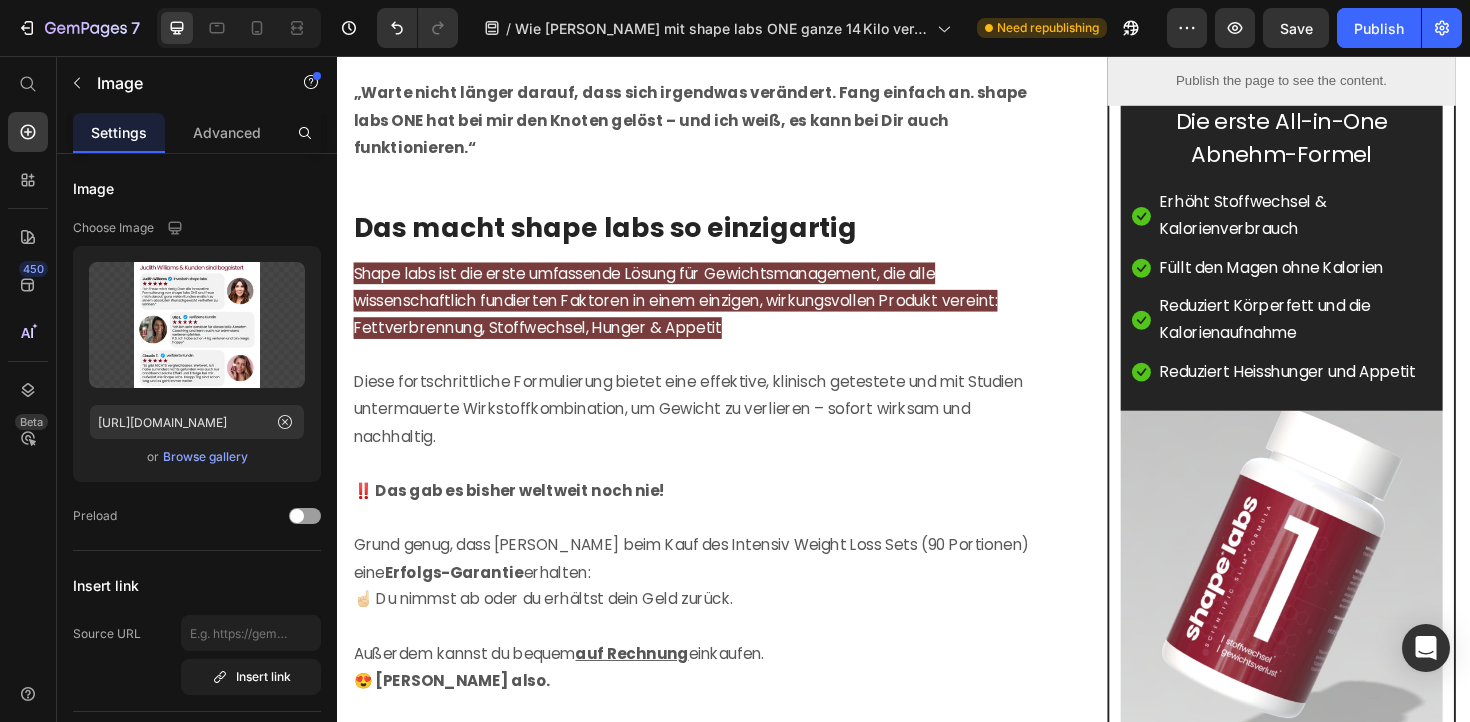 scroll, scrollTop: 6910, scrollLeft: 0, axis: vertical 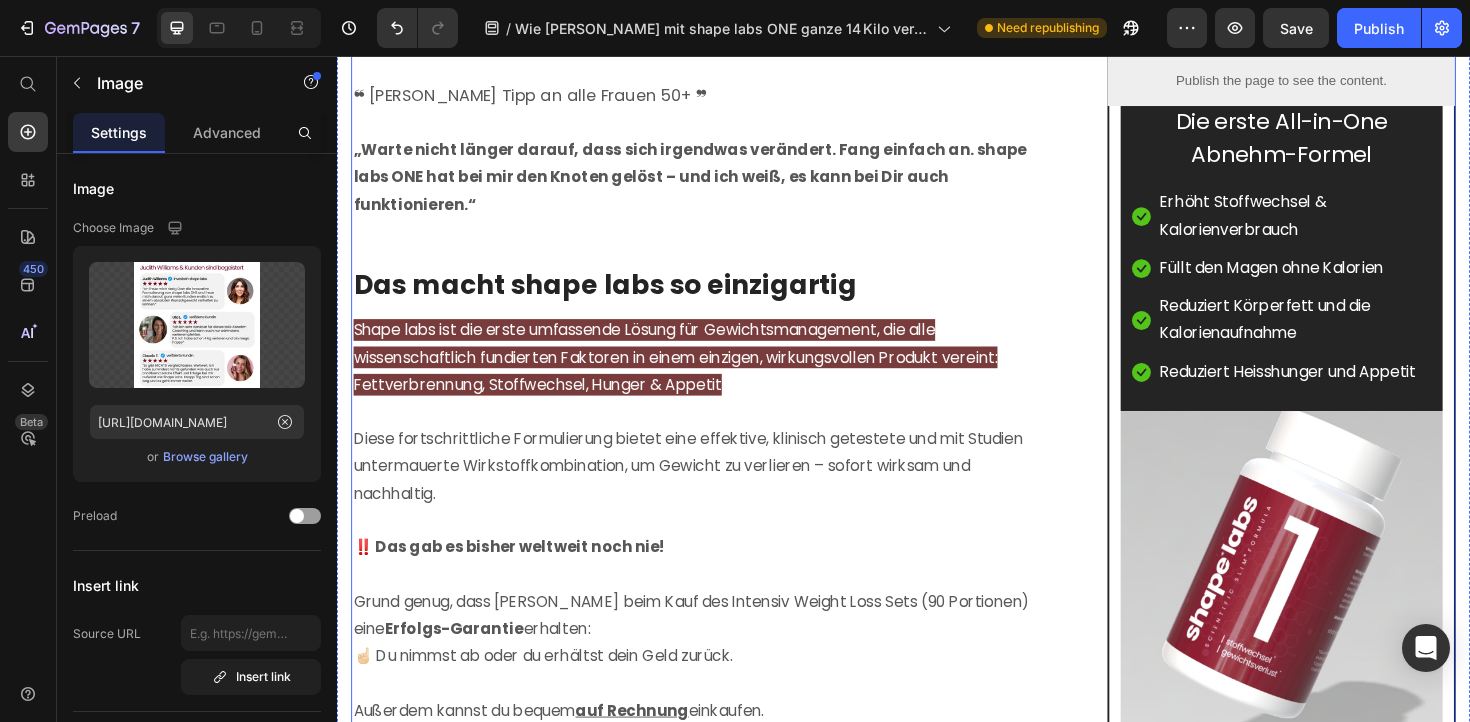 click on "Wie [PERSON_NAME] mit [PERSON_NAME] neuem Investment 14kg abgenommen hat: Text block „Ich hätte nie gedacht, dass ich mit 58 nochmal so viel abnehme – ganz ohne Sport.“ Heading Verfasst von  [PERSON_NAME] Text block Veröffentlicht  vor 2 Stunden Text block Row Image „Ich war müde, frustriert – und hatte mich irgendwie aufgegeben.“ [PERSON_NAME] ist 58, Mutter von zwei erwachsenen Kindern und seit Jahren im Job eingebunden. Zwischen Familie, Arbeit und Wechseljahren wurde das Gewicht irgendwann zur Nebensache – oder besser gesagt: zum Dauerproblem.   „Ich habe unzählige Diäten probiert. Mal 3 Kilo runter, 4 wieder drauf. Ich fühlte mich aufgebläht, schlapp, hatte Heißhungerattacken – und ehrlich gesagt keine Kraft mehr für Sport.“   💬 Der Wendepunkt: Ein Gespräch unter Freundinnen   Bei einem Treffen mit einer alten Freundin kam das Thema wieder auf.   „Sie sah super aus – frischer, leichter, strahlender. Ich fragte sie, was sie gemacht hat, und sie antwortete nur:  “   "" at bounding box center [937, -2289] 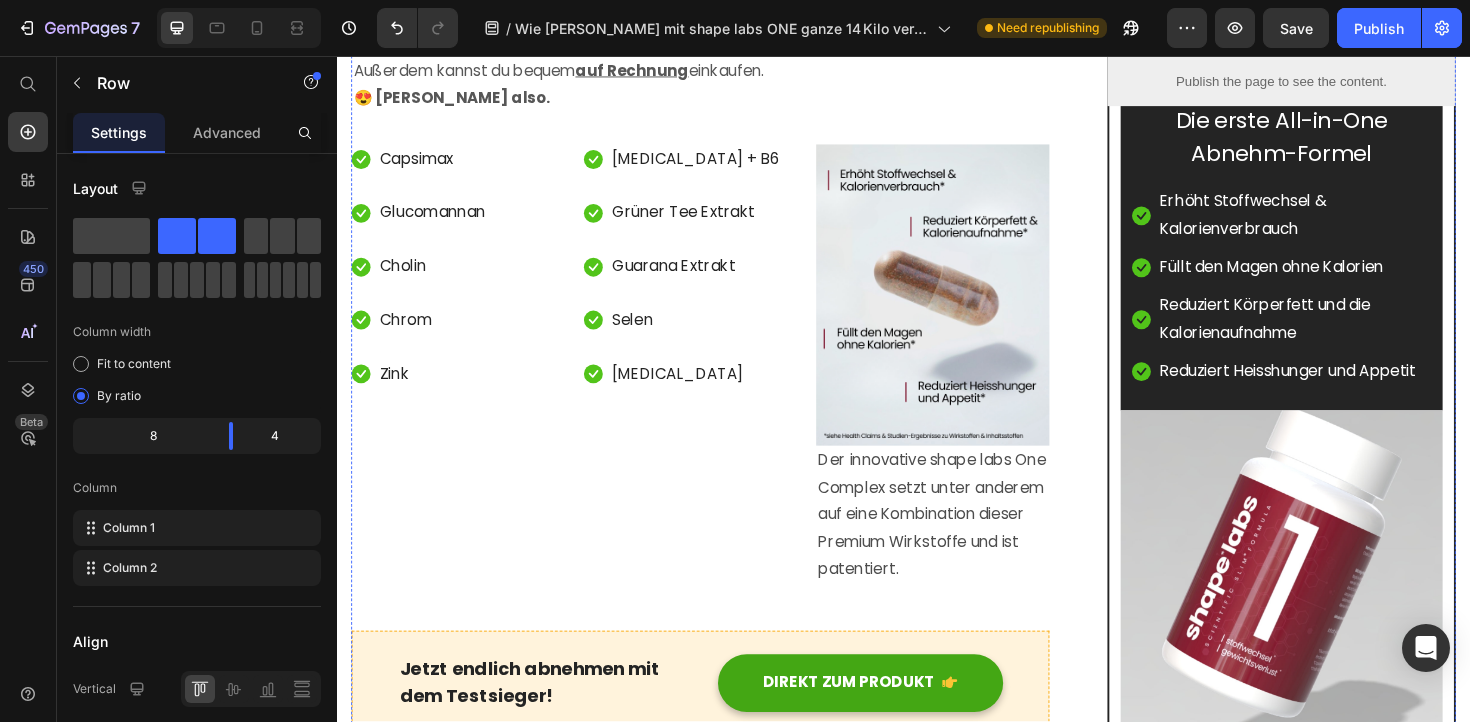 scroll, scrollTop: 7593, scrollLeft: 0, axis: vertical 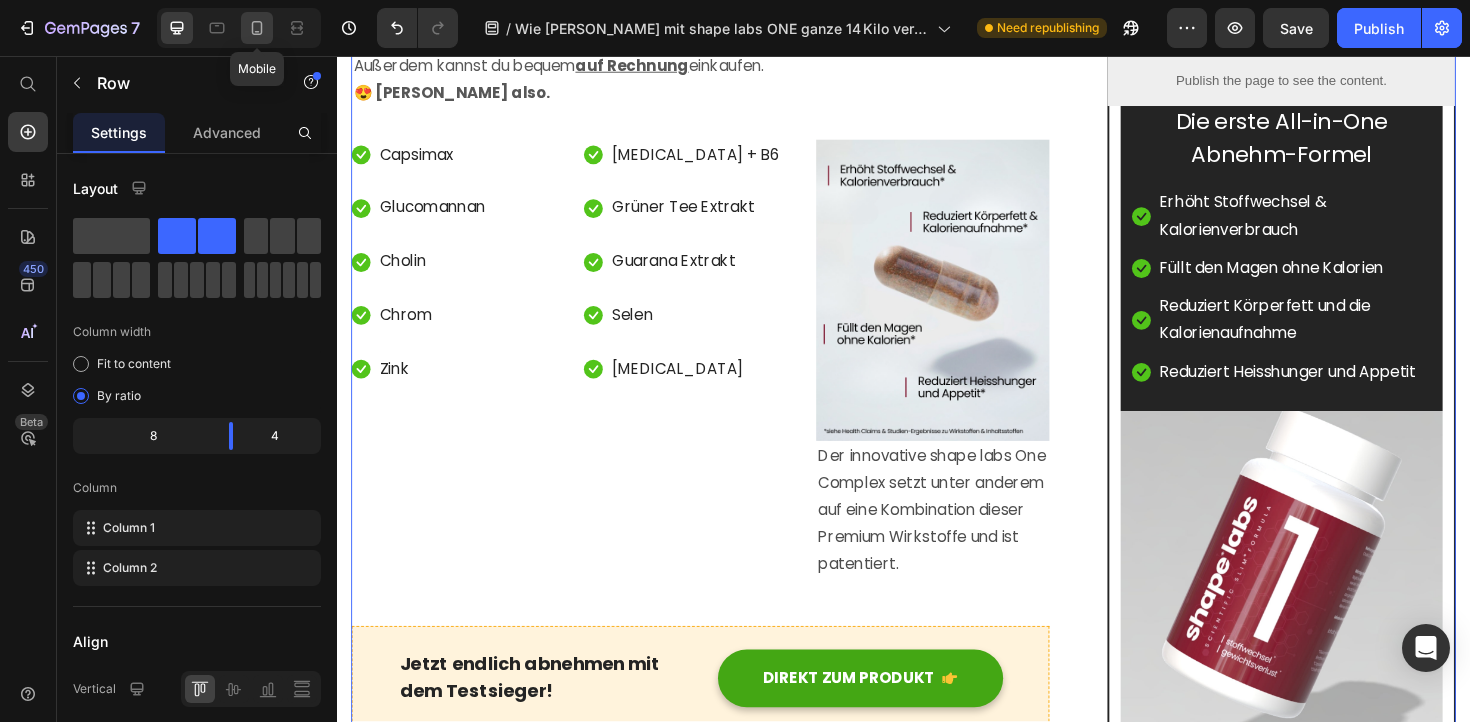 click 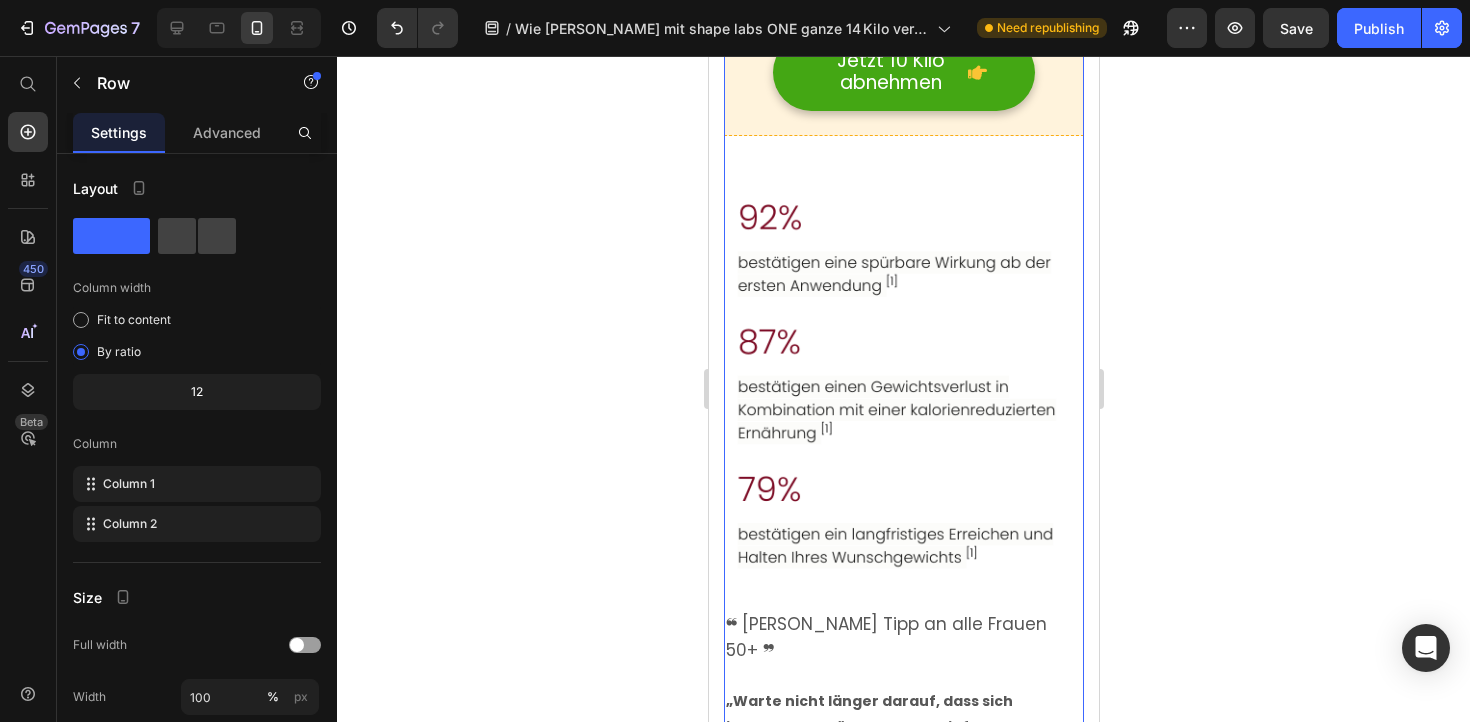 scroll, scrollTop: 7200, scrollLeft: 0, axis: vertical 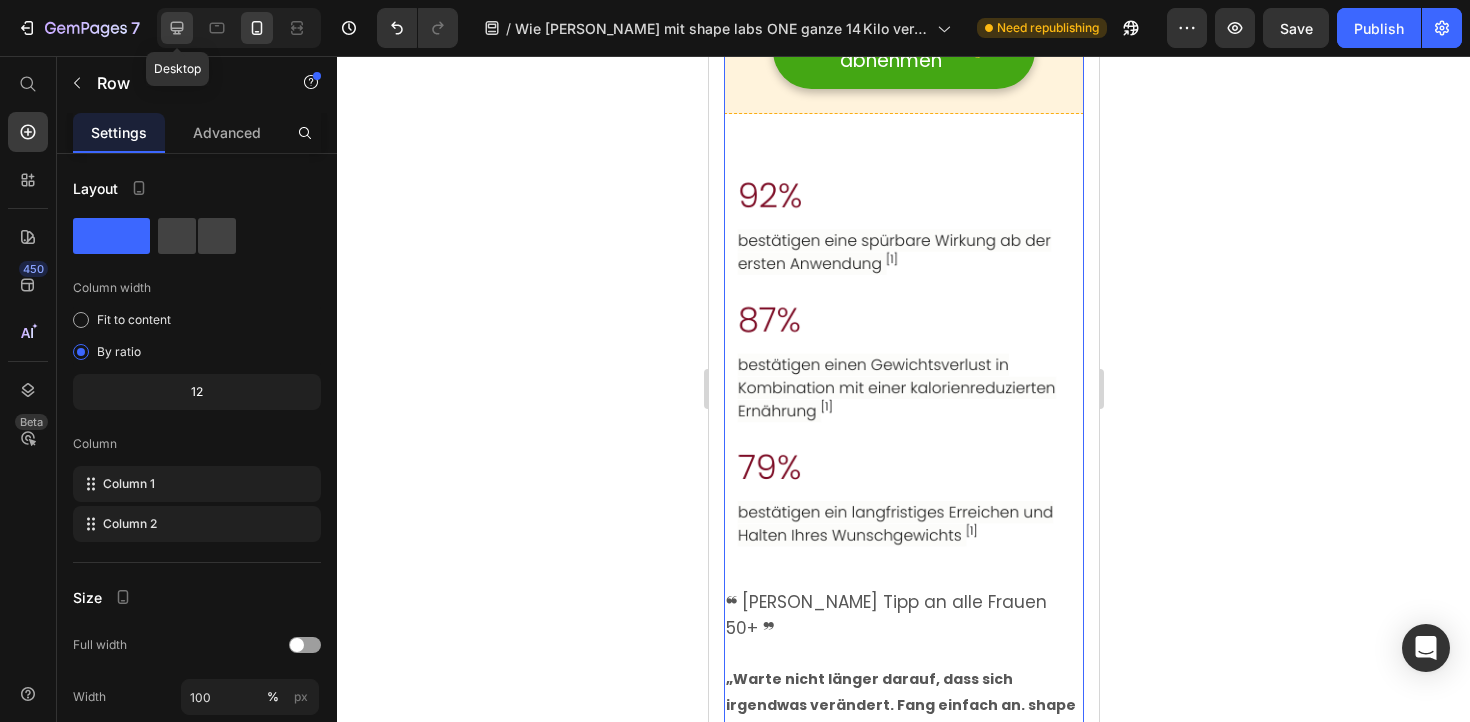 click 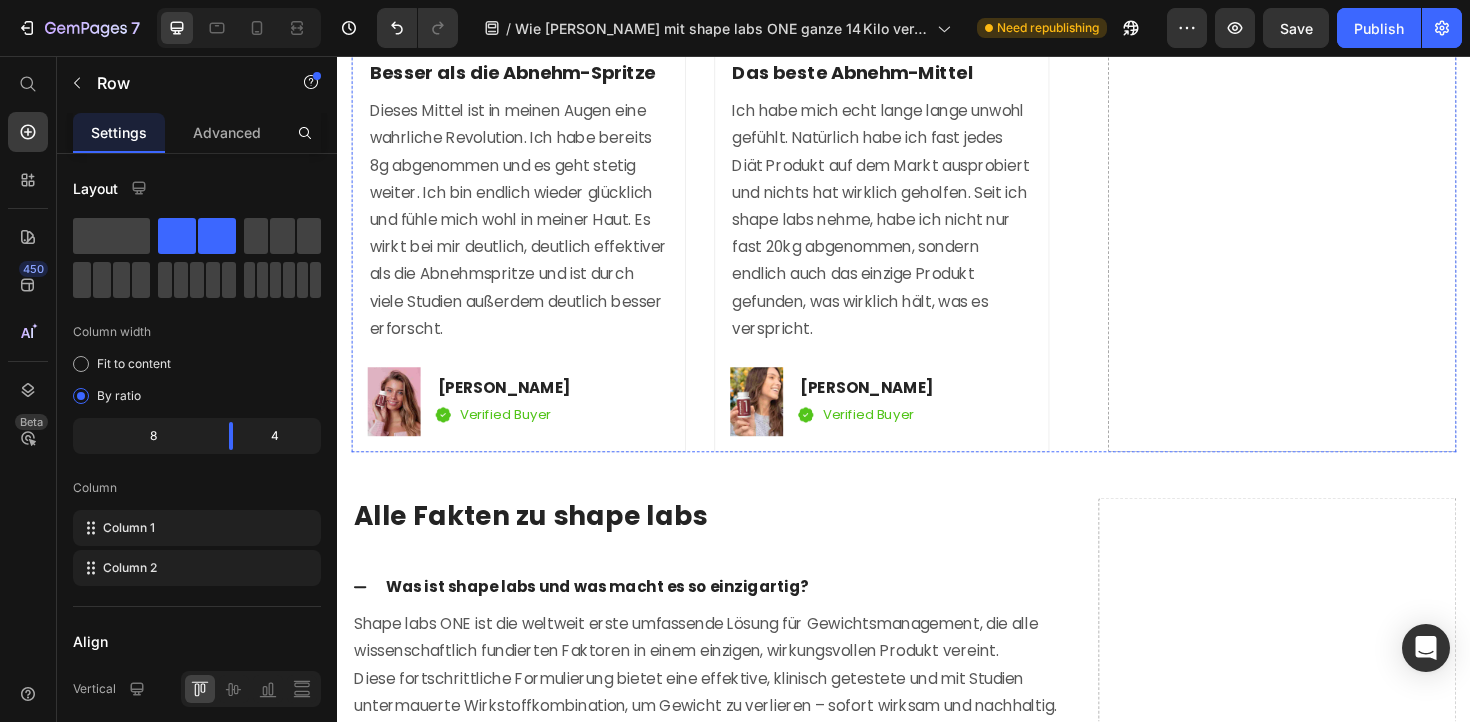 scroll, scrollTop: 11692, scrollLeft: 0, axis: vertical 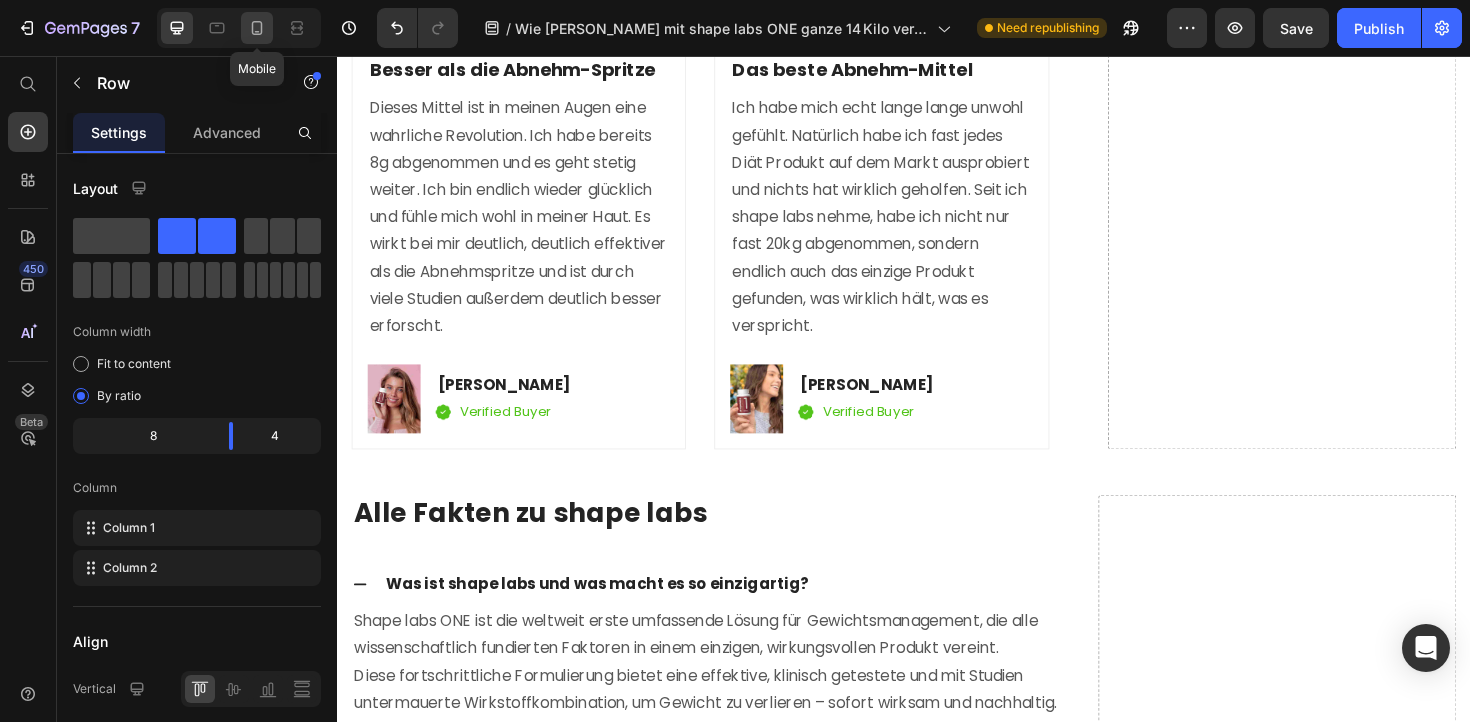 click 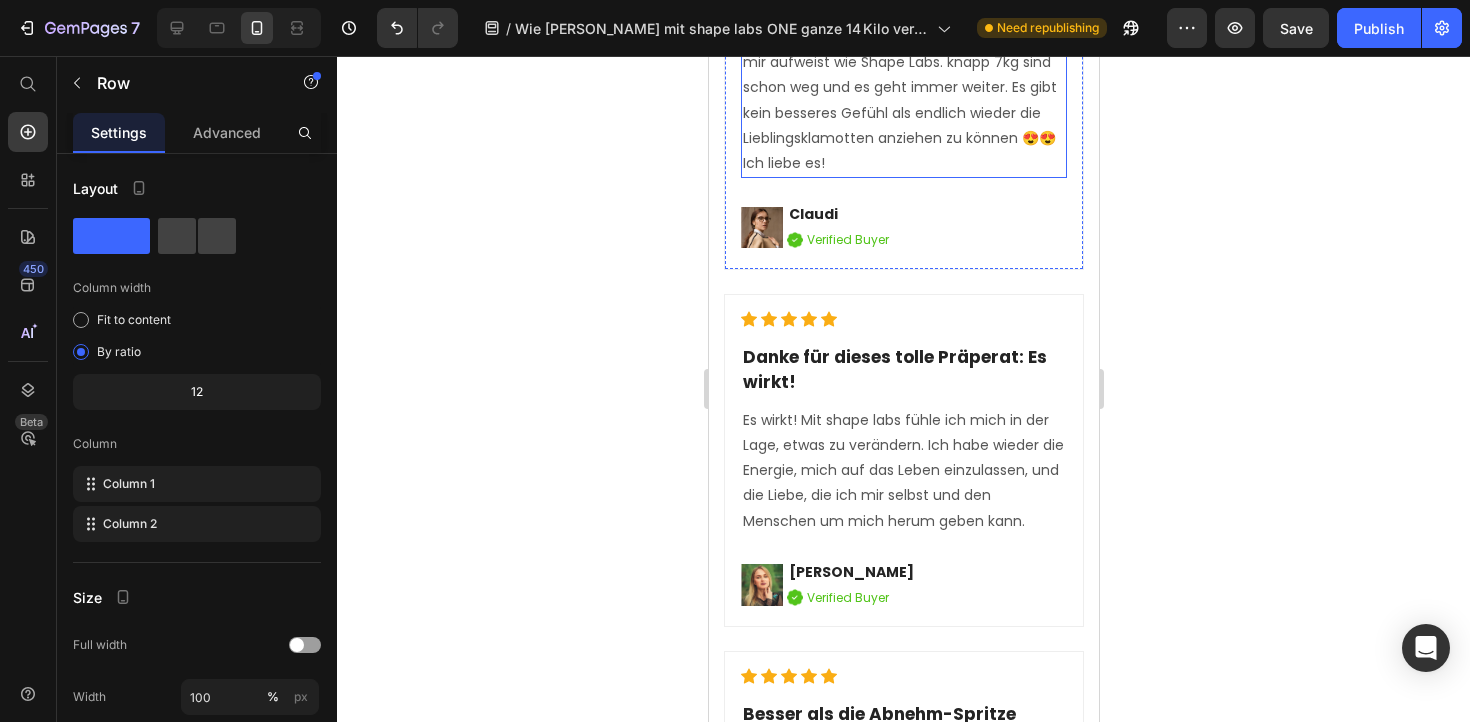 scroll, scrollTop: 11357, scrollLeft: 0, axis: vertical 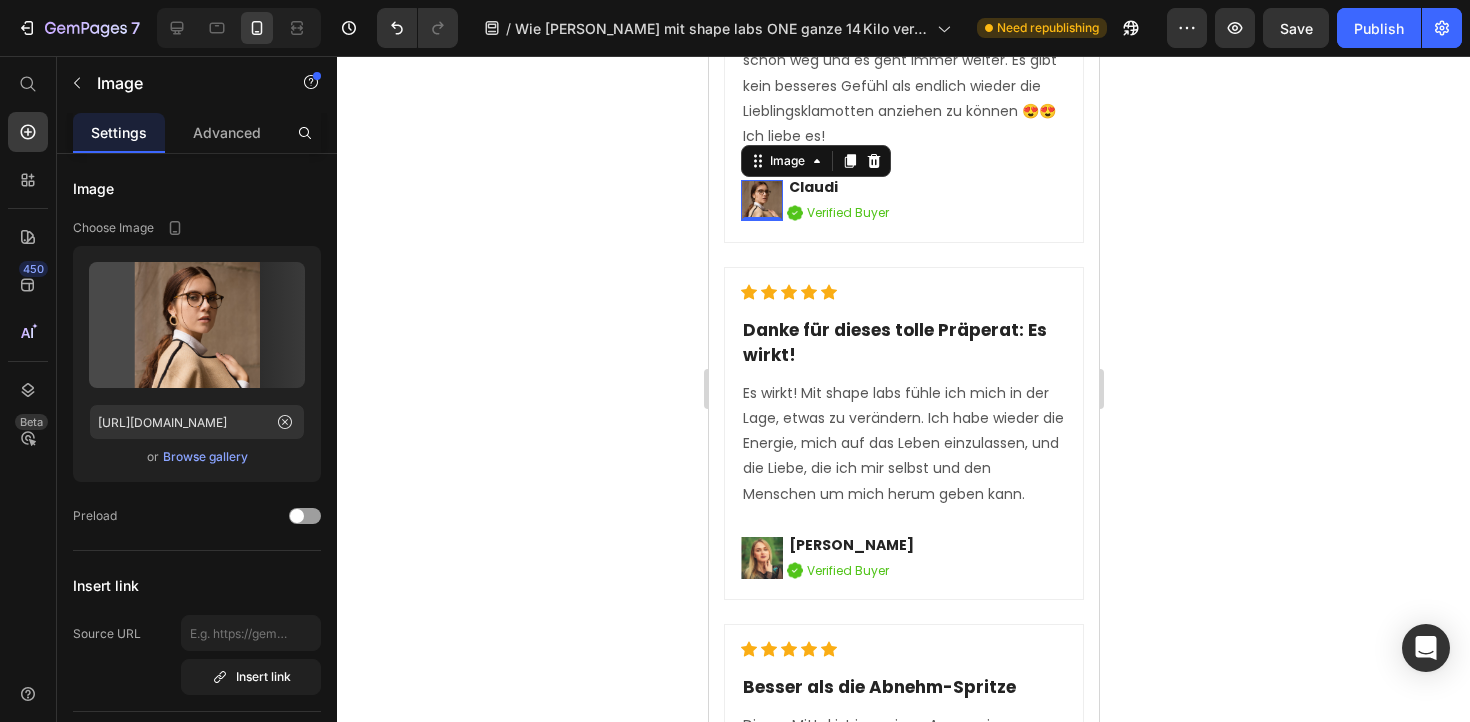 click at bounding box center [761, 201] 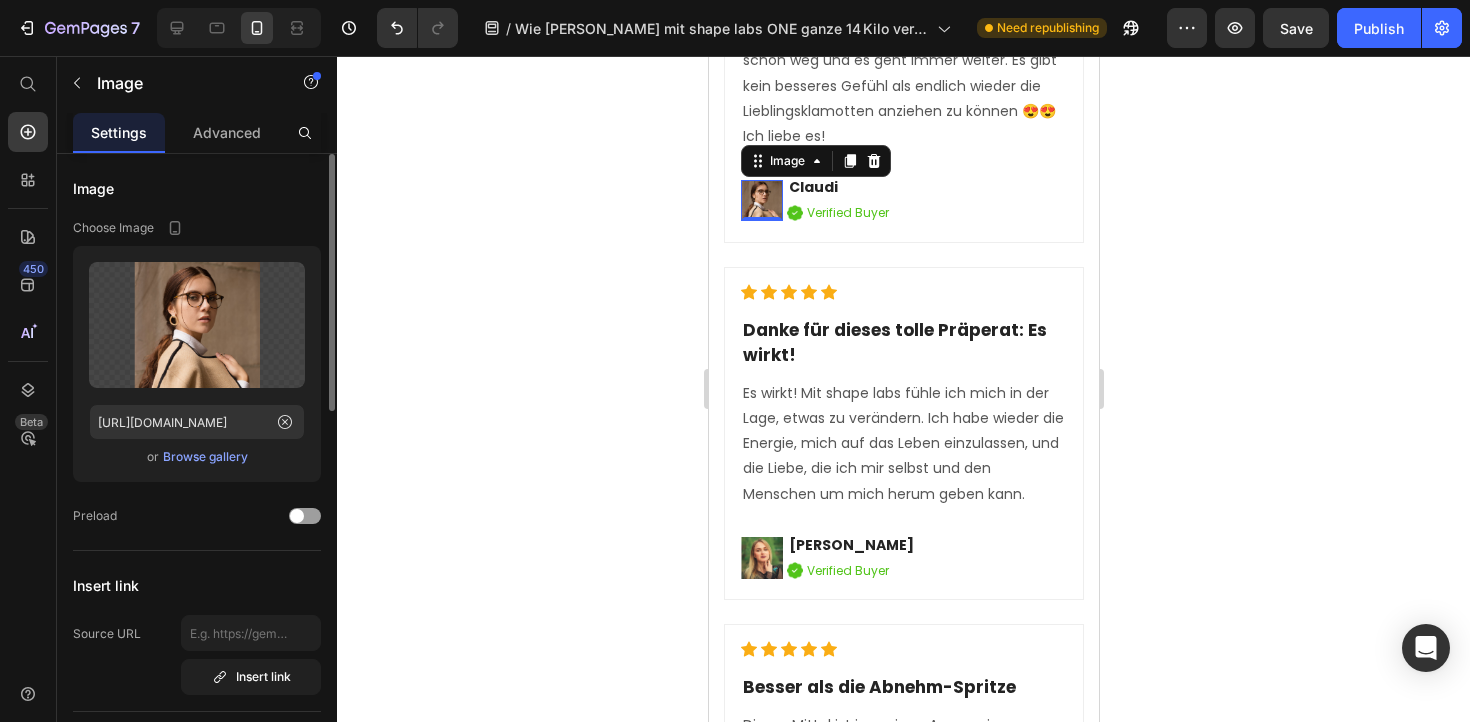 click on "Browse gallery" at bounding box center (205, 457) 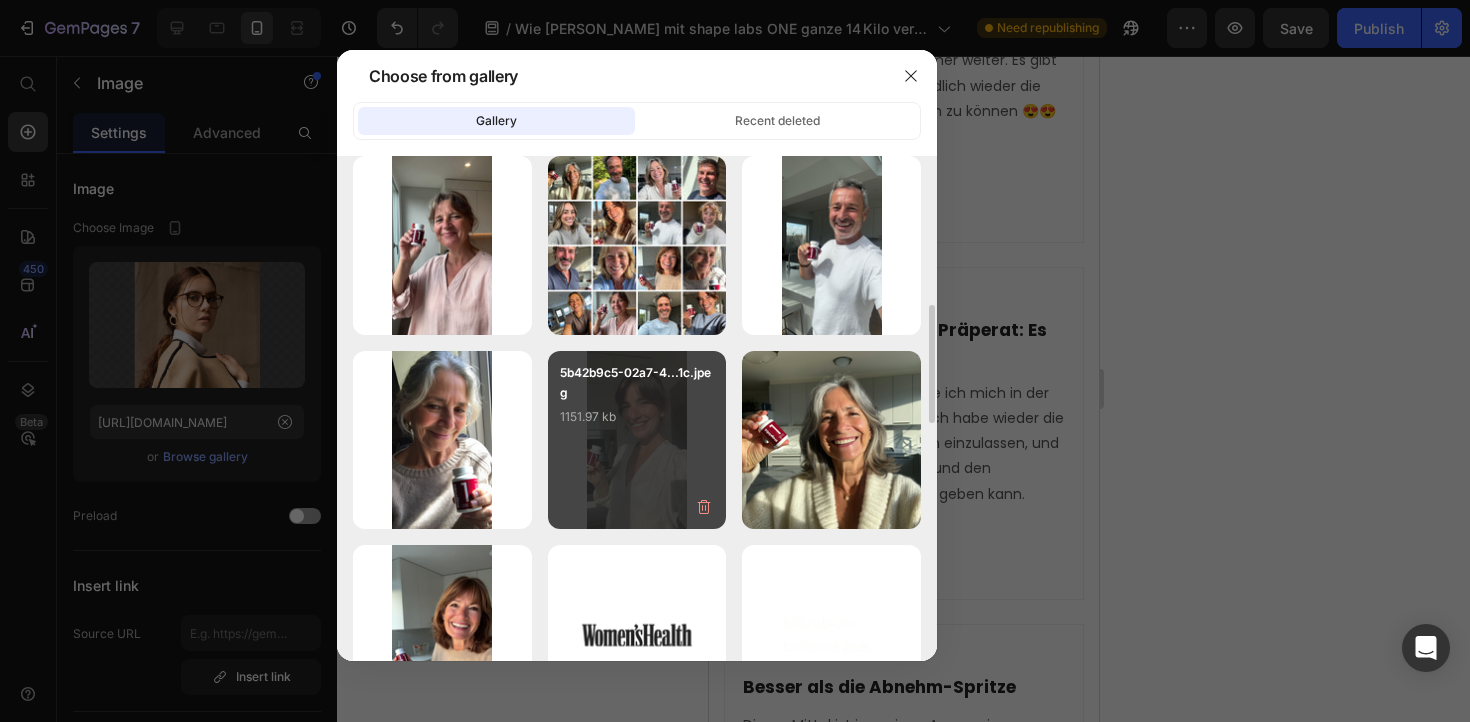 scroll, scrollTop: 631, scrollLeft: 0, axis: vertical 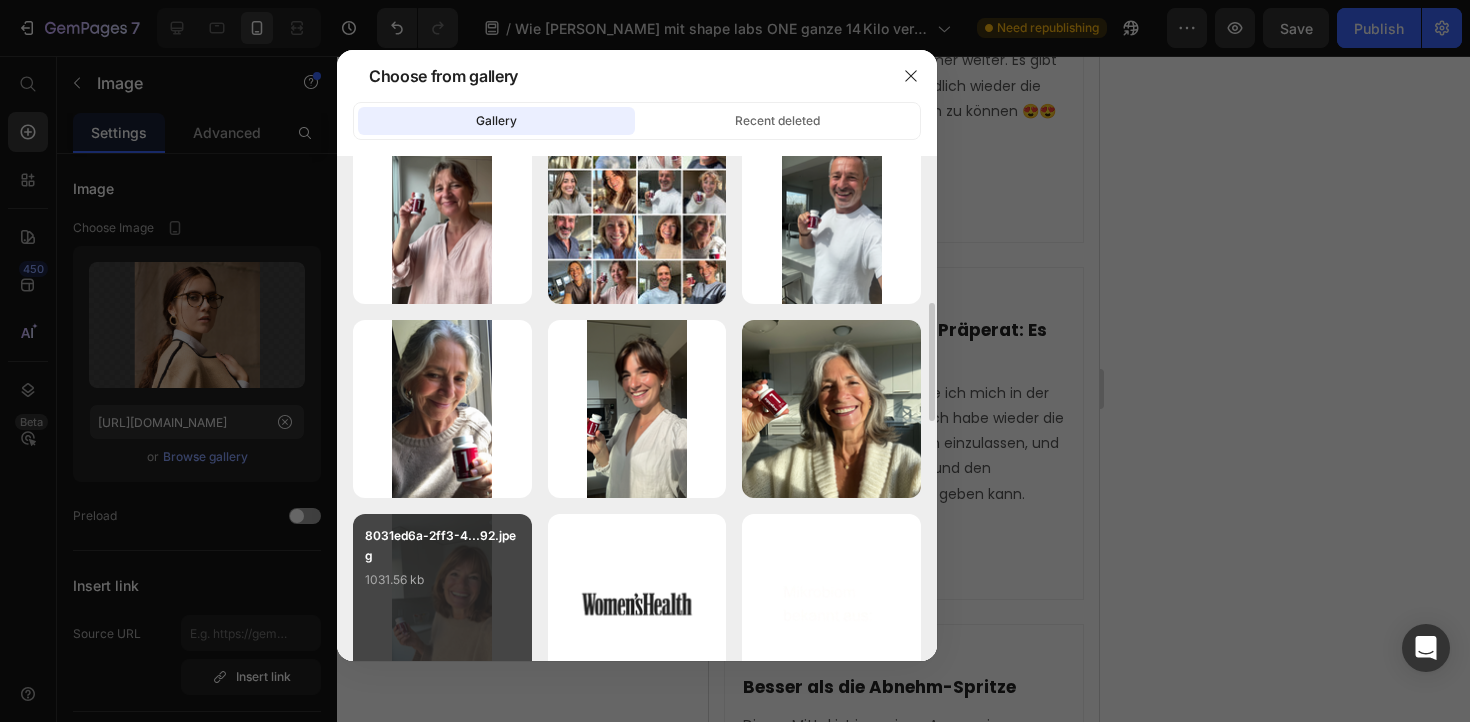click on "8031ed6a-2ff3-4...92.jpeg 1031.56 kb" at bounding box center [442, 566] 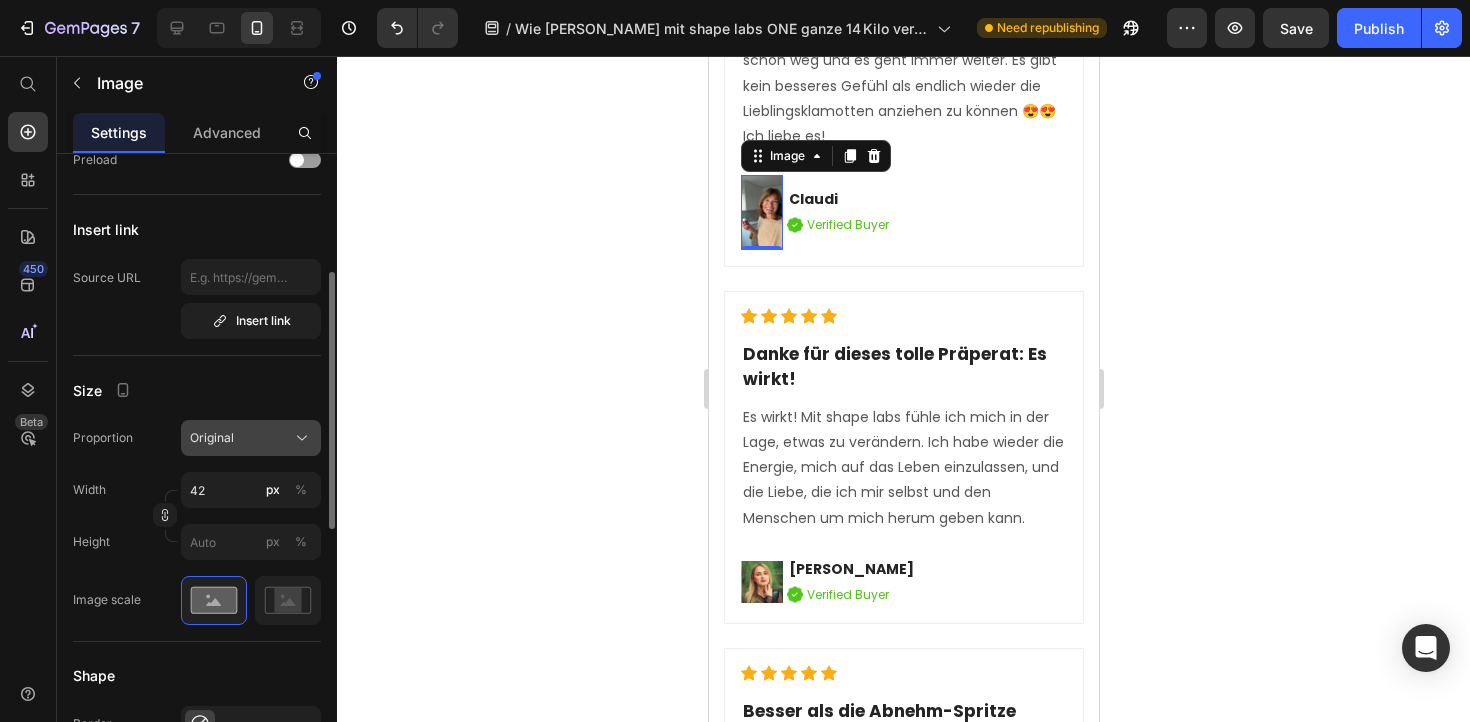 scroll, scrollTop: 358, scrollLeft: 0, axis: vertical 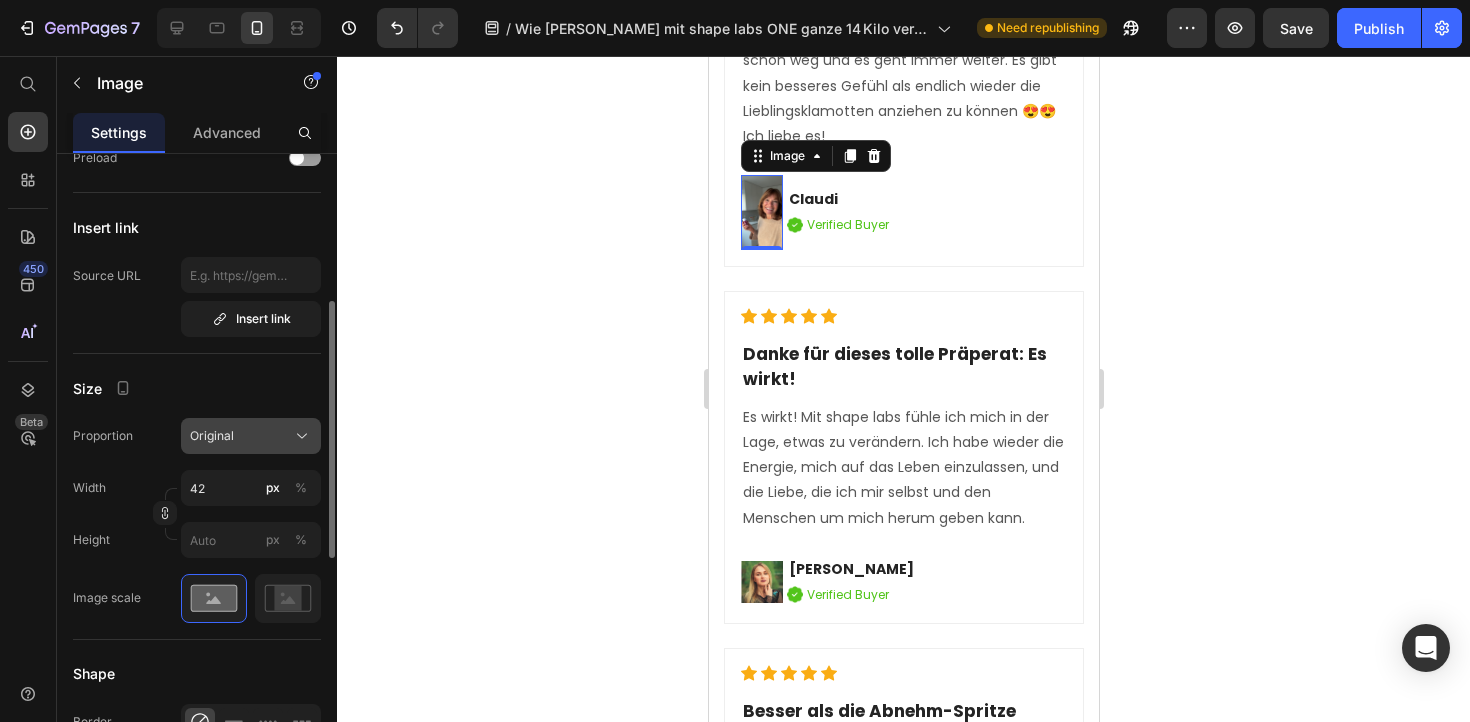 click on "Original" at bounding box center (251, 436) 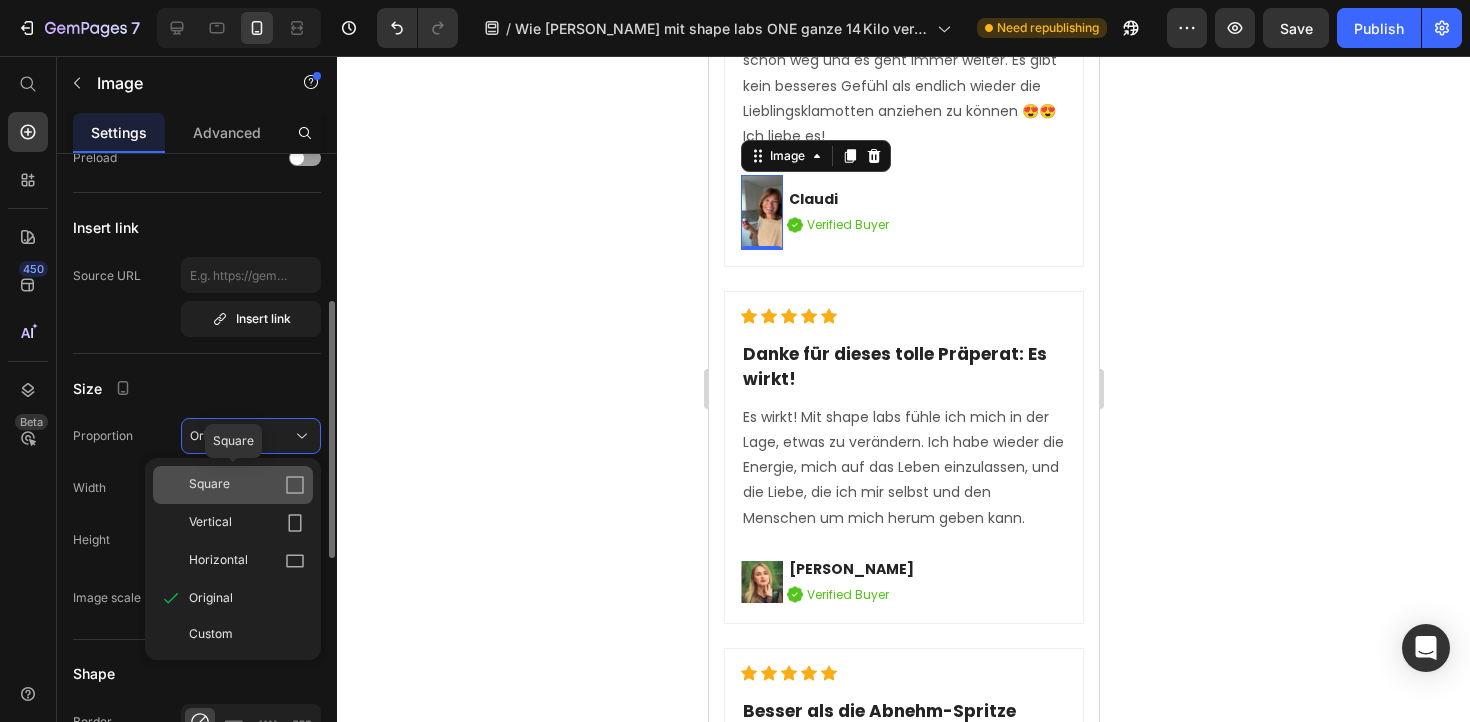 click on "Square" at bounding box center [247, 485] 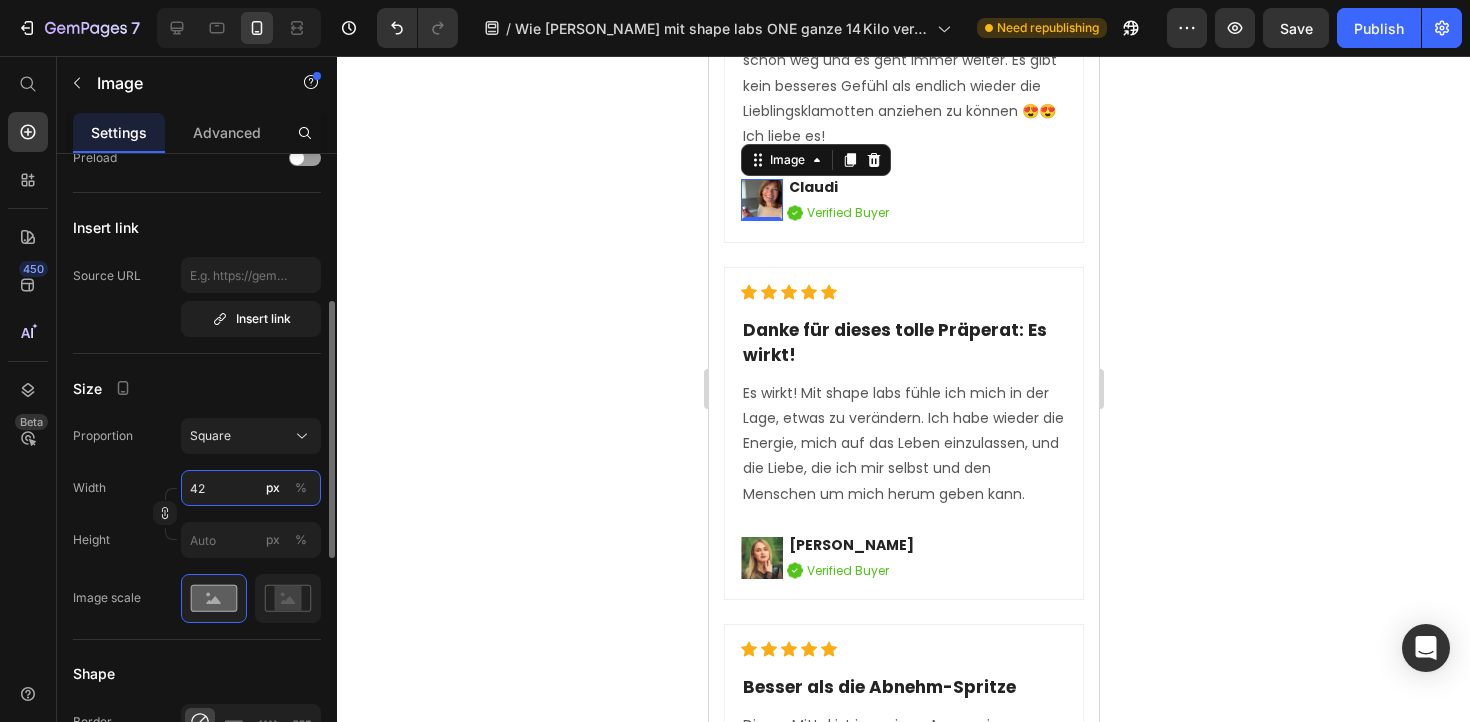 click on "42" at bounding box center [251, 488] 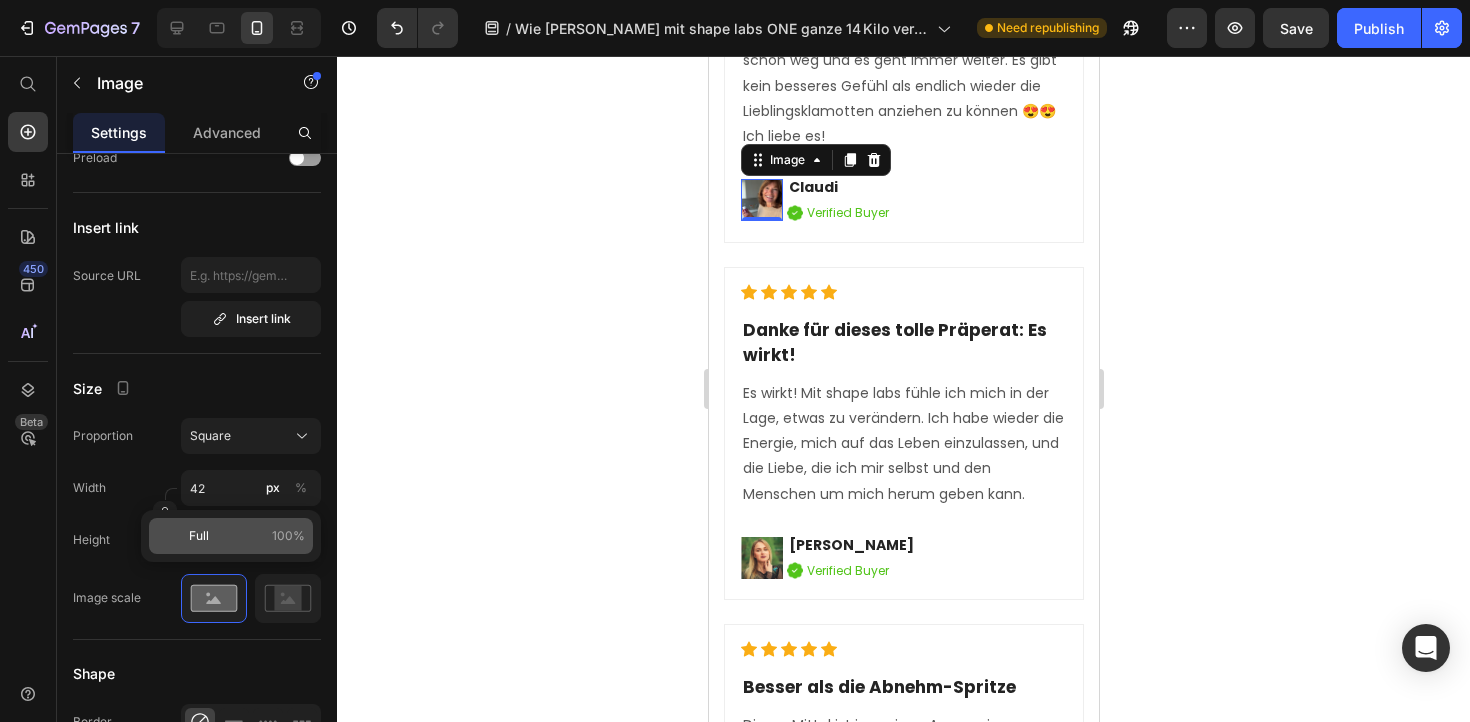 type on "42" 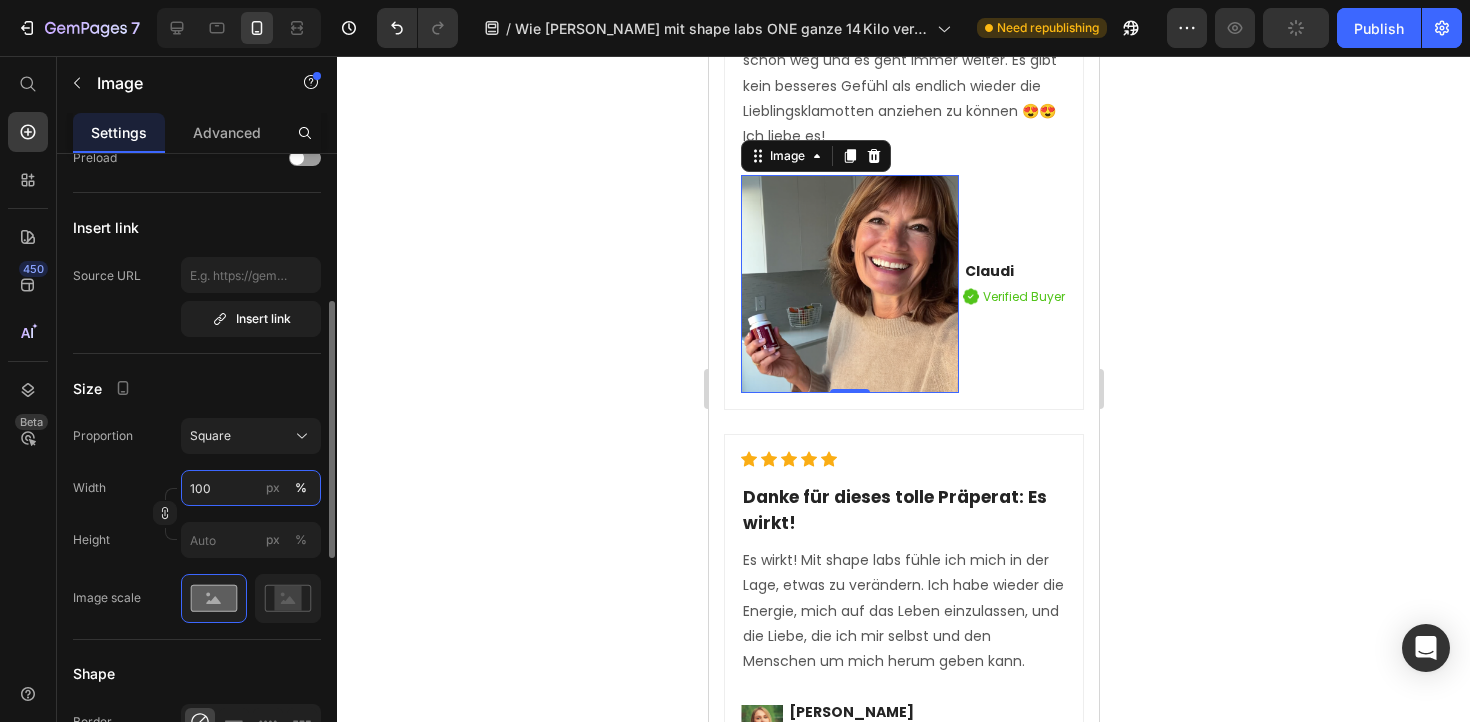 drag, startPoint x: 234, startPoint y: 489, endPoint x: 182, endPoint y: 490, distance: 52.009613 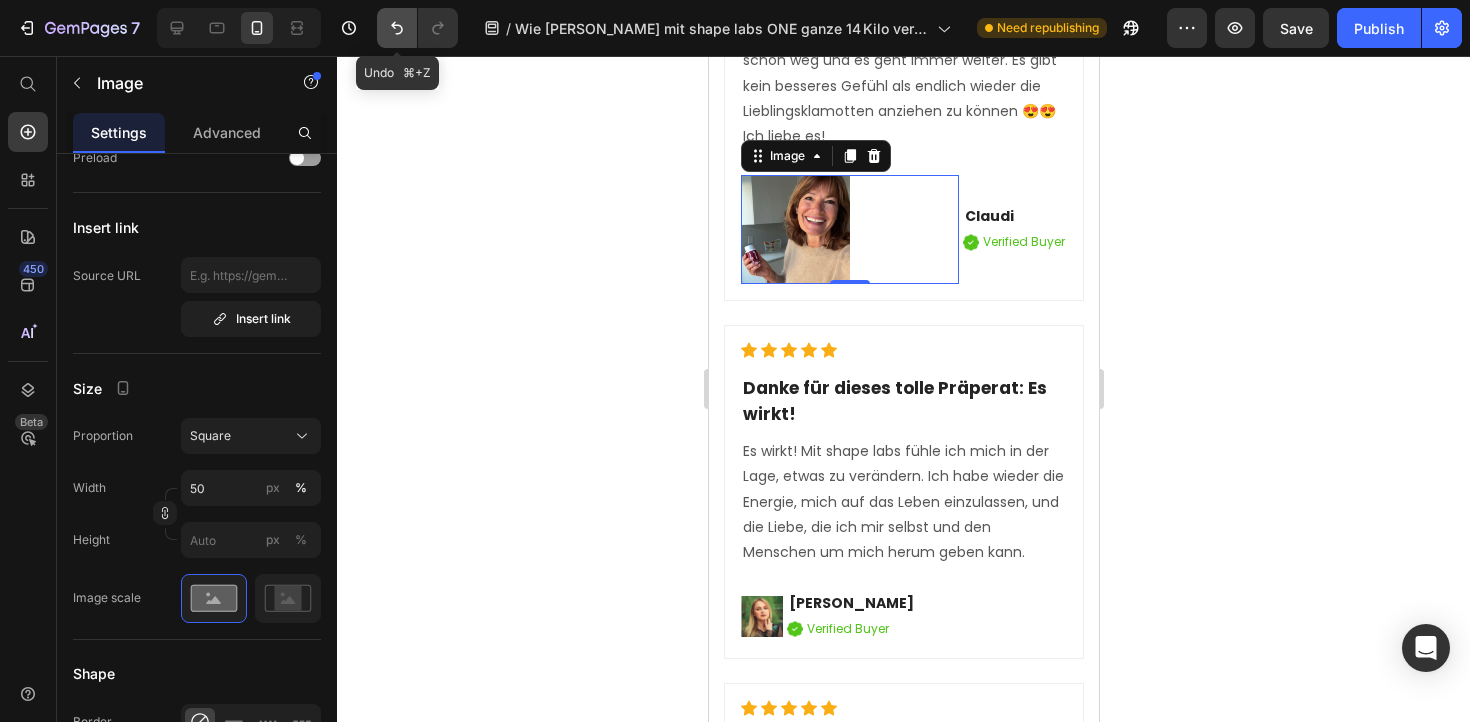 click 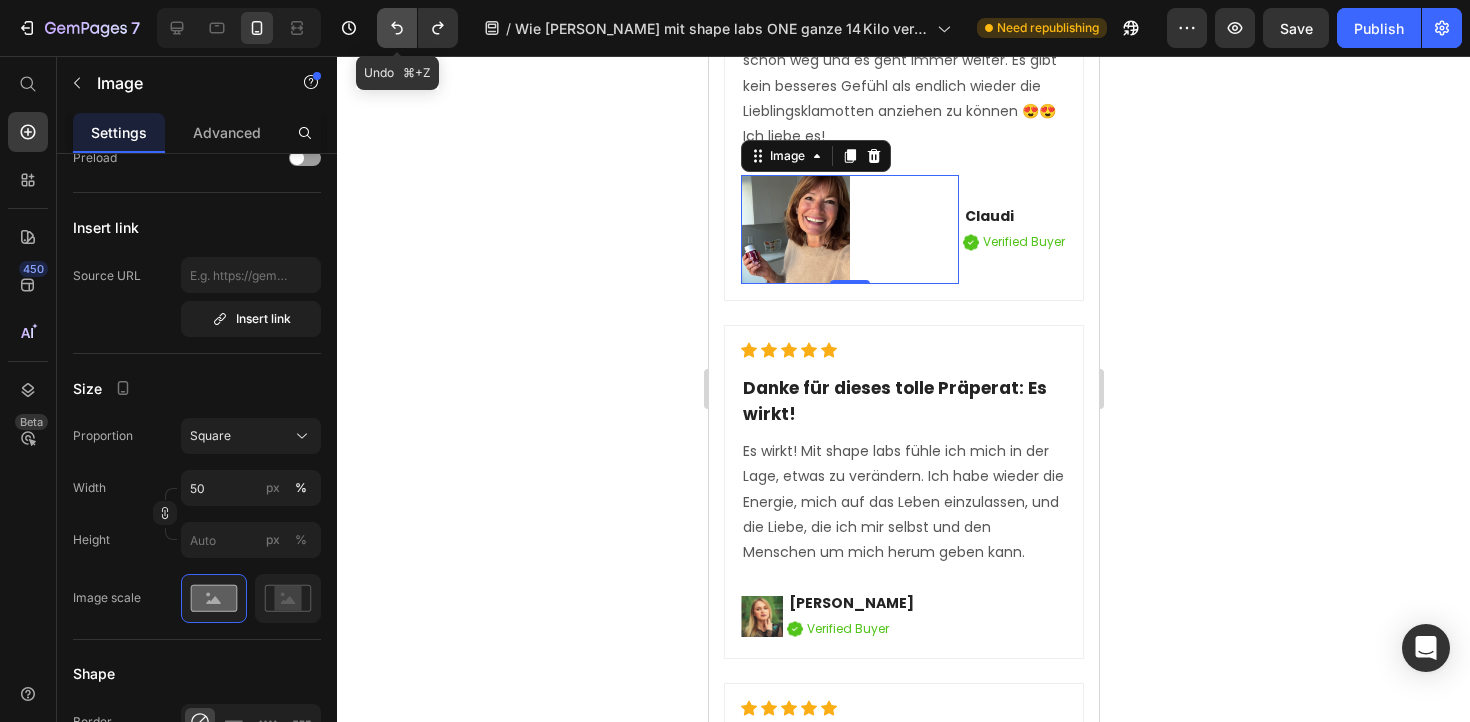 click 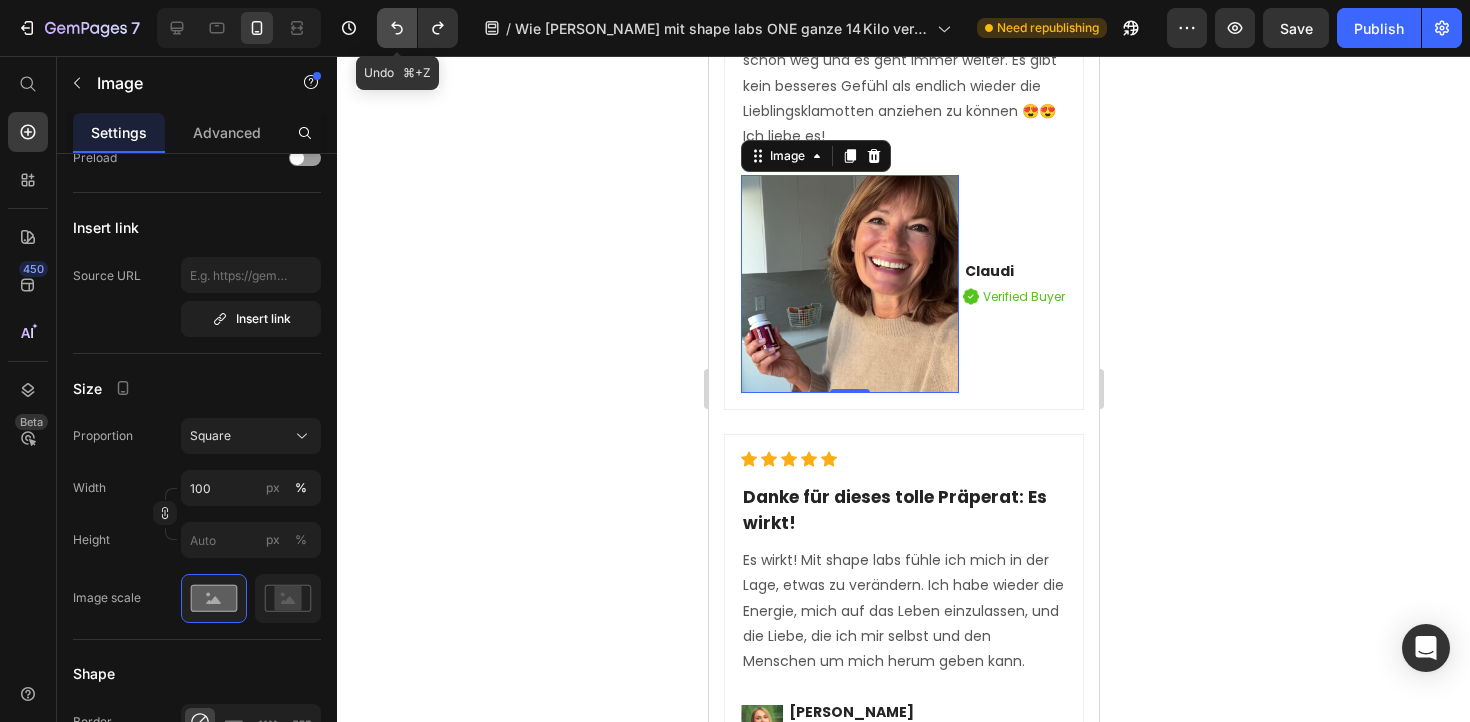 click 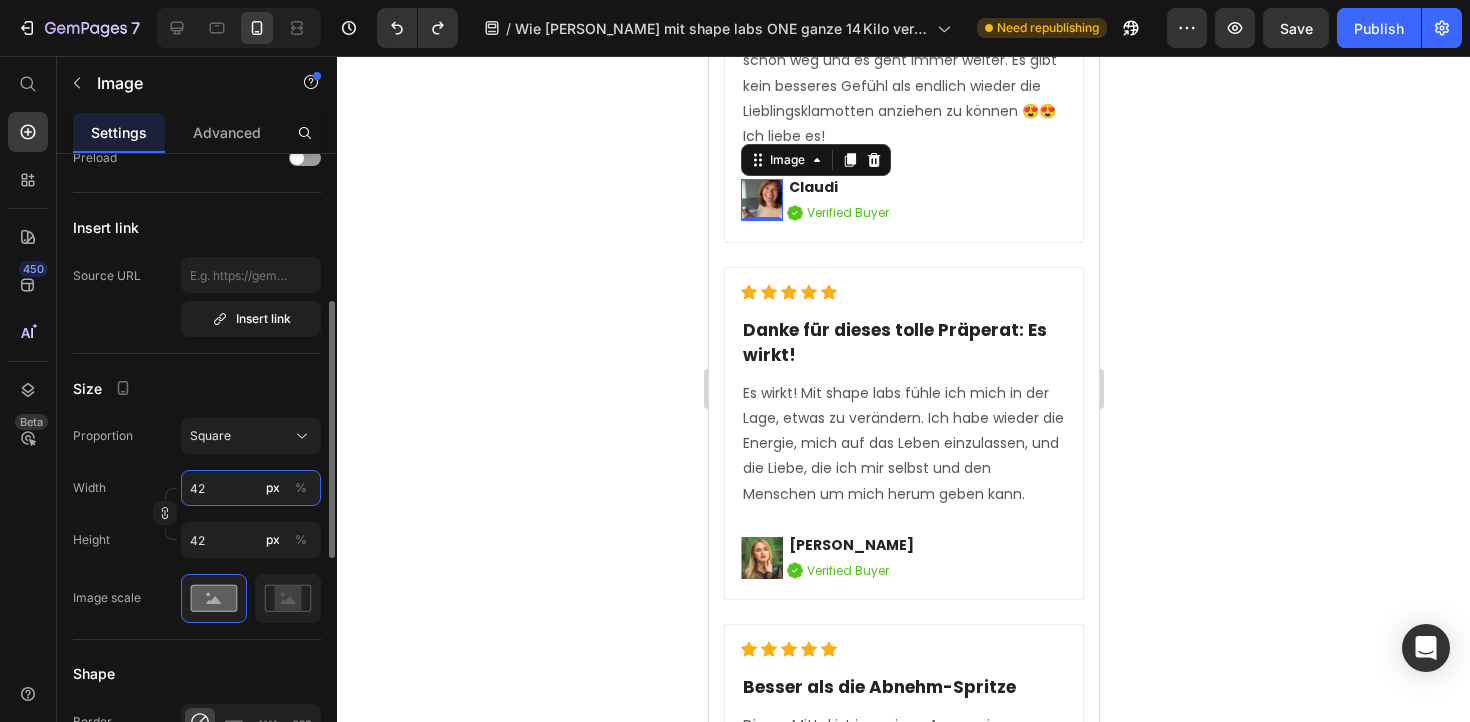 drag, startPoint x: 226, startPoint y: 488, endPoint x: 185, endPoint y: 488, distance: 41 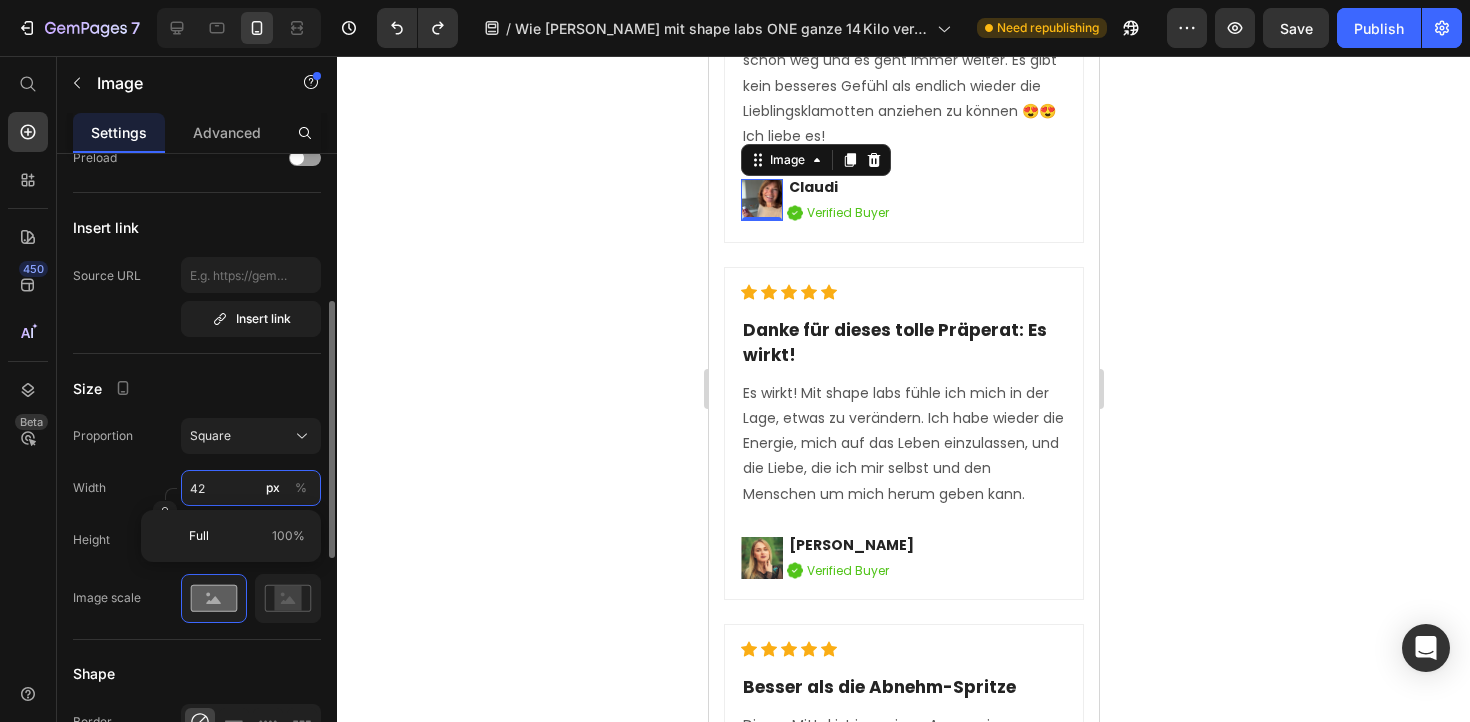 type on "8" 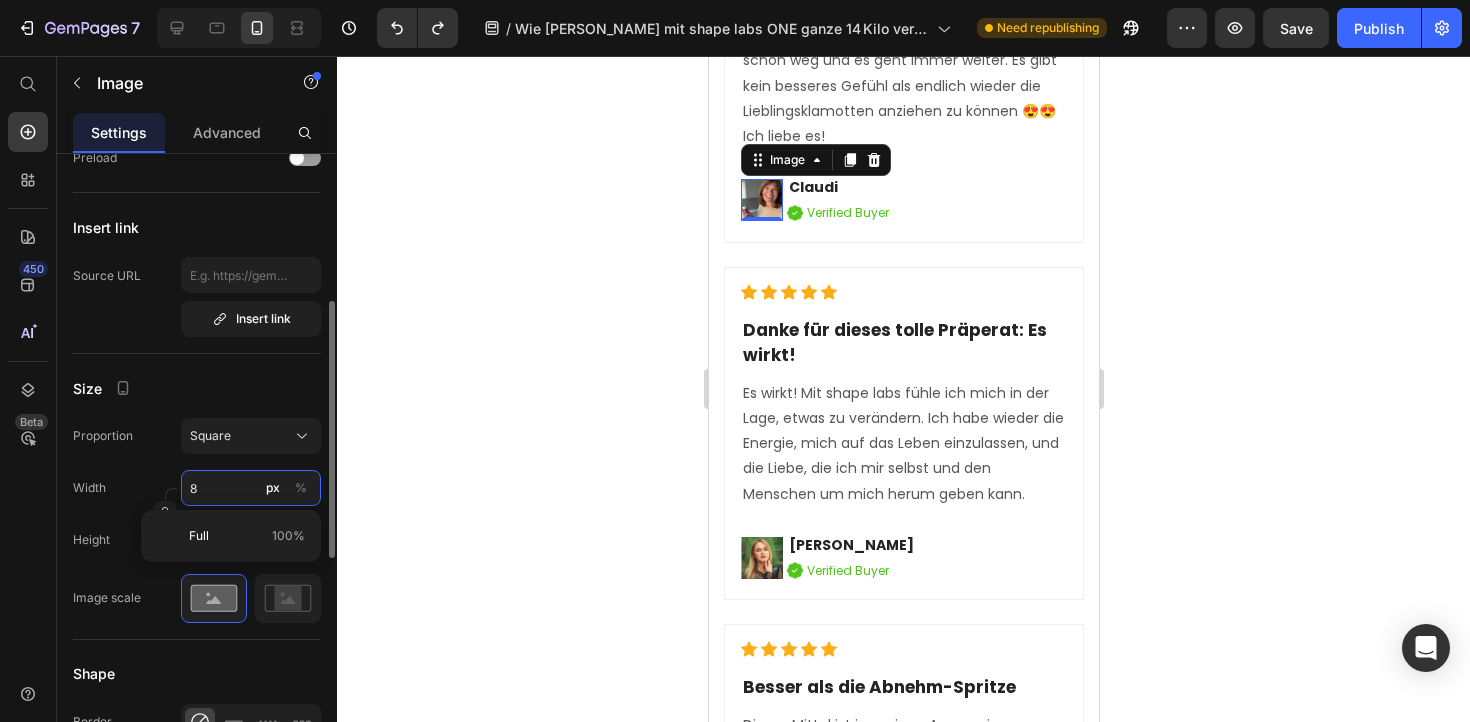 type on "80" 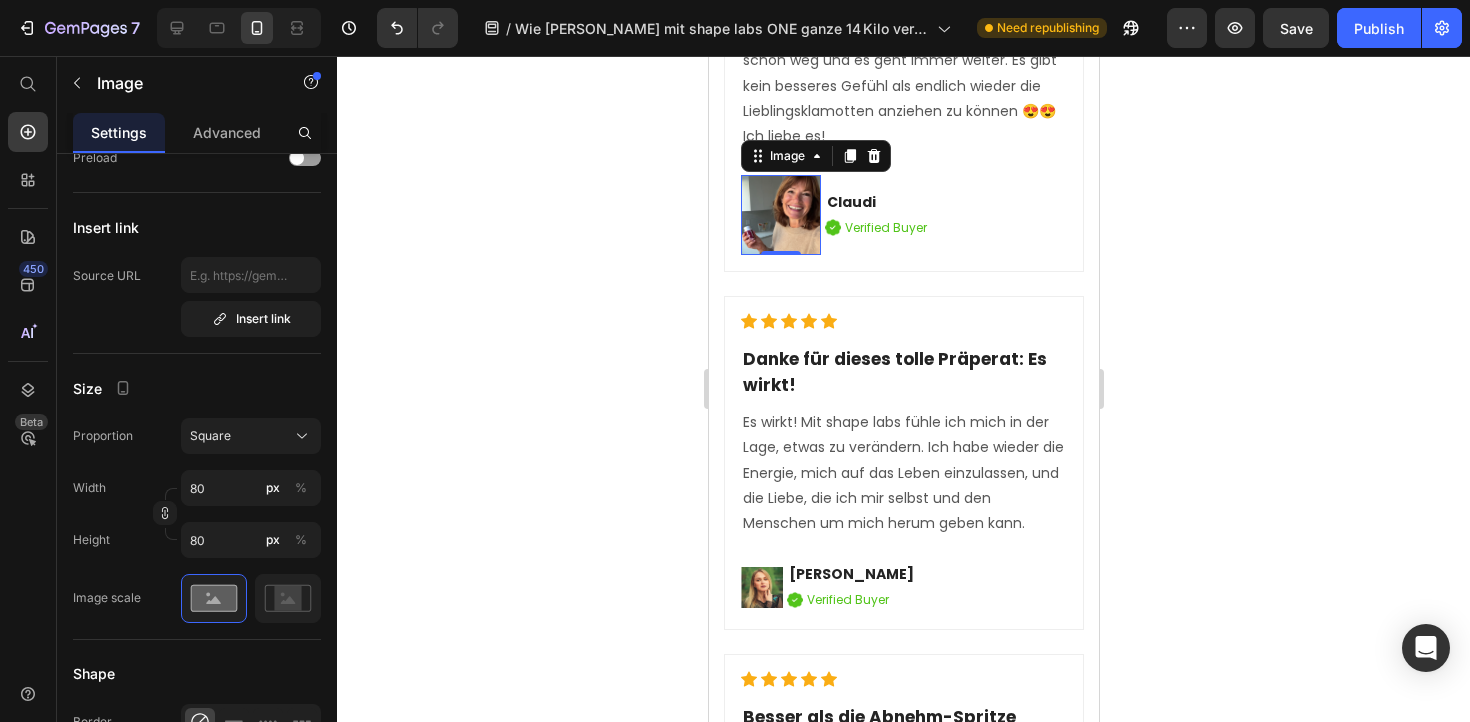 click 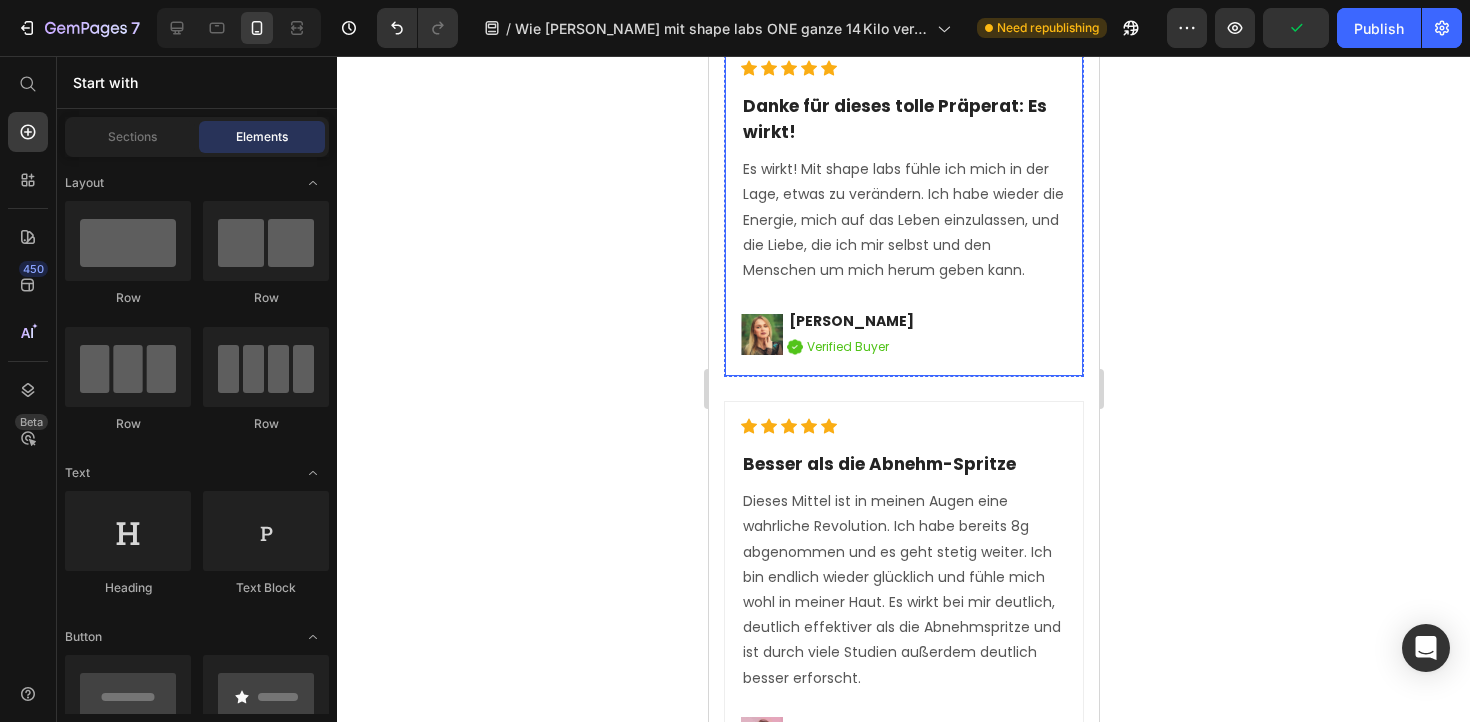 scroll, scrollTop: 11614, scrollLeft: 0, axis: vertical 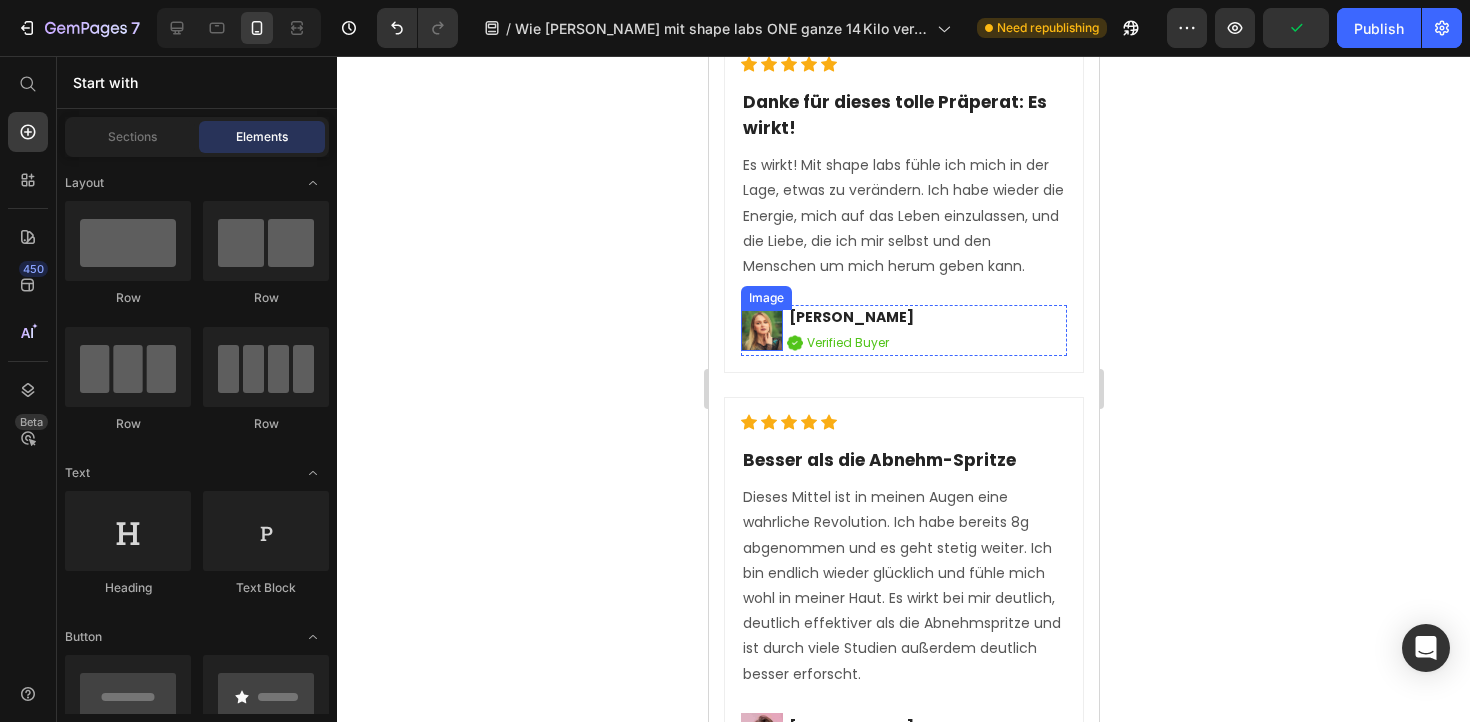click at bounding box center [761, 331] 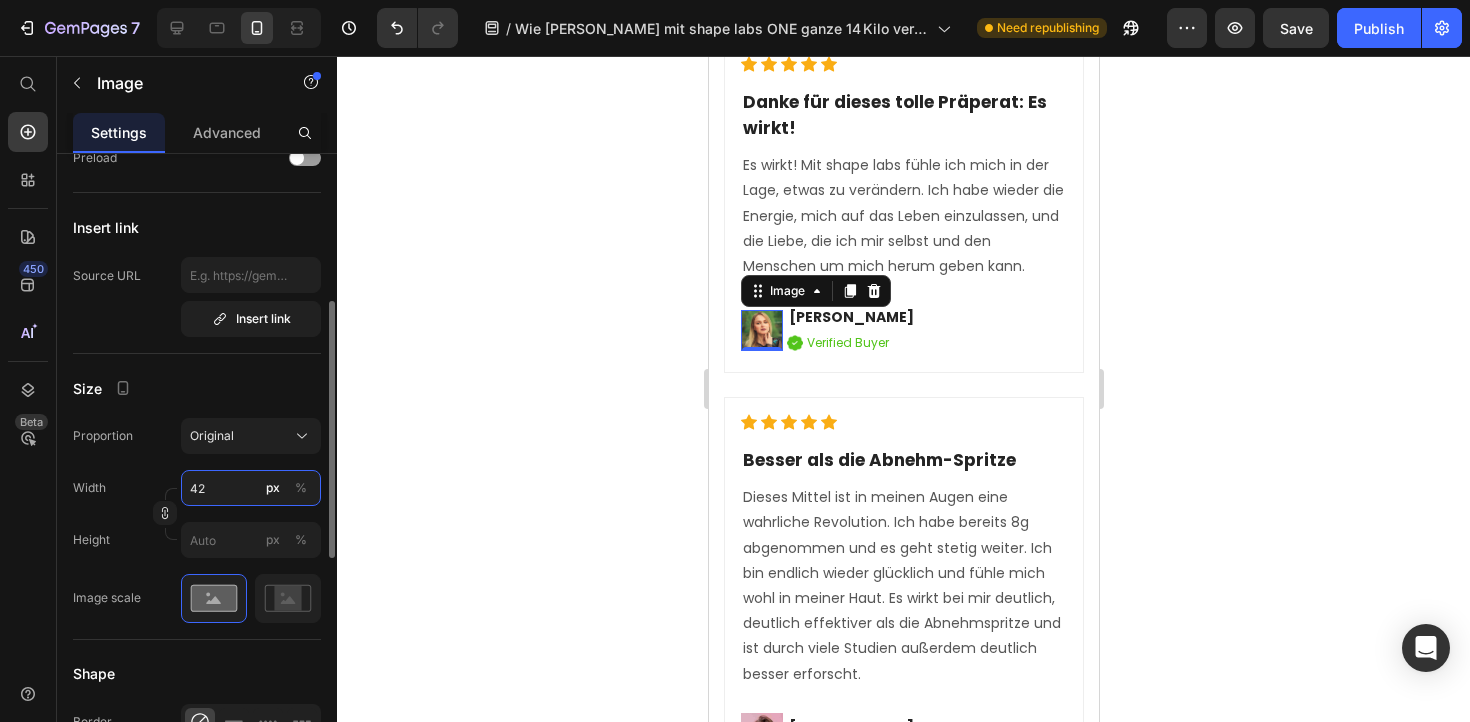 drag, startPoint x: 223, startPoint y: 488, endPoint x: 178, endPoint y: 488, distance: 45 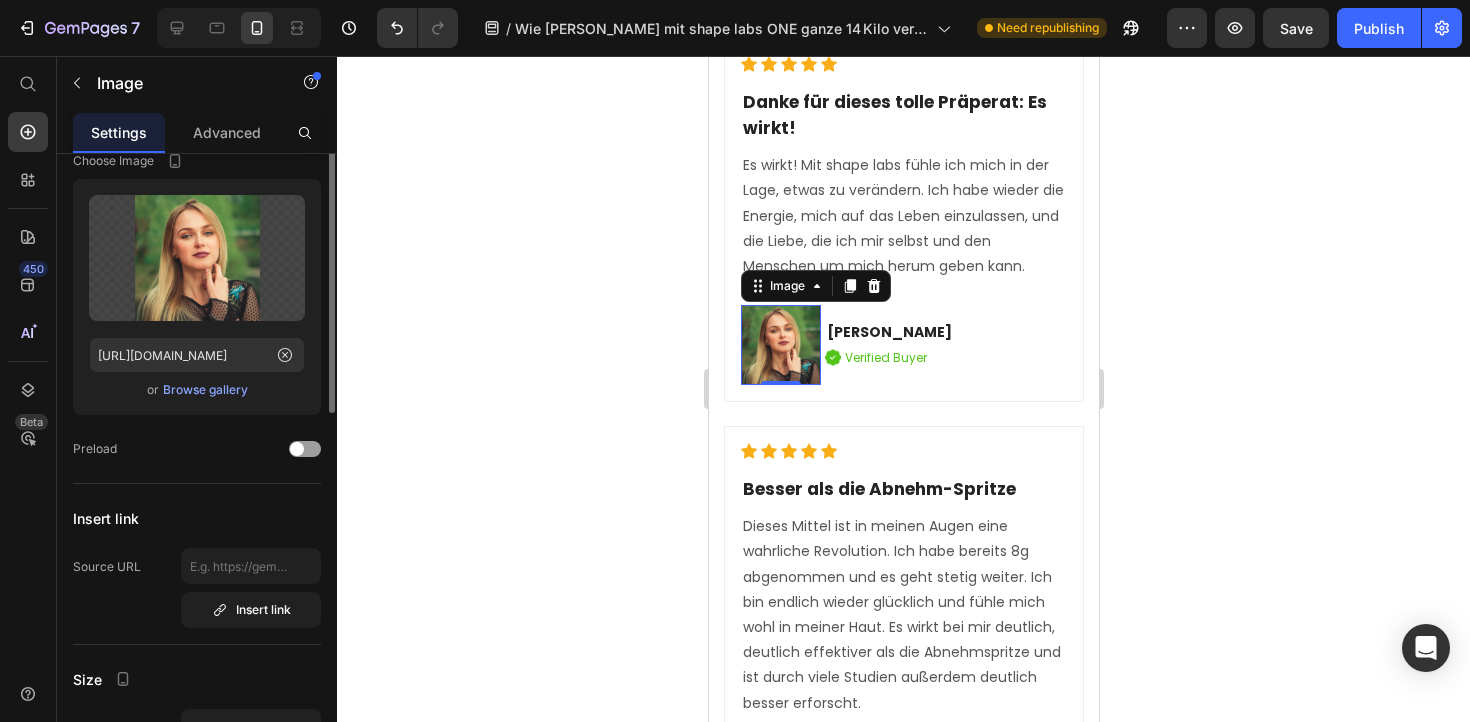 scroll, scrollTop: 28, scrollLeft: 0, axis: vertical 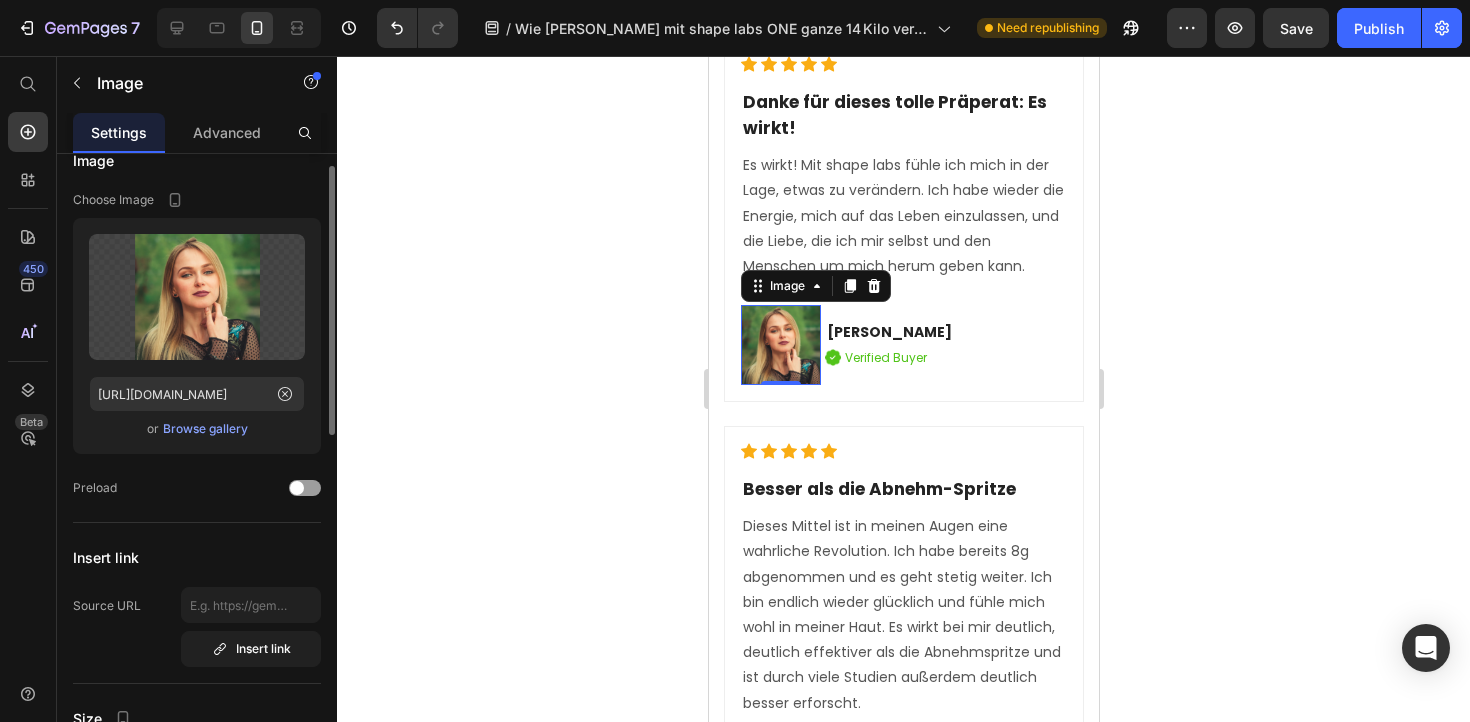 type on "80" 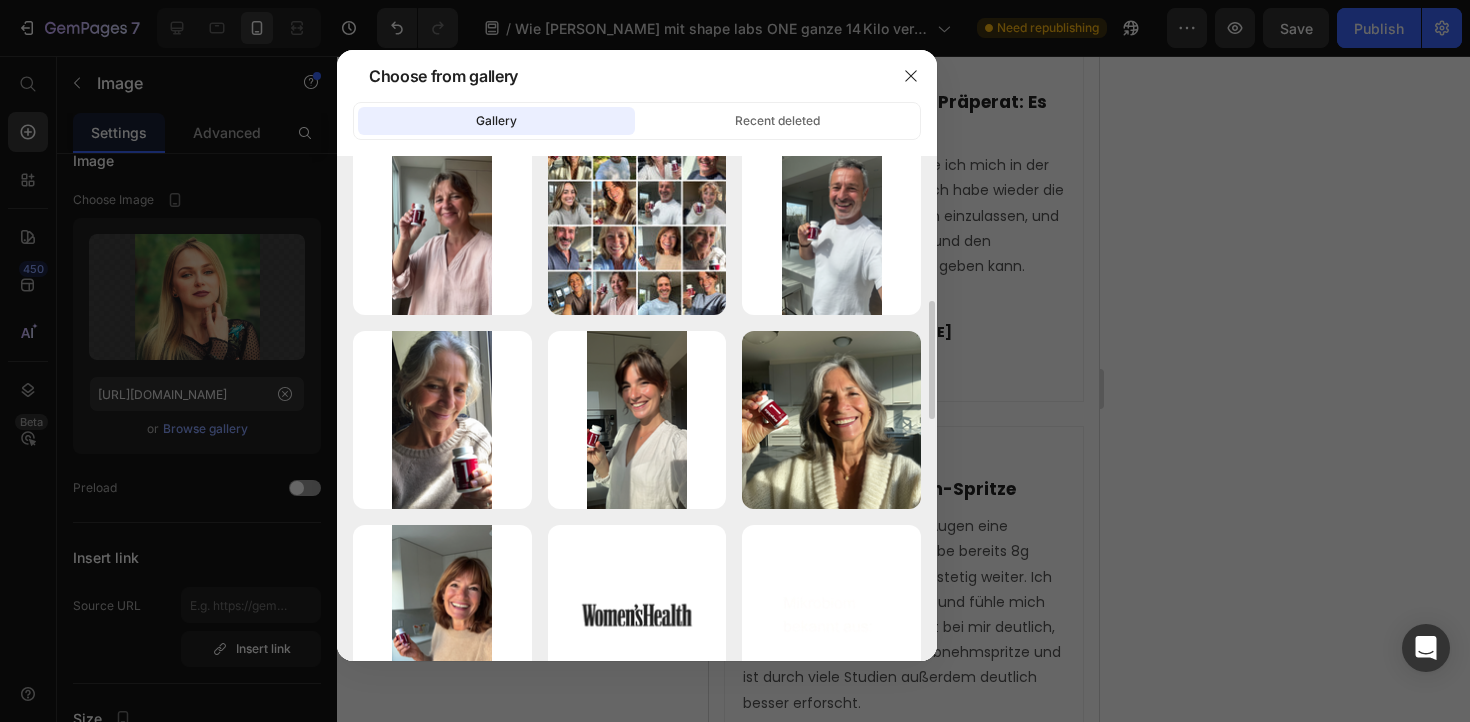 scroll, scrollTop: 636, scrollLeft: 0, axis: vertical 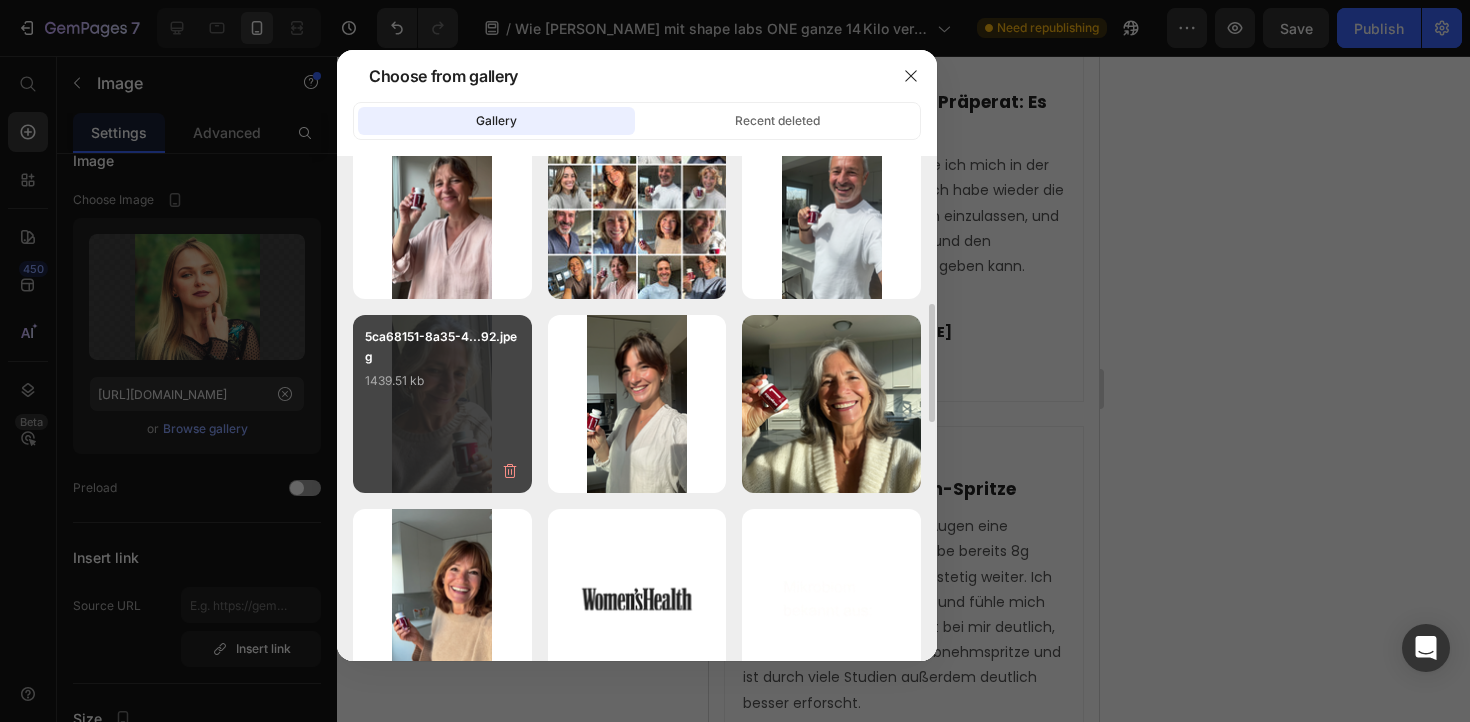 click on "5ca68151-8a35-4...92.jpeg 1439.51 kb" at bounding box center [442, 367] 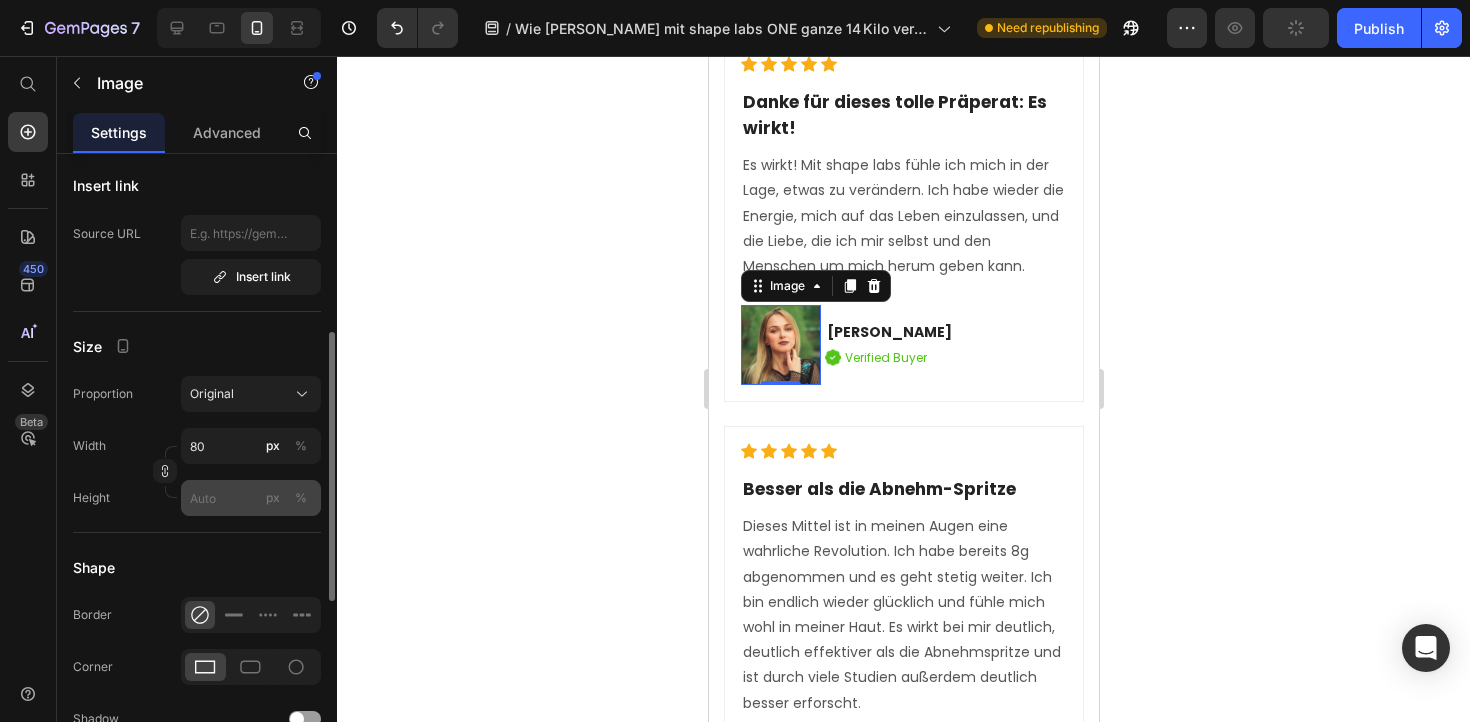 scroll, scrollTop: 404, scrollLeft: 0, axis: vertical 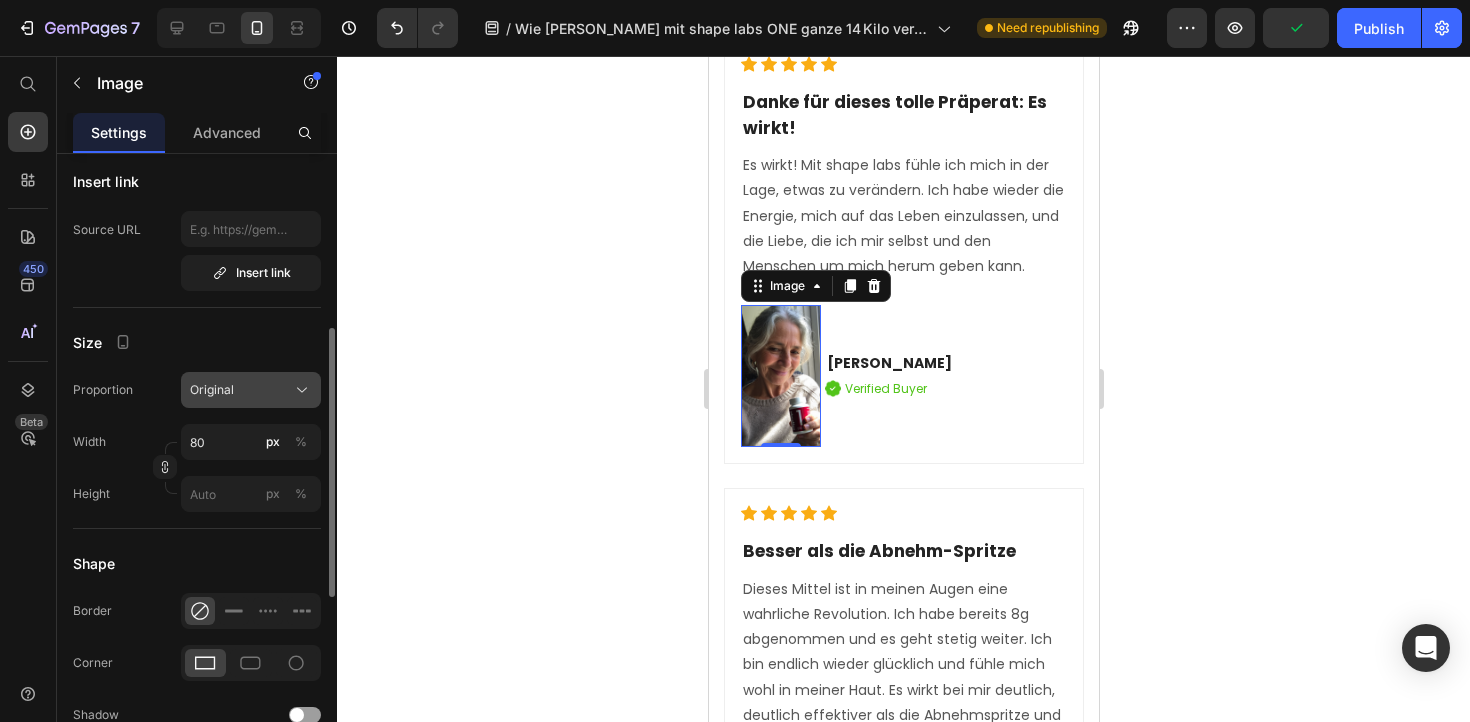click on "Original" 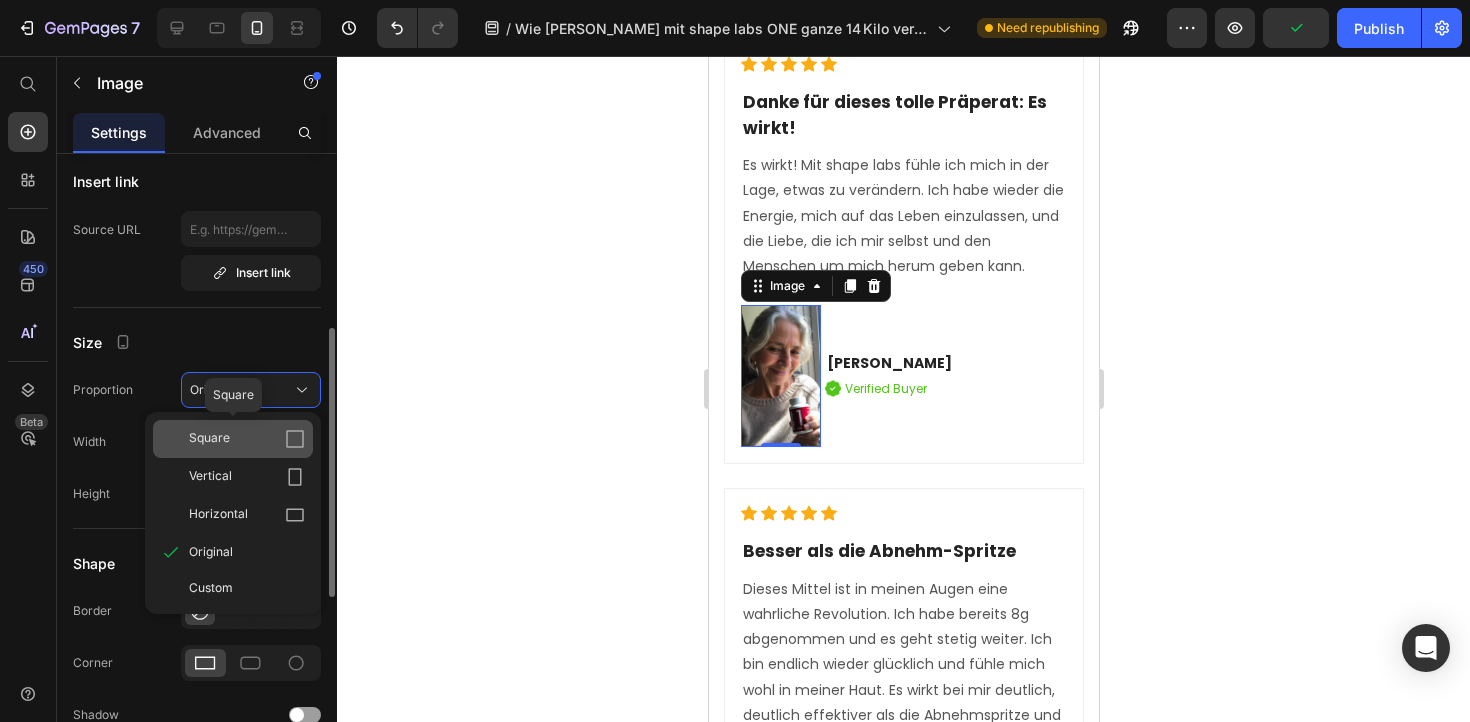 click on "Square" at bounding box center (247, 439) 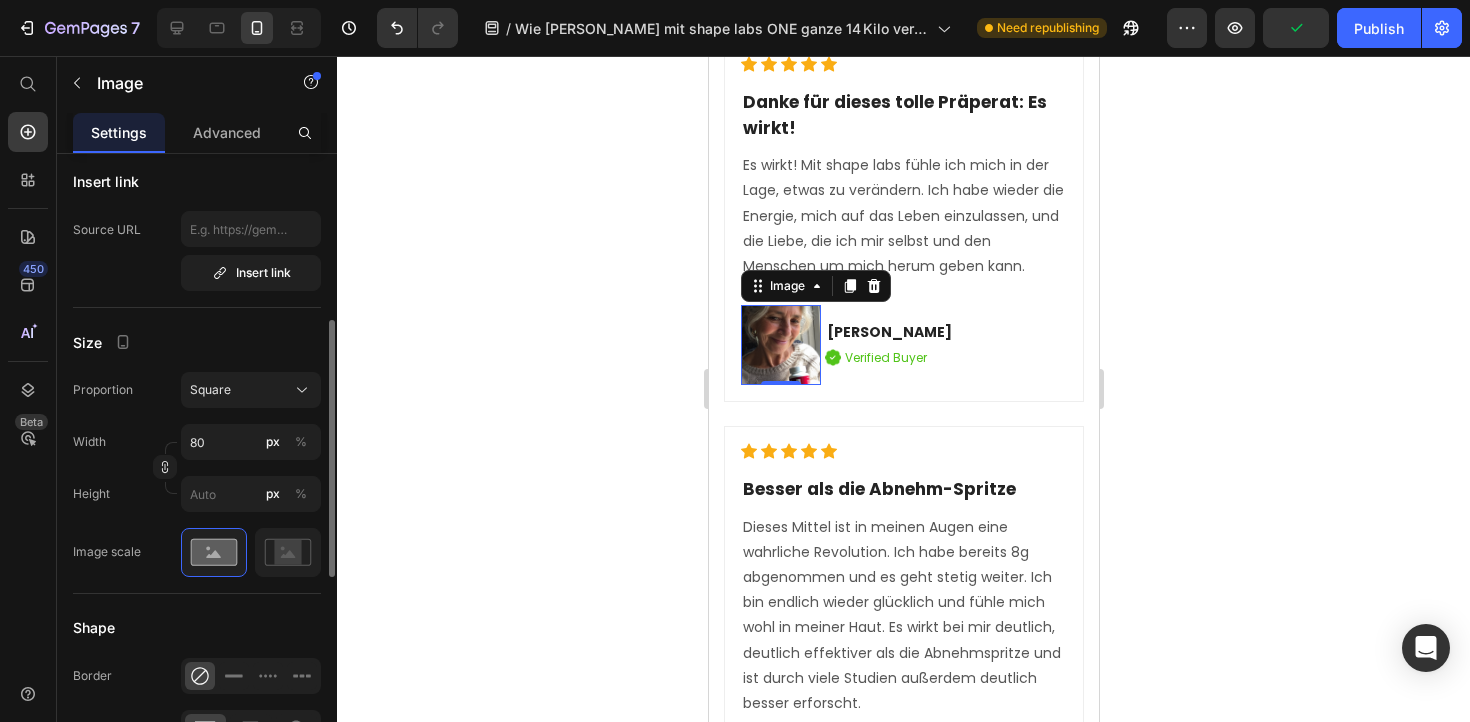 type on "80" 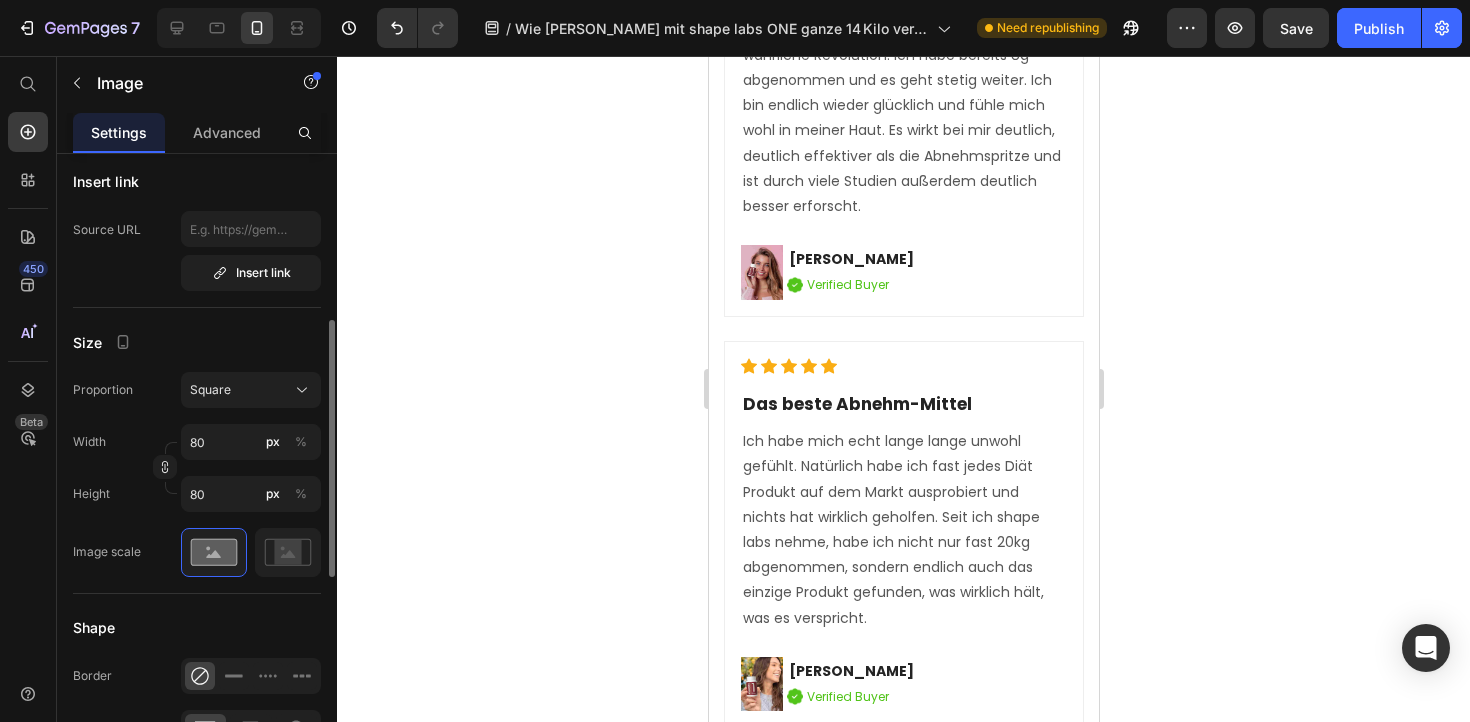 scroll, scrollTop: 12139, scrollLeft: 0, axis: vertical 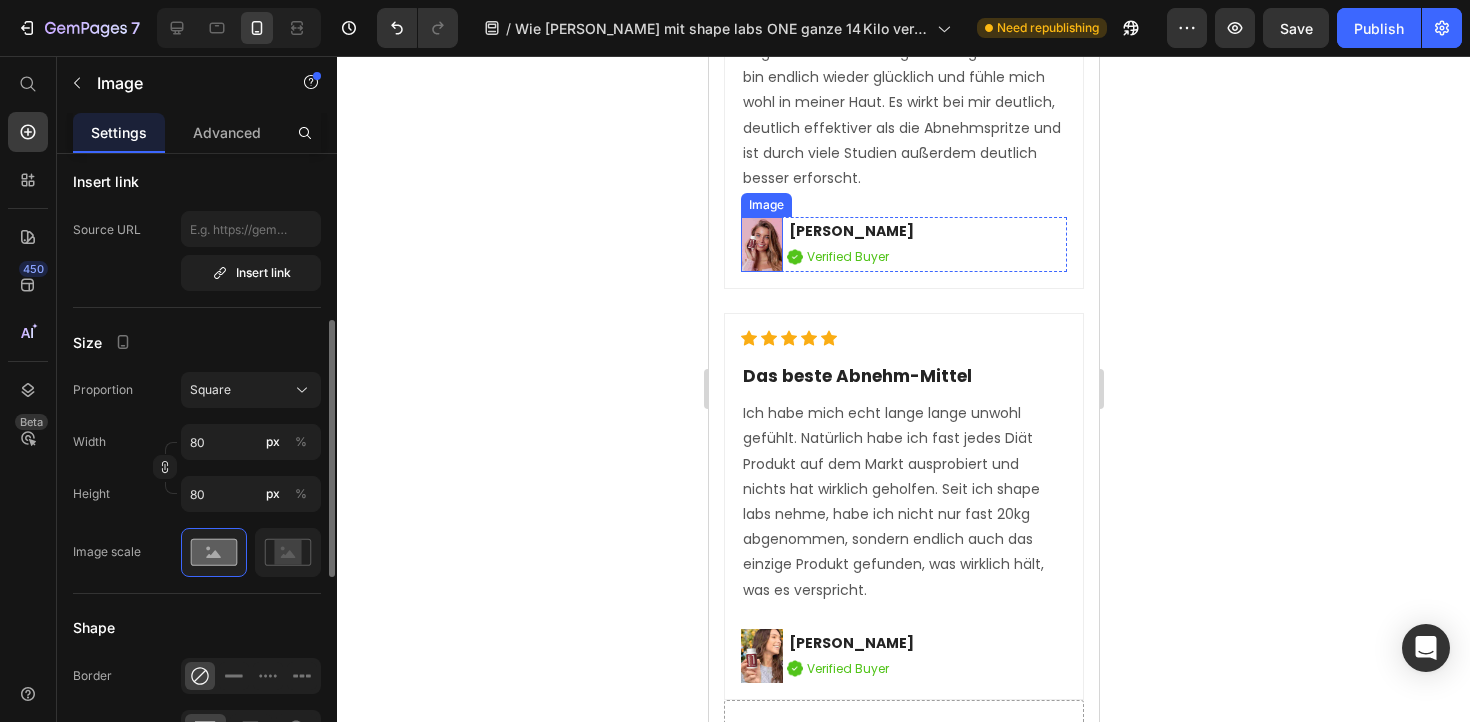 click at bounding box center (761, 244) 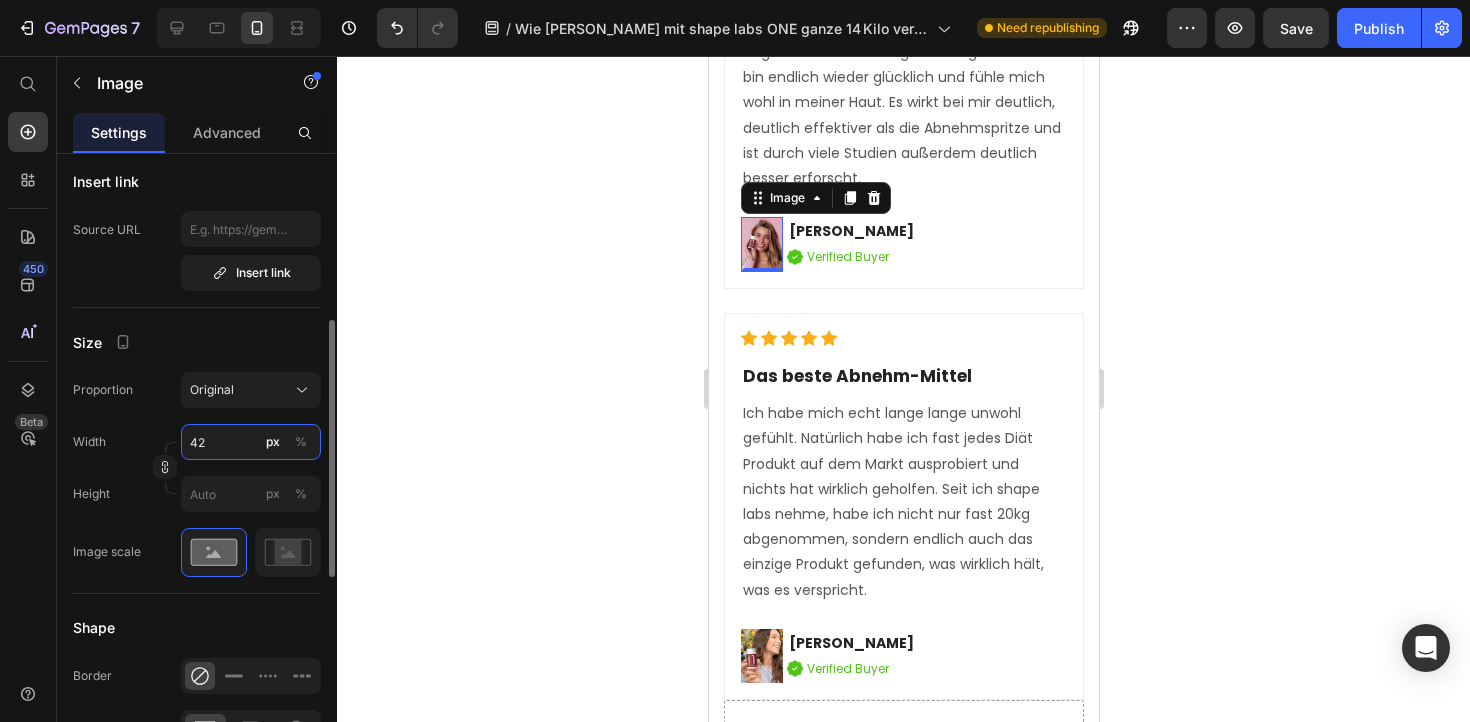 drag, startPoint x: 212, startPoint y: 441, endPoint x: 175, endPoint y: 440, distance: 37.01351 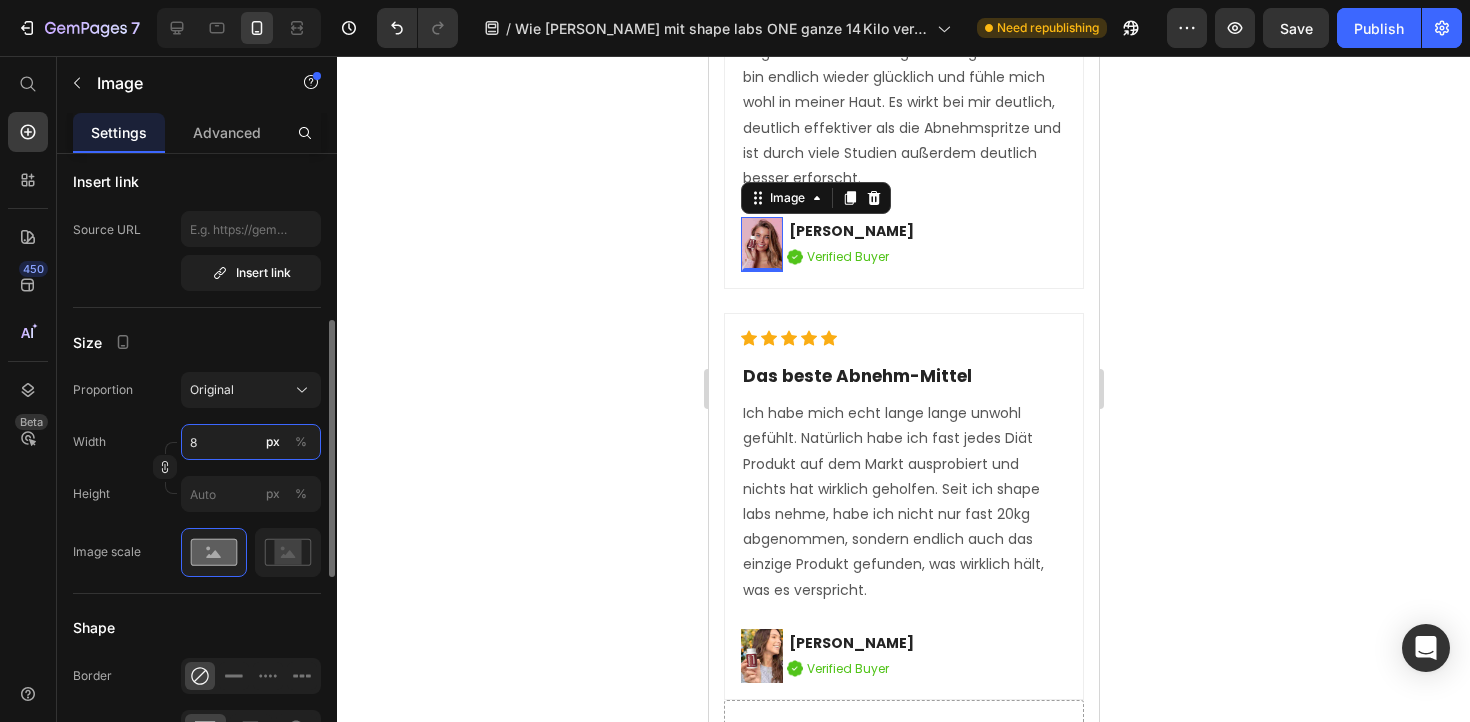 type on "80" 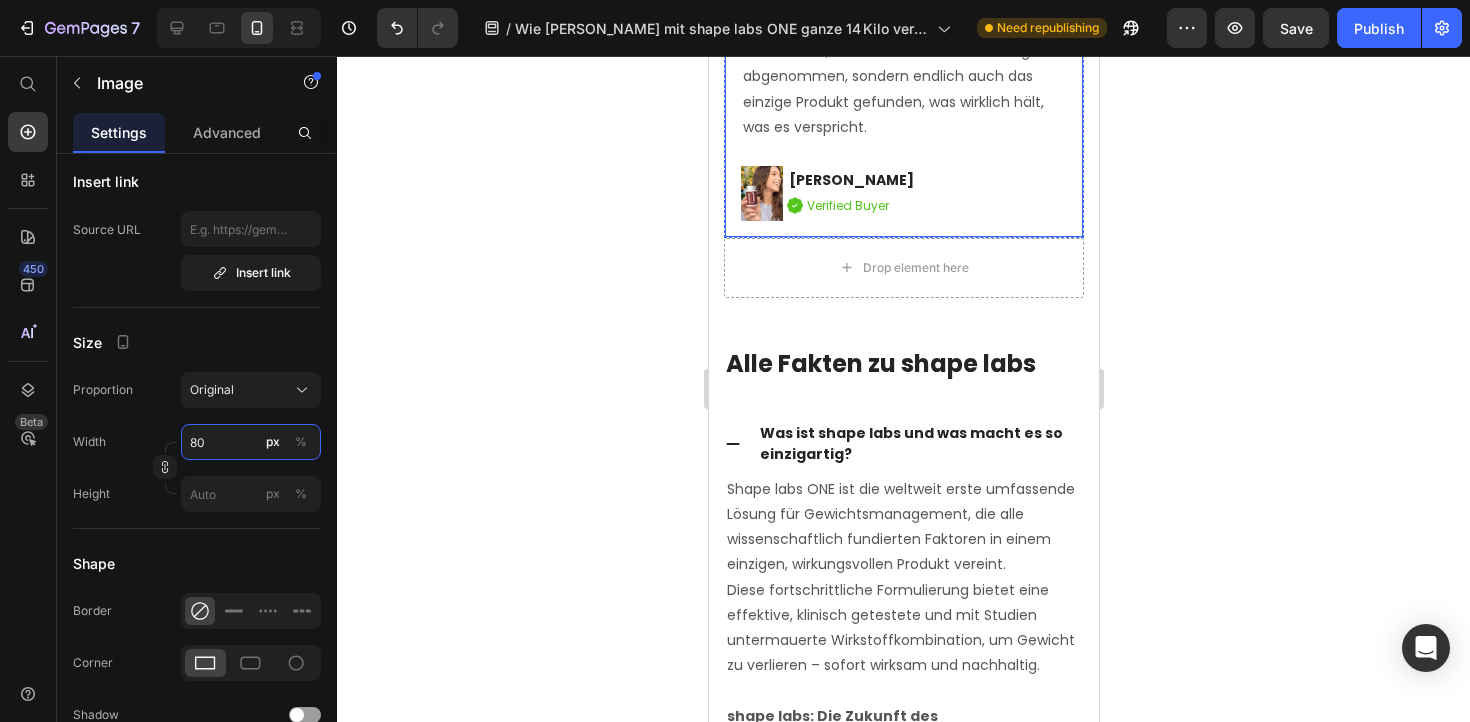 scroll, scrollTop: 12661, scrollLeft: 0, axis: vertical 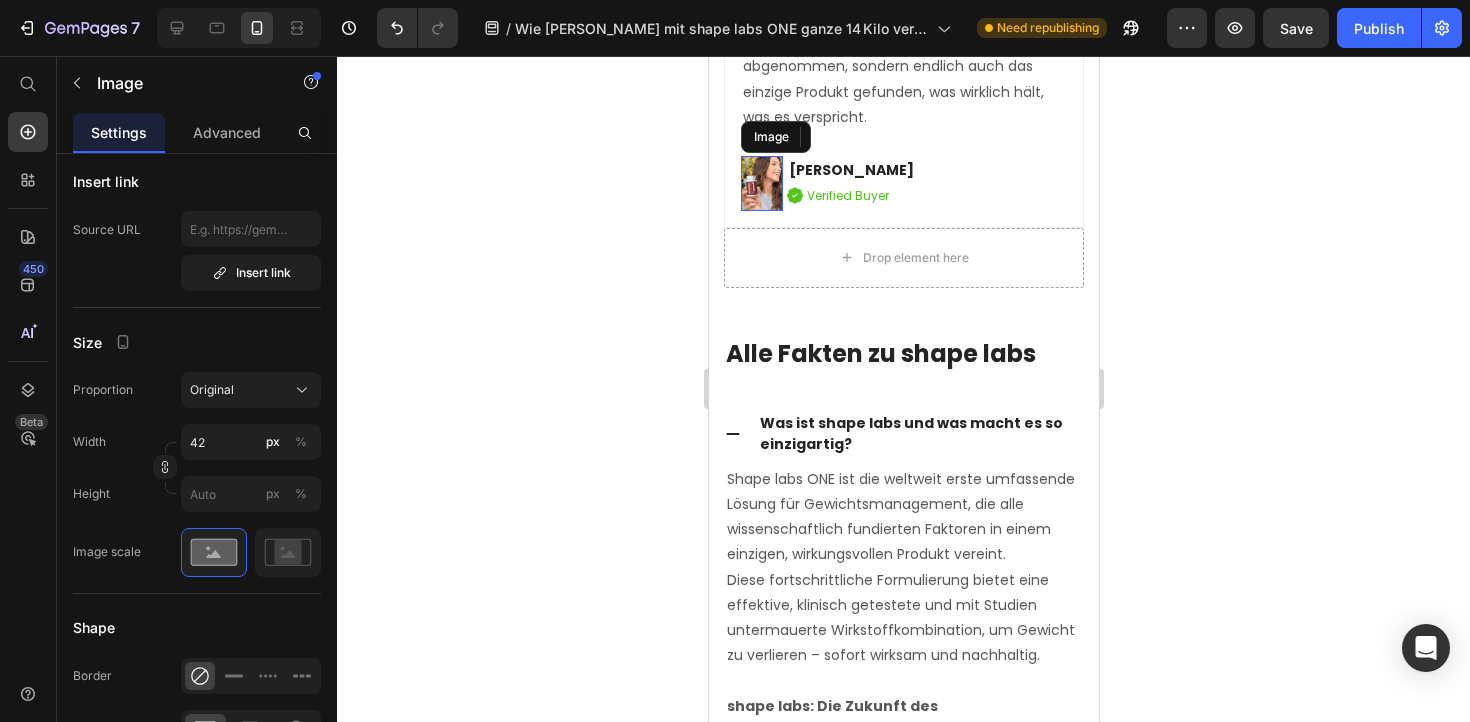 click at bounding box center [761, 183] 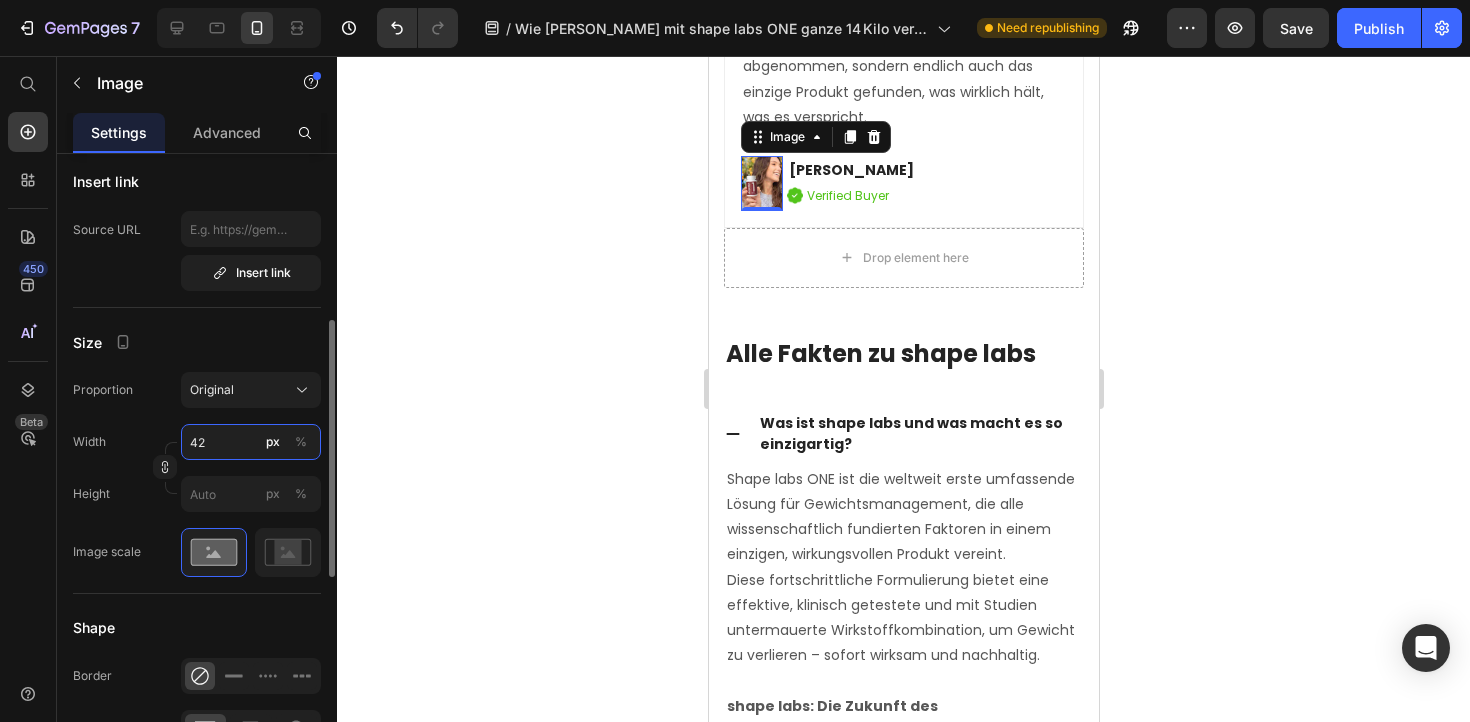 drag, startPoint x: 221, startPoint y: 440, endPoint x: 177, endPoint y: 440, distance: 44 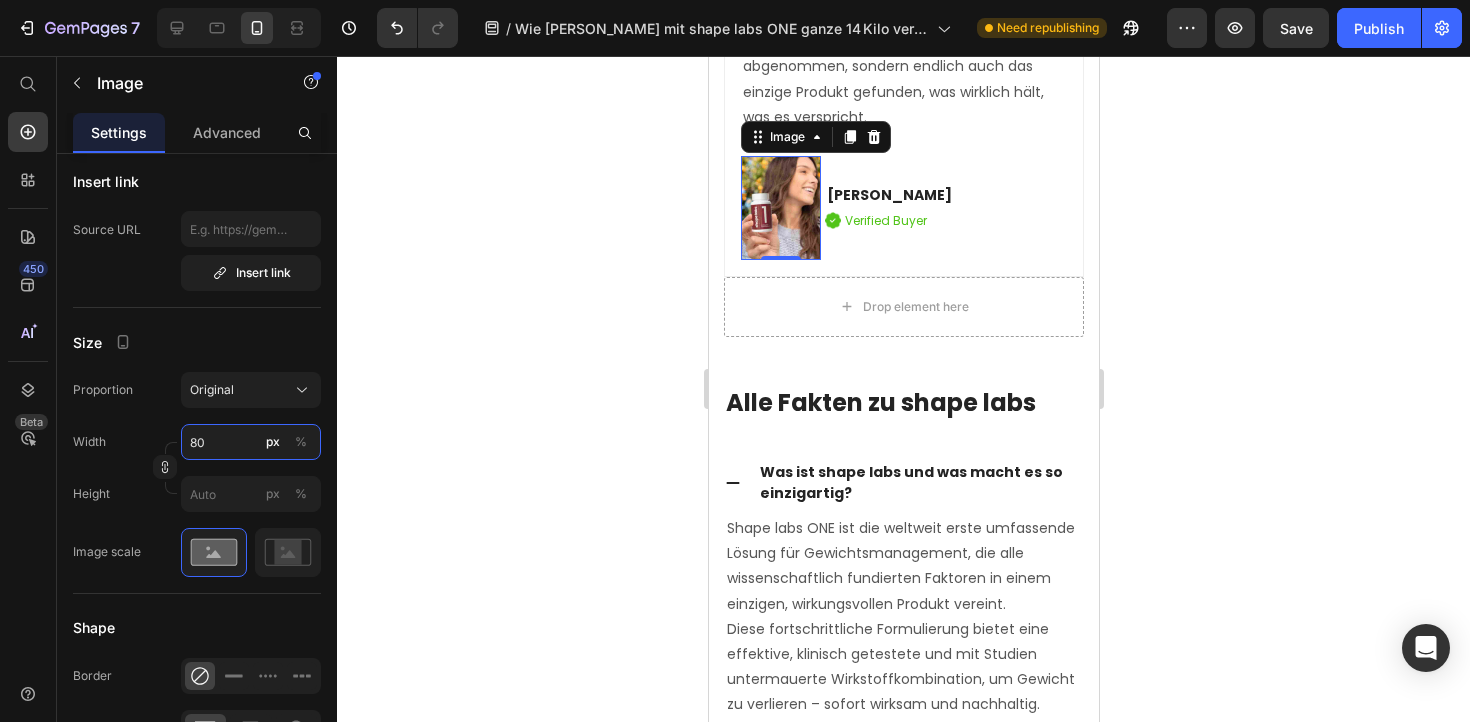 type on "80" 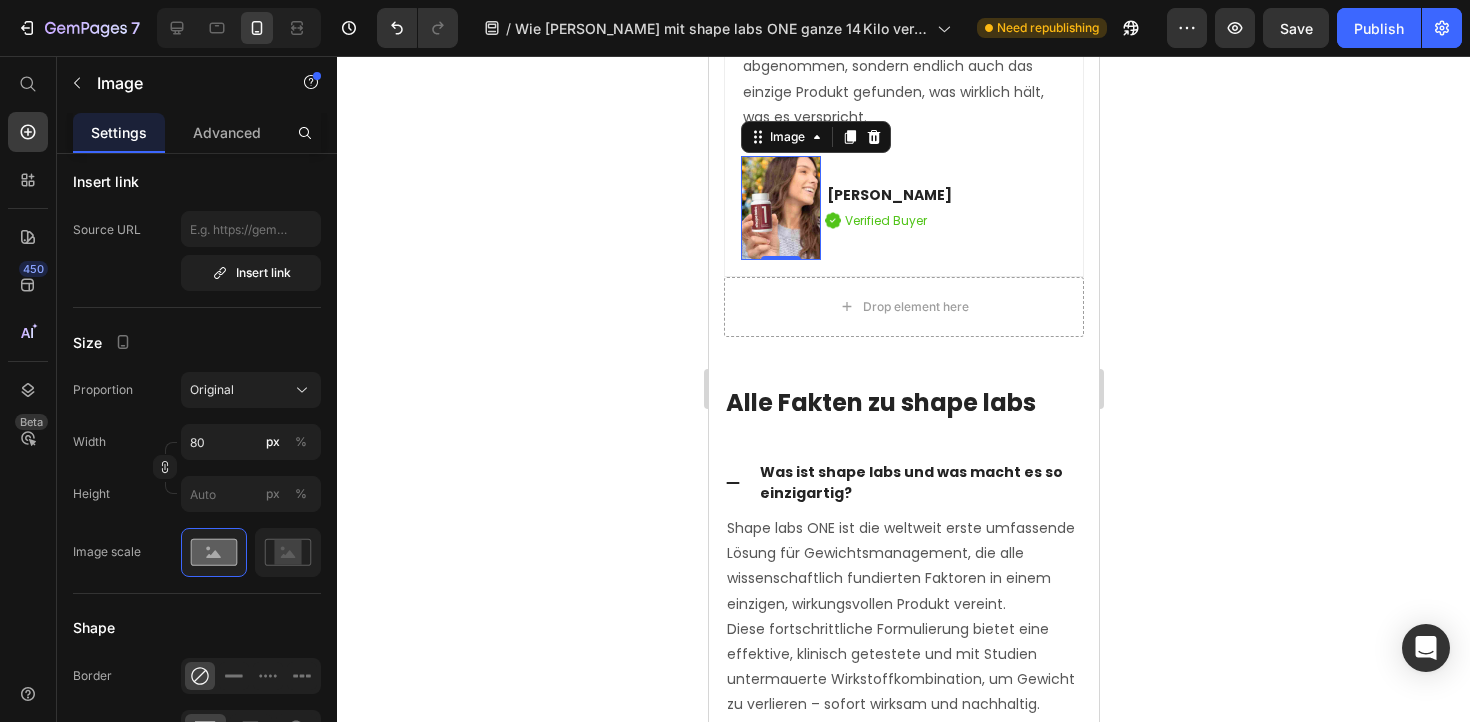 click 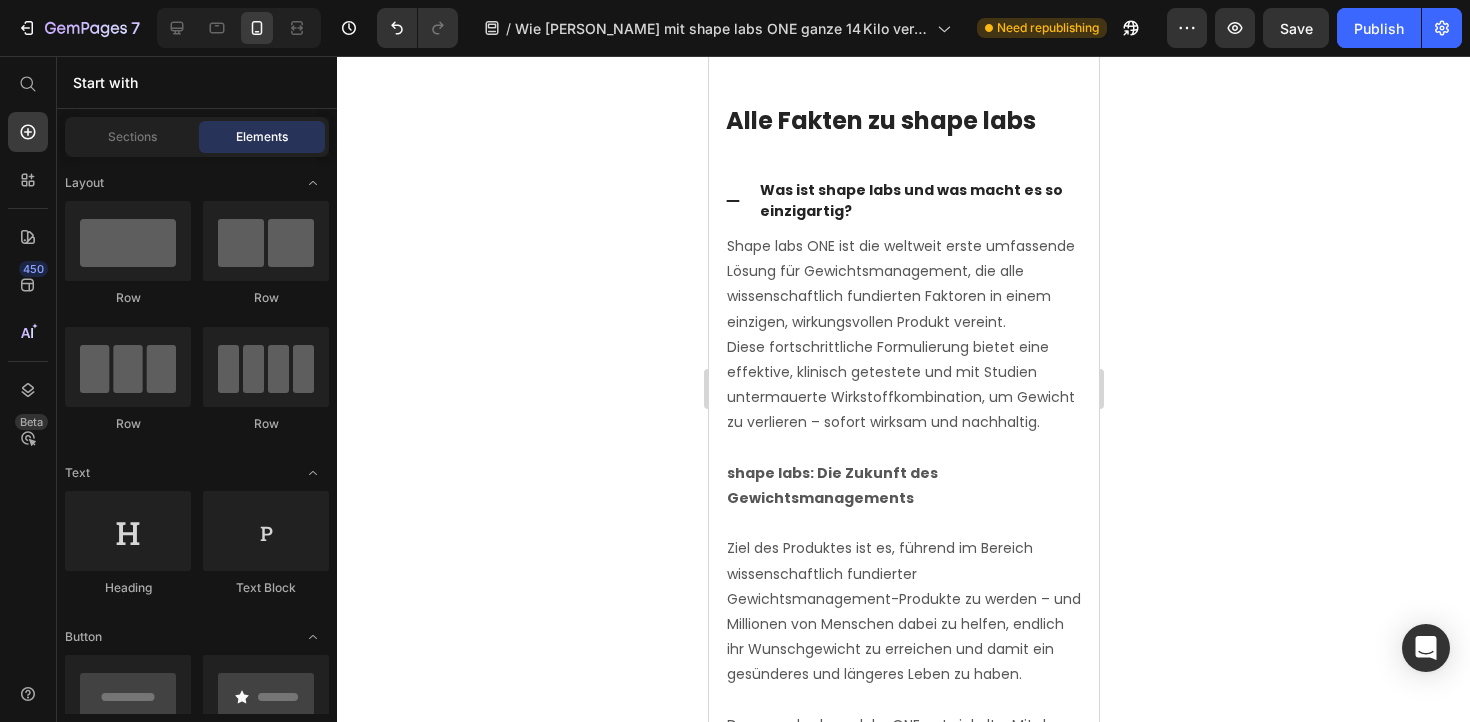scroll, scrollTop: 12936, scrollLeft: 0, axis: vertical 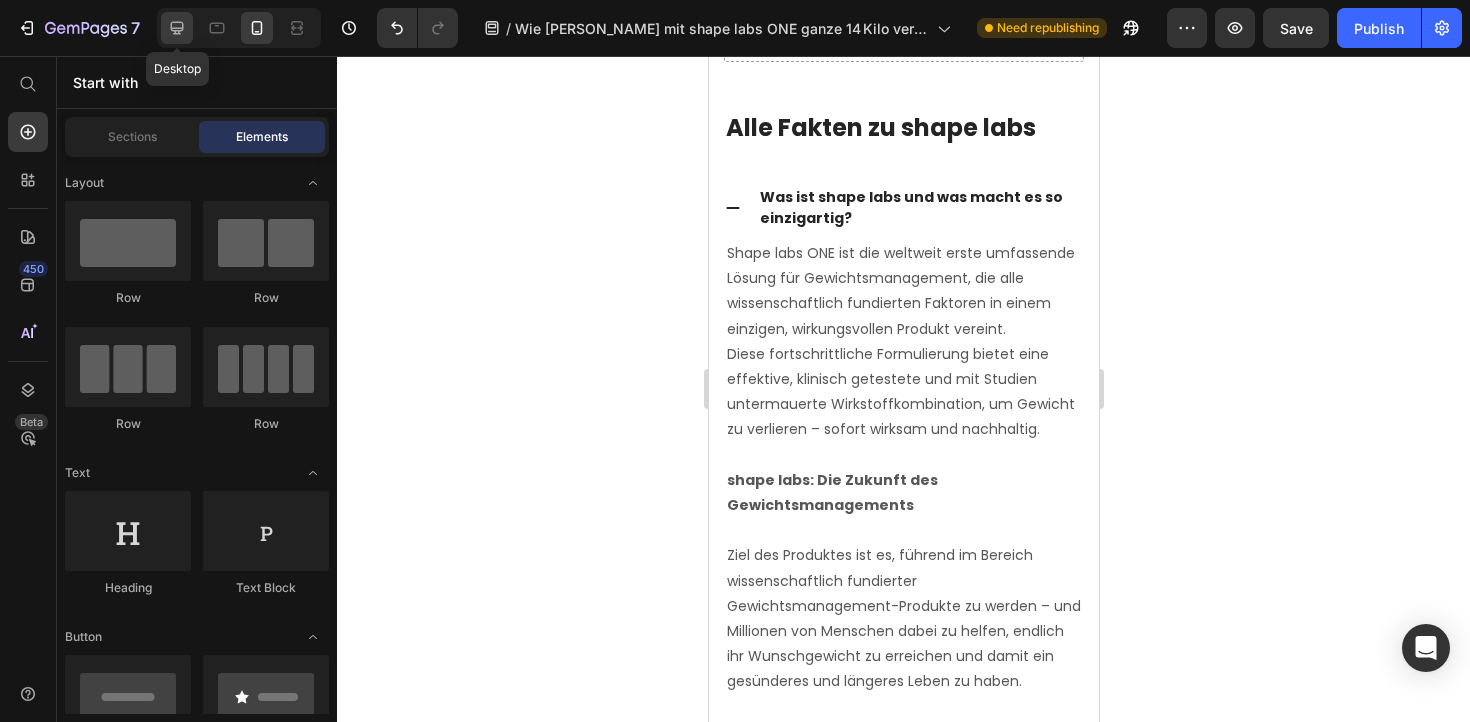 click 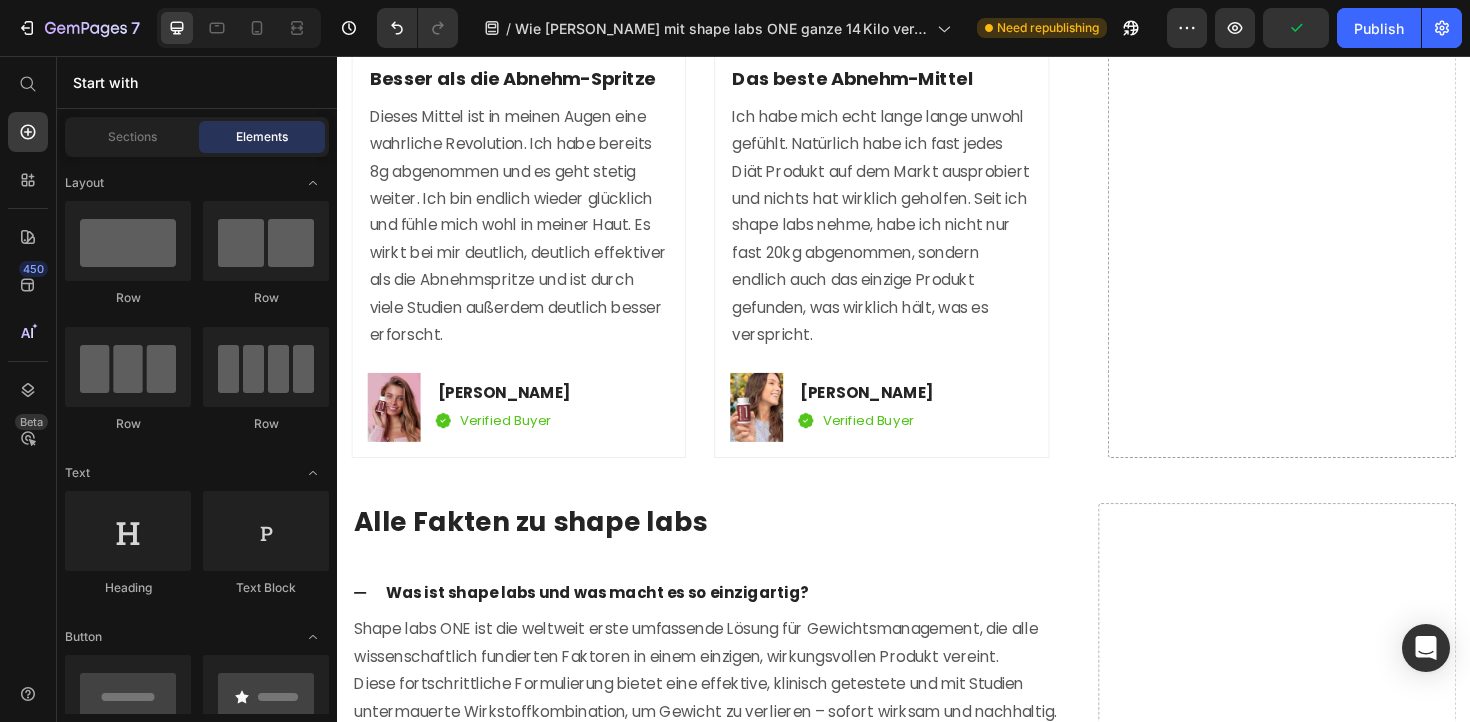 scroll, scrollTop: 11677, scrollLeft: 0, axis: vertical 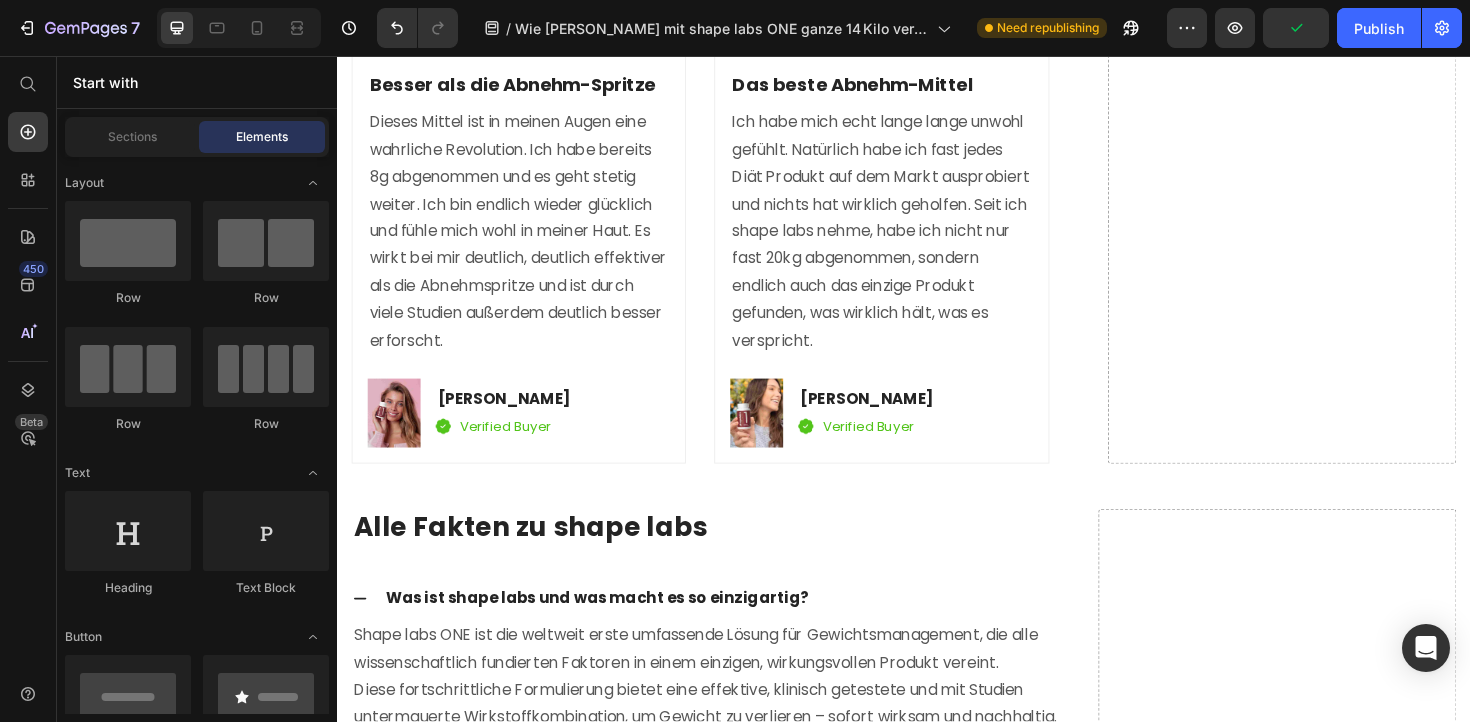 click at bounding box center (781, -114) 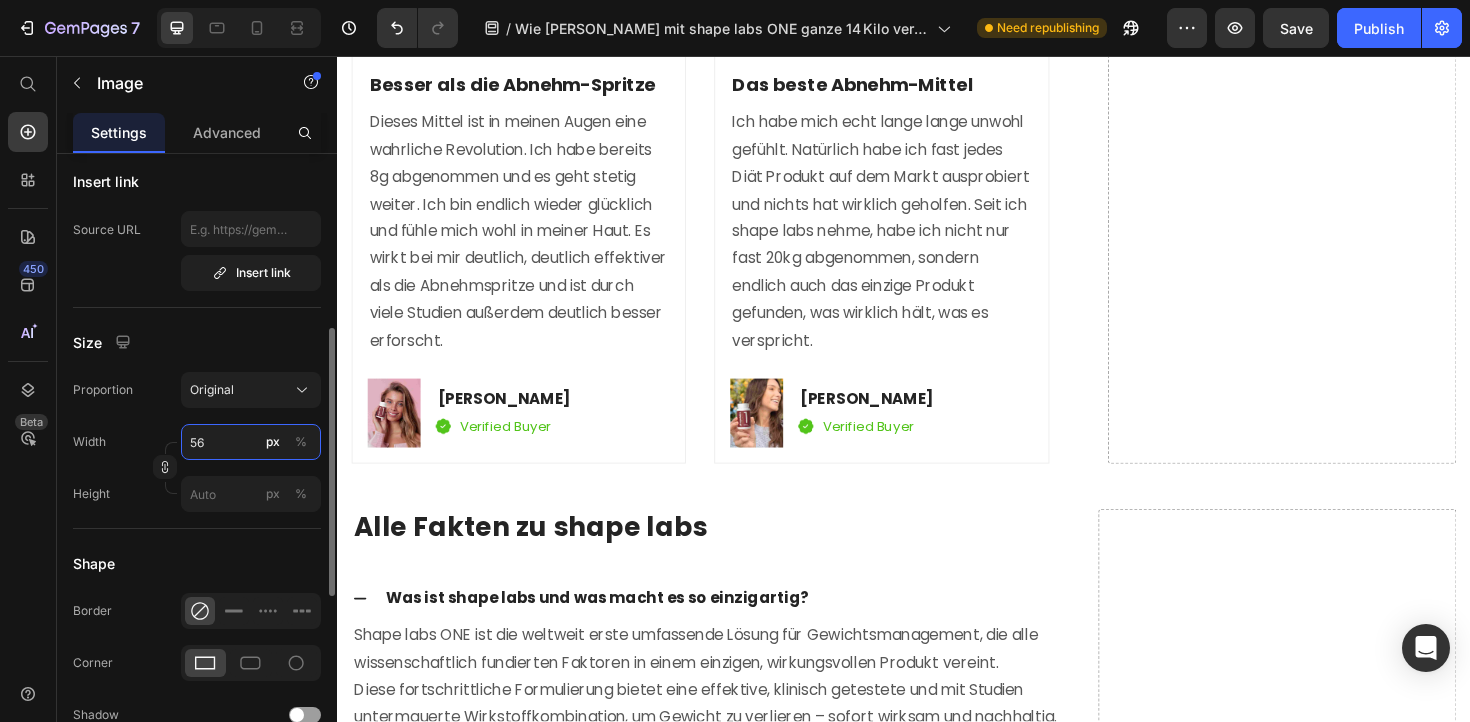 drag, startPoint x: 215, startPoint y: 445, endPoint x: 181, endPoint y: 443, distance: 34.058773 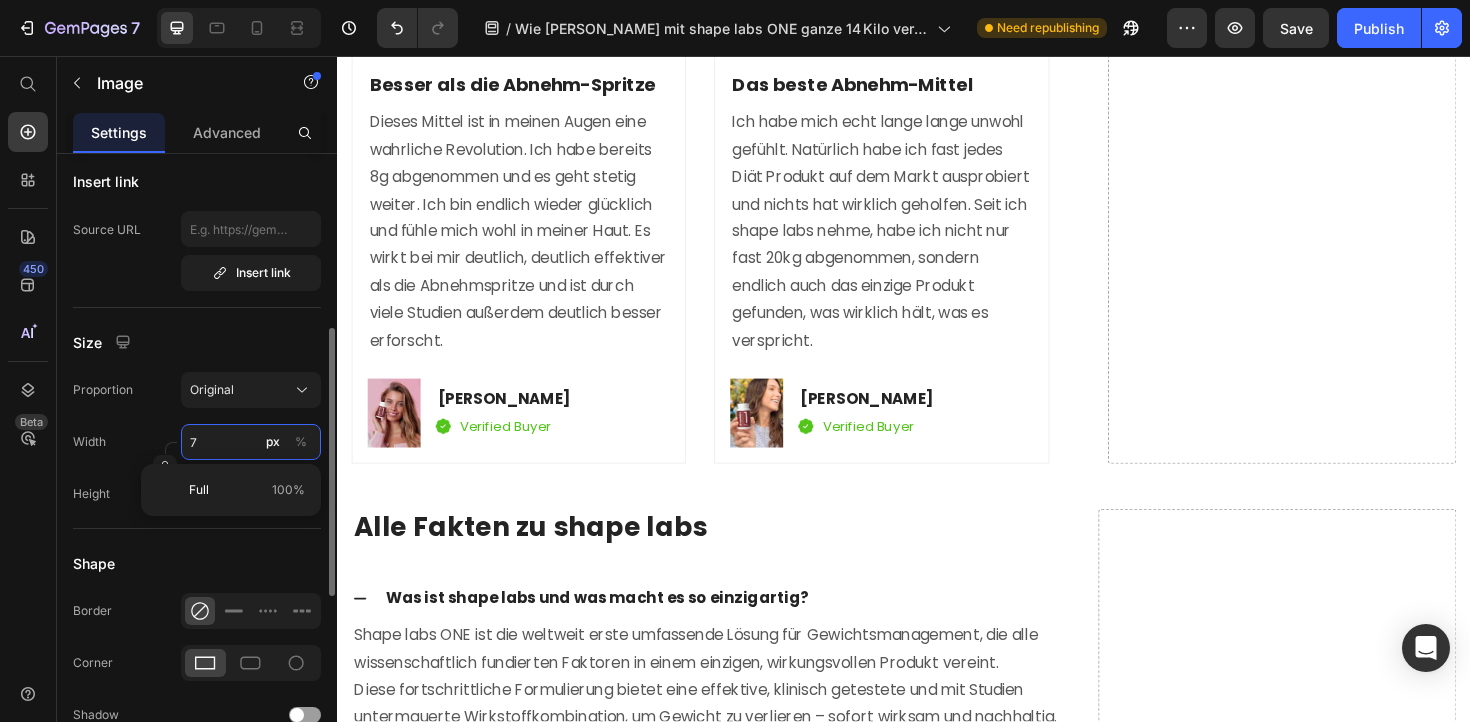 type on "70" 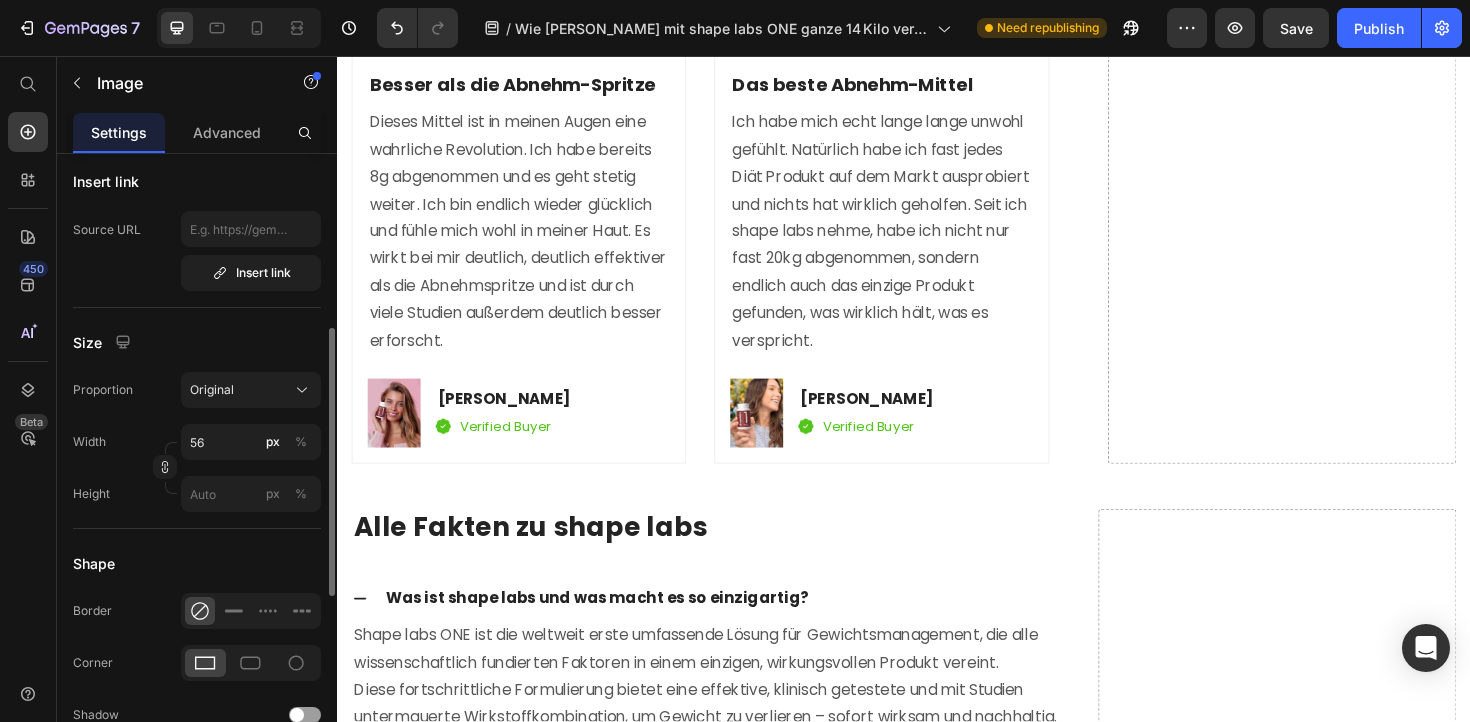 drag, startPoint x: 412, startPoint y: 424, endPoint x: 617, endPoint y: 499, distance: 218.2888 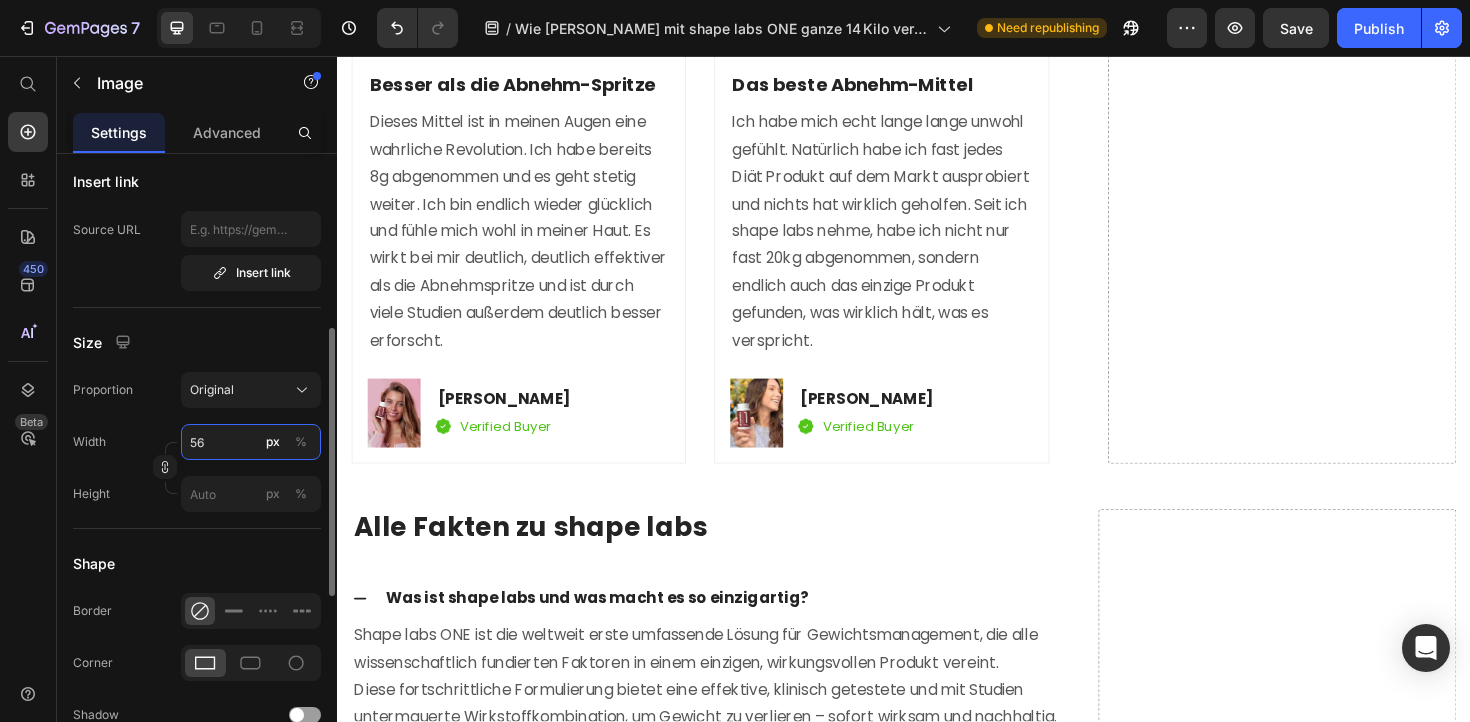 drag, startPoint x: 212, startPoint y: 445, endPoint x: 188, endPoint y: 445, distance: 24 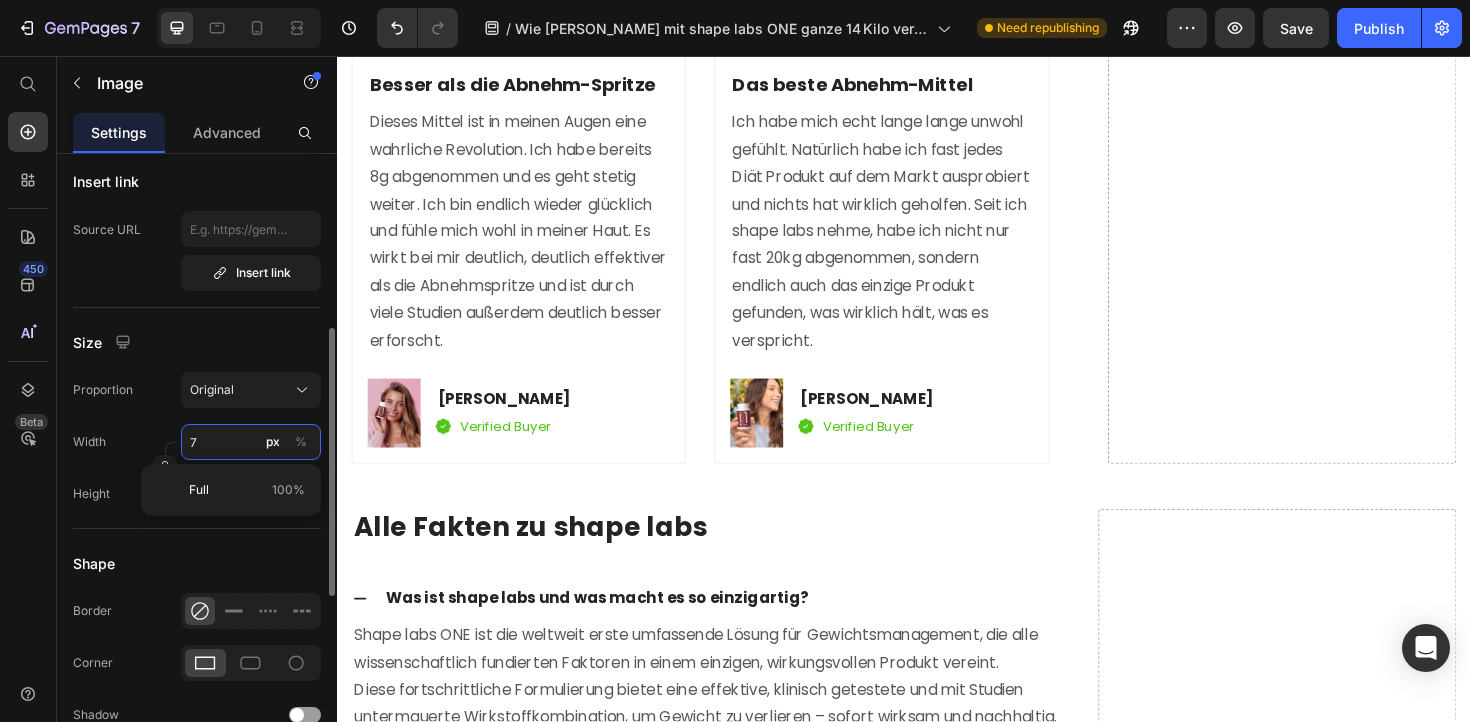 type on "70" 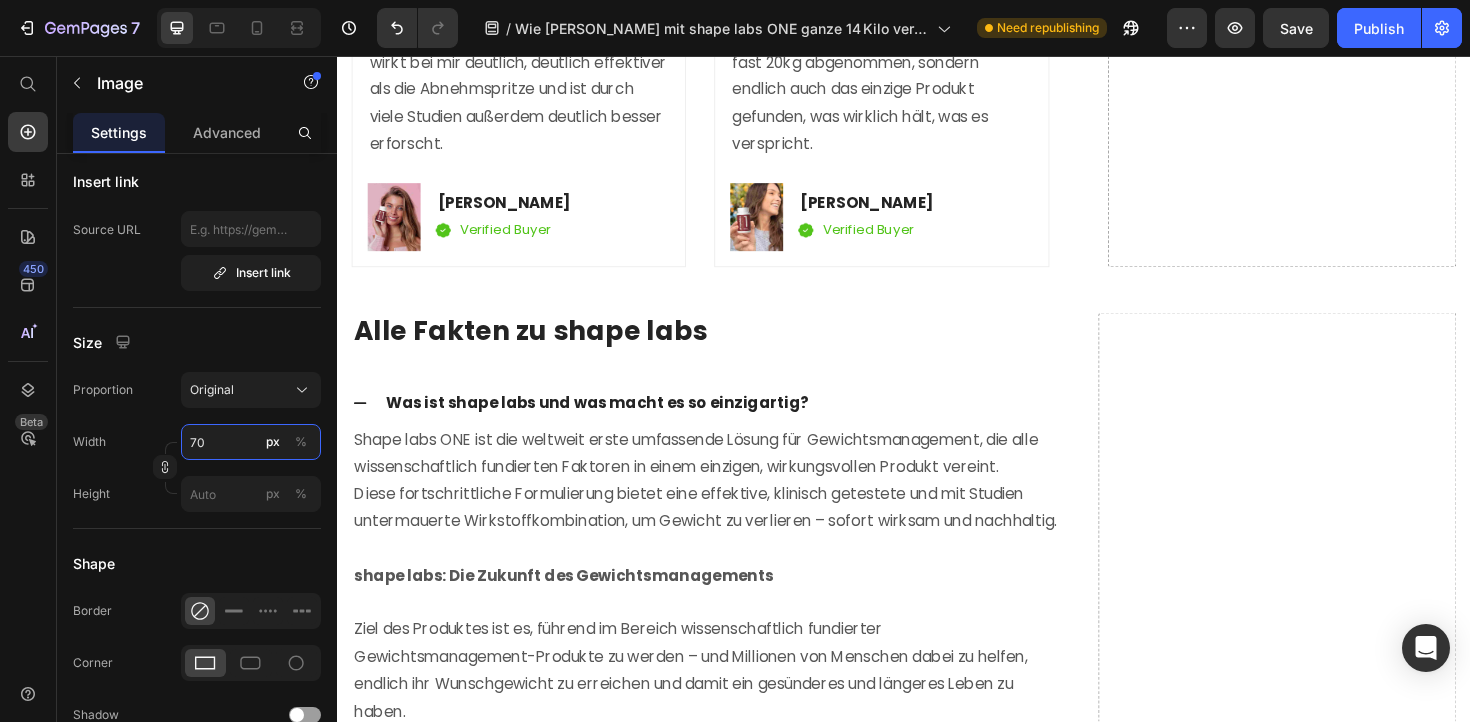scroll, scrollTop: 12028, scrollLeft: 0, axis: vertical 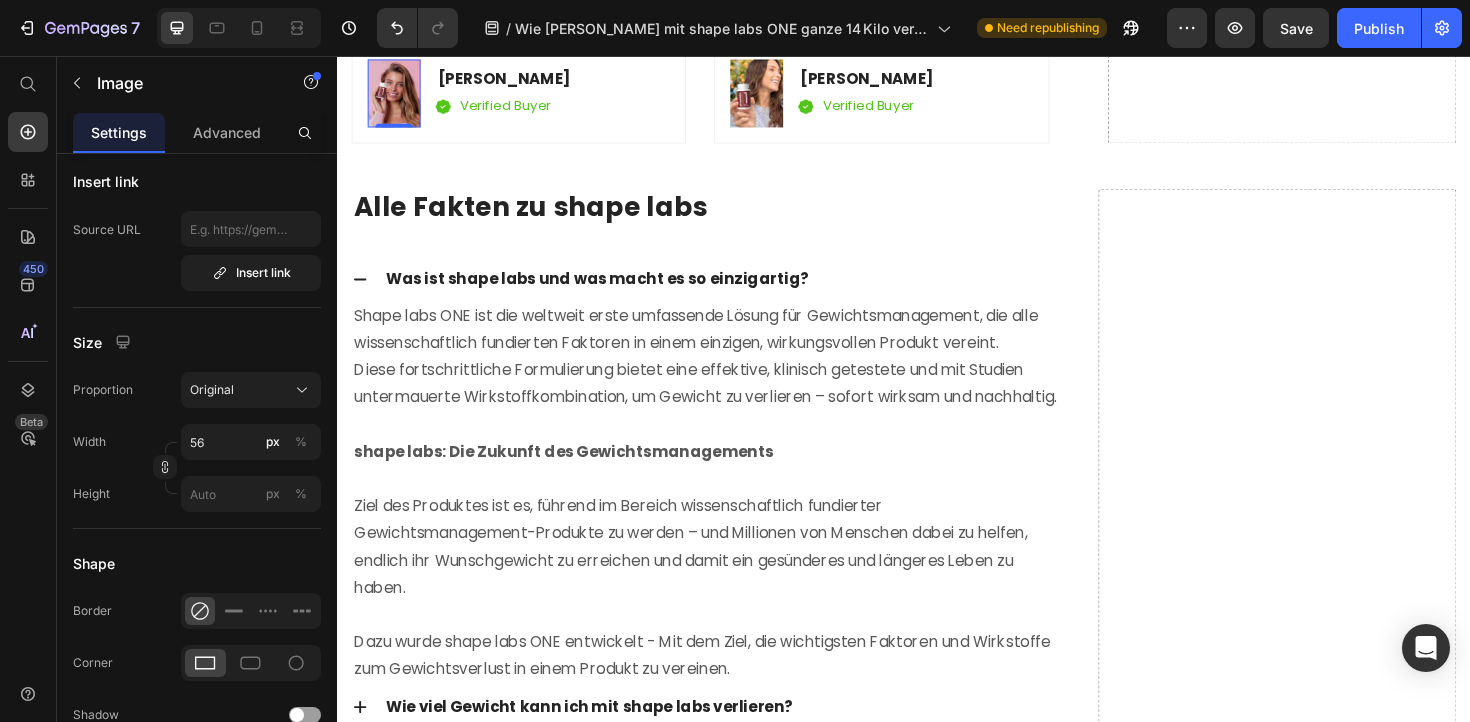 click at bounding box center [397, 96] 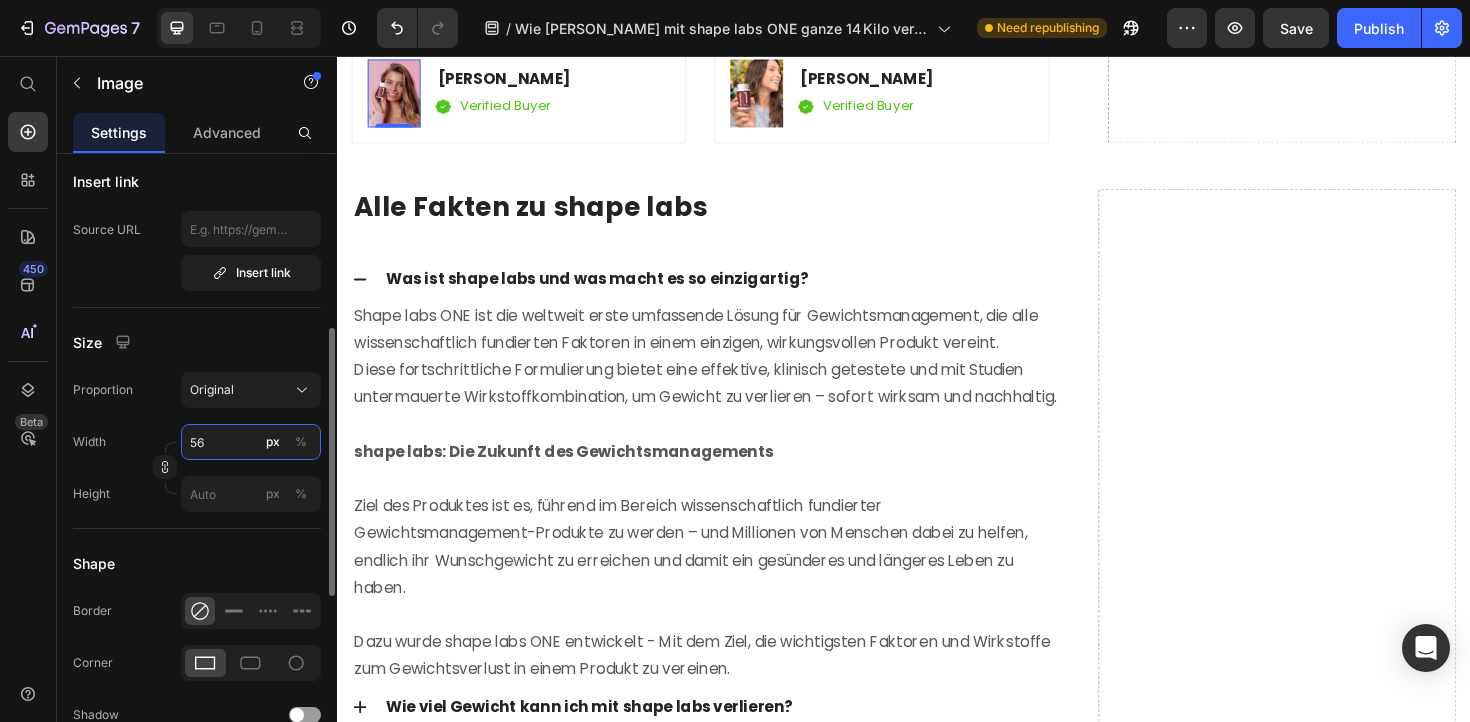 drag, startPoint x: 222, startPoint y: 446, endPoint x: 181, endPoint y: 445, distance: 41.01219 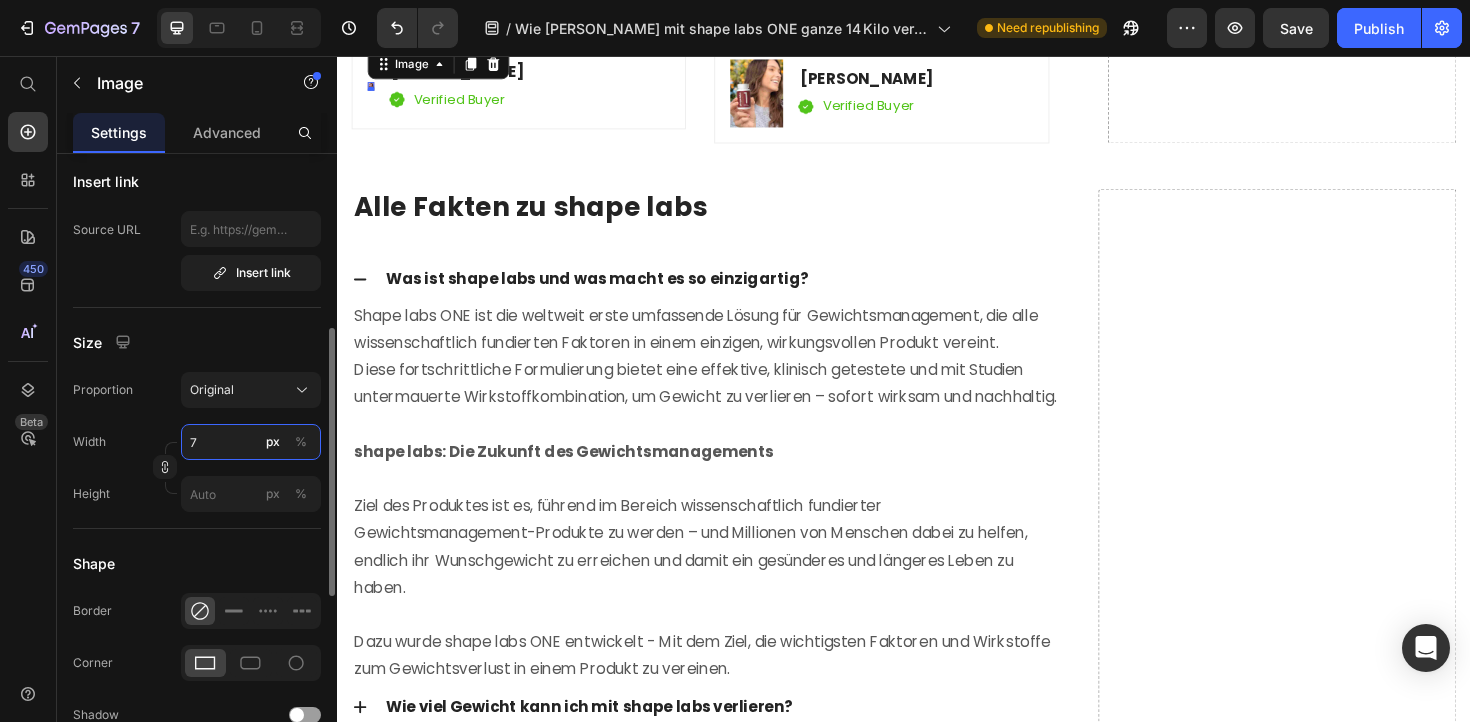 type on "70" 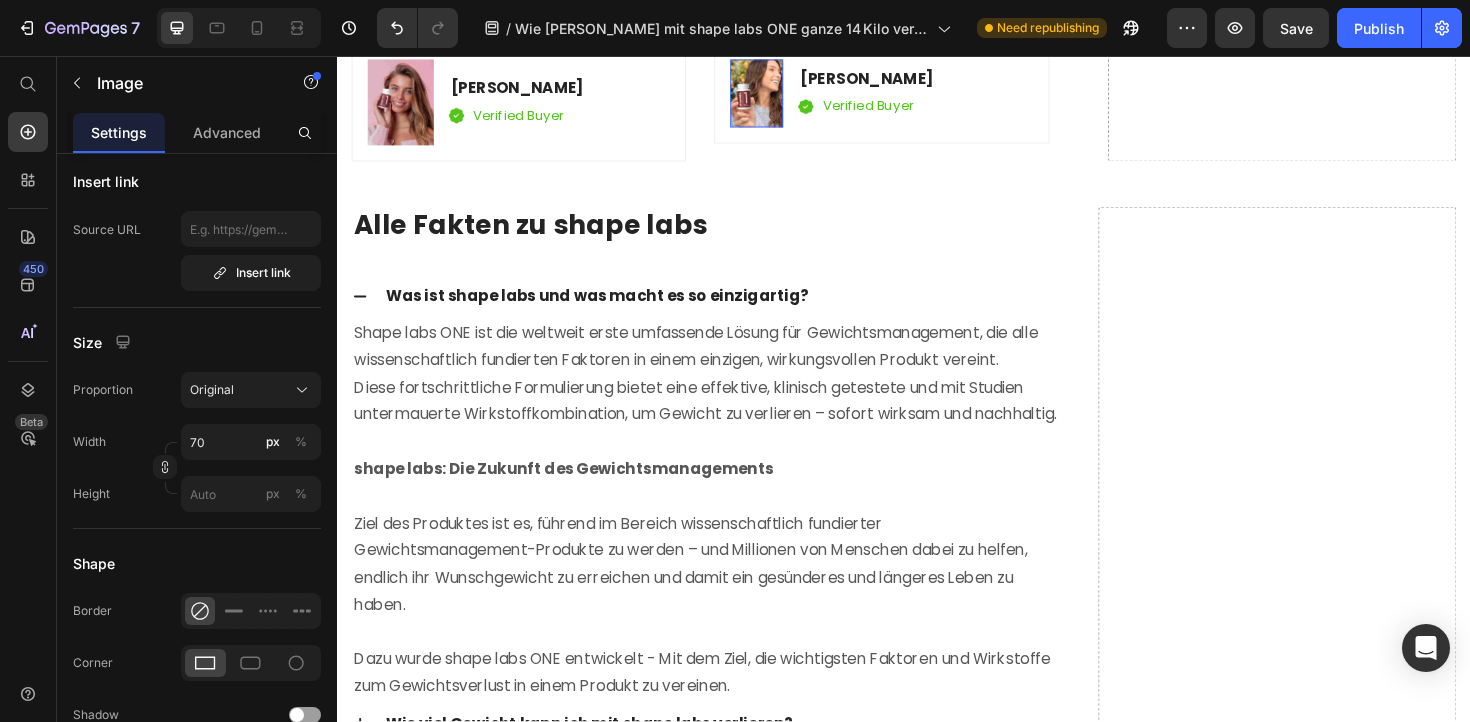 drag, startPoint x: 781, startPoint y: 560, endPoint x: 706, endPoint y: 560, distance: 75 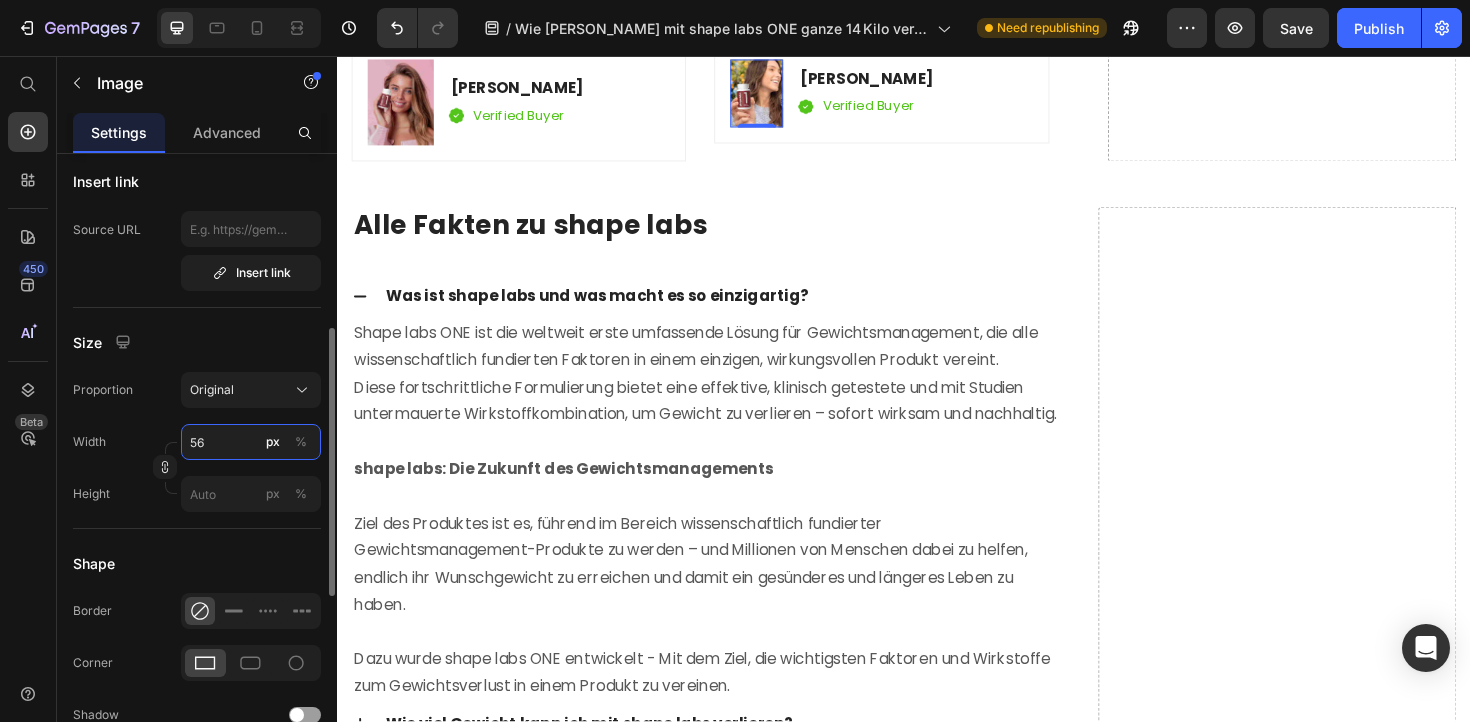 drag, startPoint x: 218, startPoint y: 442, endPoint x: 182, endPoint y: 442, distance: 36 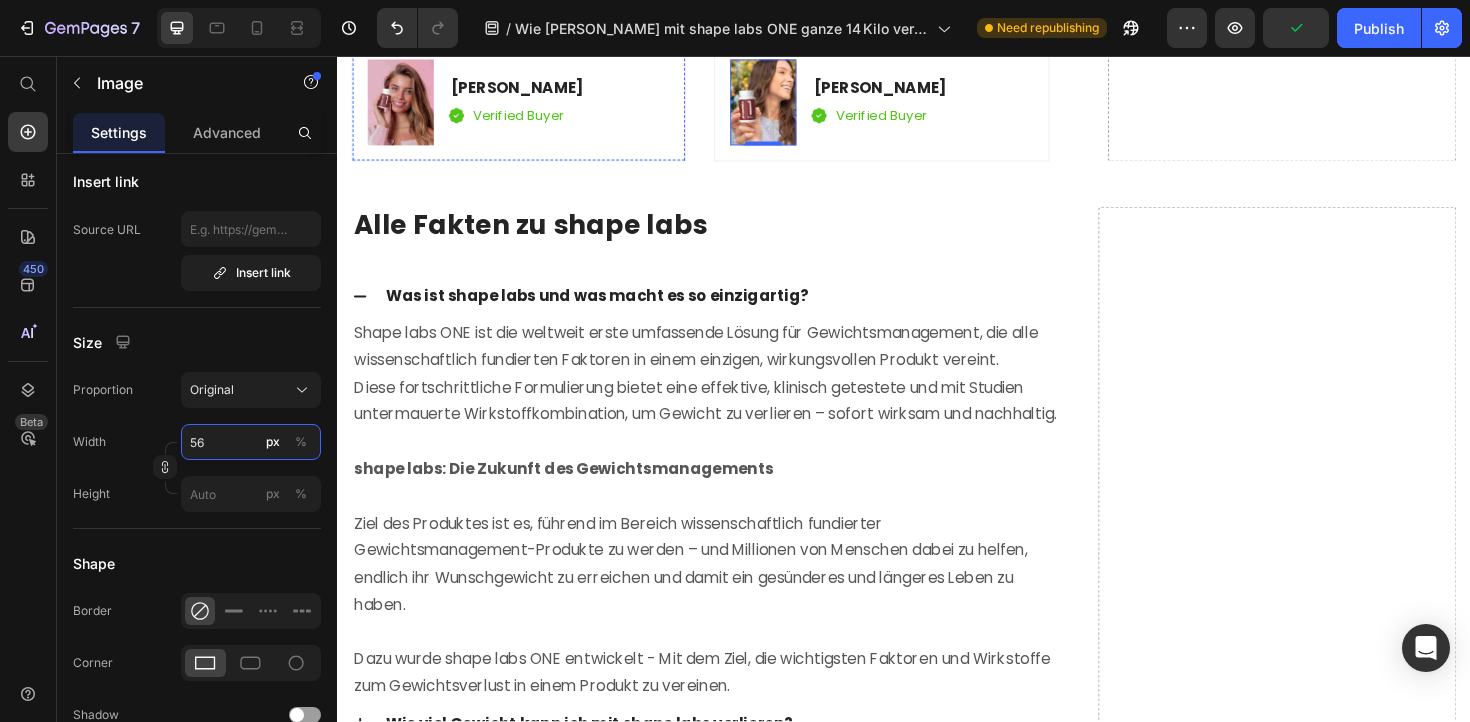 type on "70" 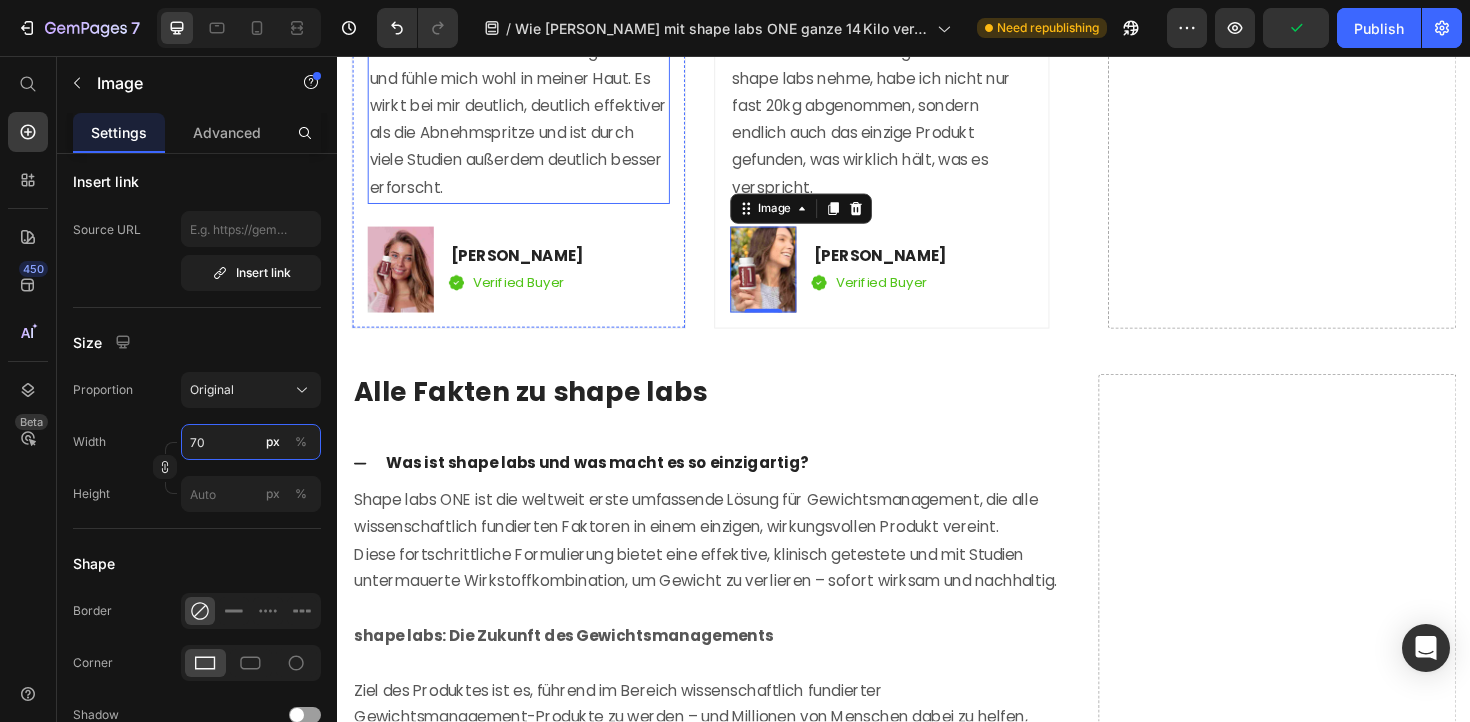 scroll, scrollTop: 11824, scrollLeft: 0, axis: vertical 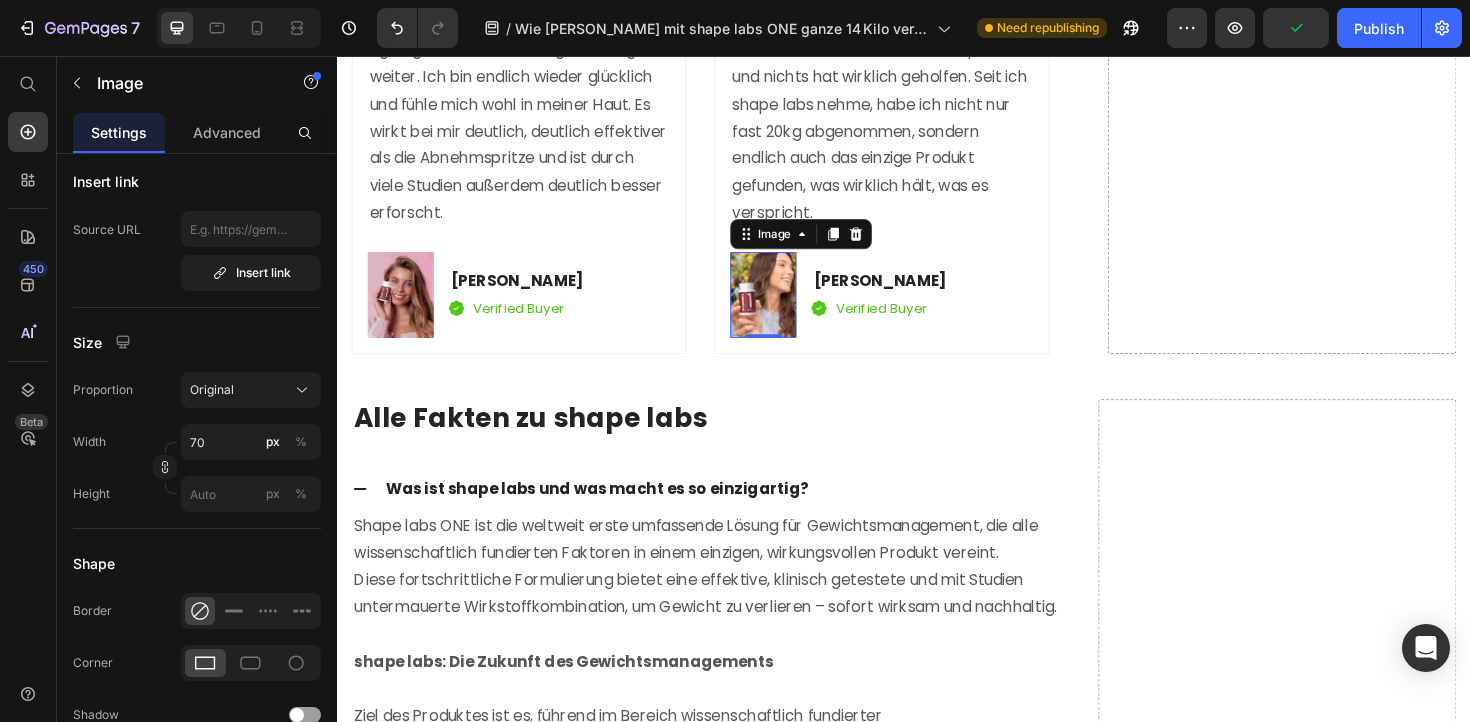 click at bounding box center [404, -197] 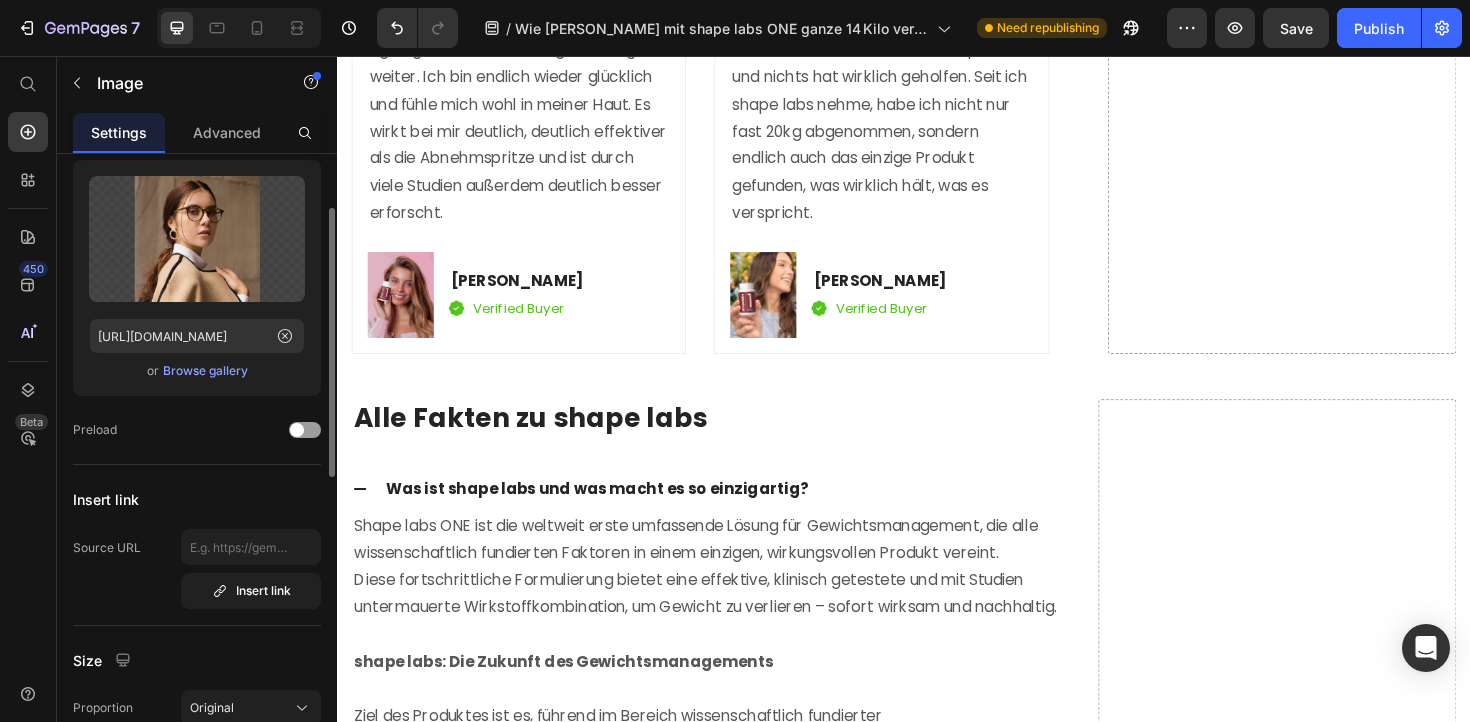 scroll, scrollTop: 80, scrollLeft: 0, axis: vertical 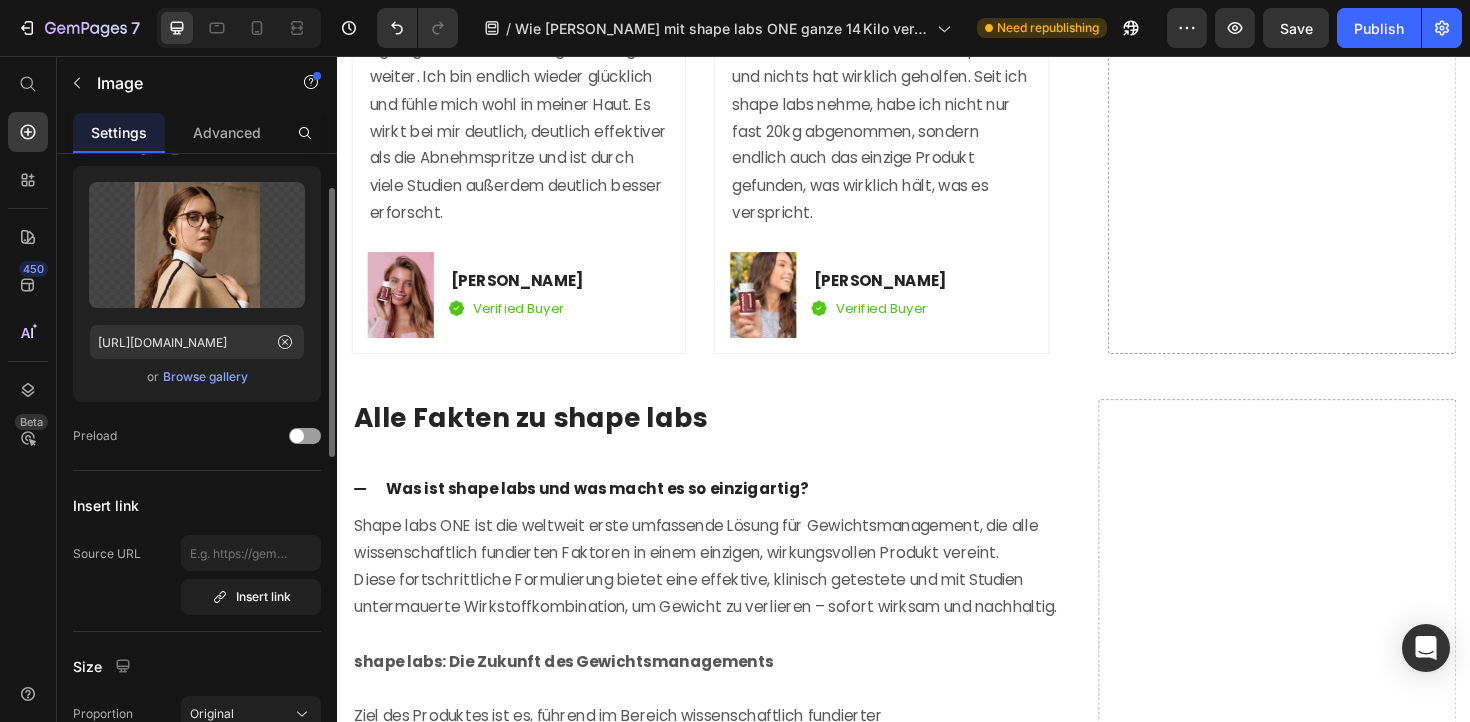 click on "Browse gallery" at bounding box center [205, 377] 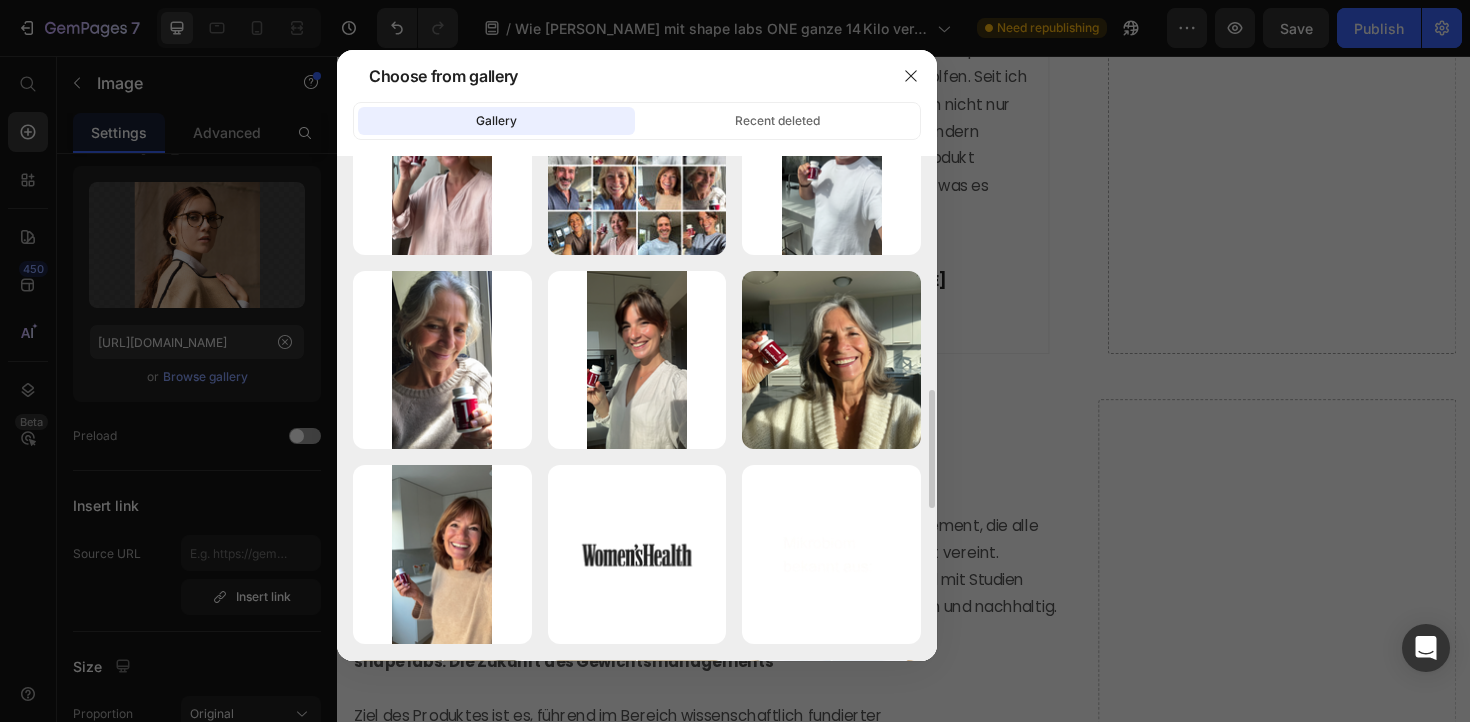 scroll, scrollTop: 747, scrollLeft: 0, axis: vertical 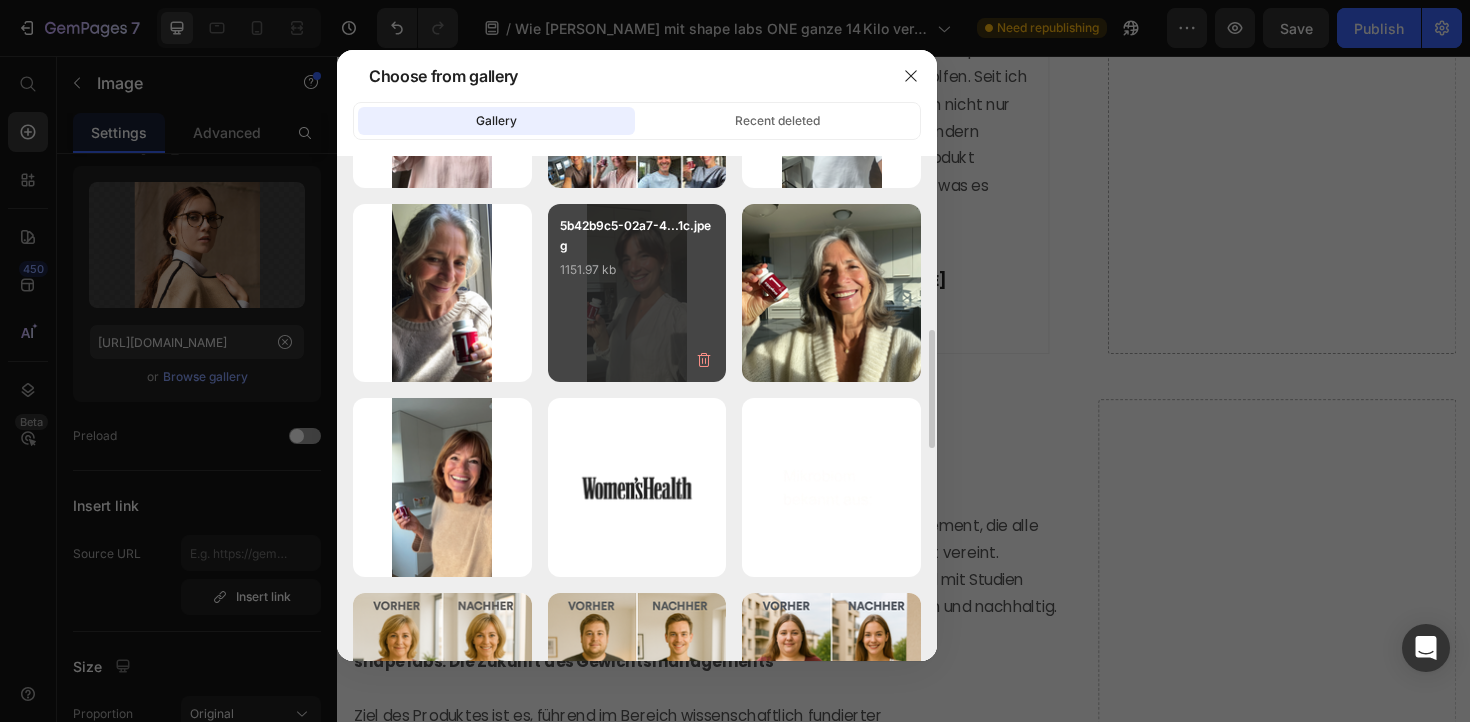 click on "5b42b9c5-02a7-4...1c.jpeg 1151.97 kb" at bounding box center (637, 293) 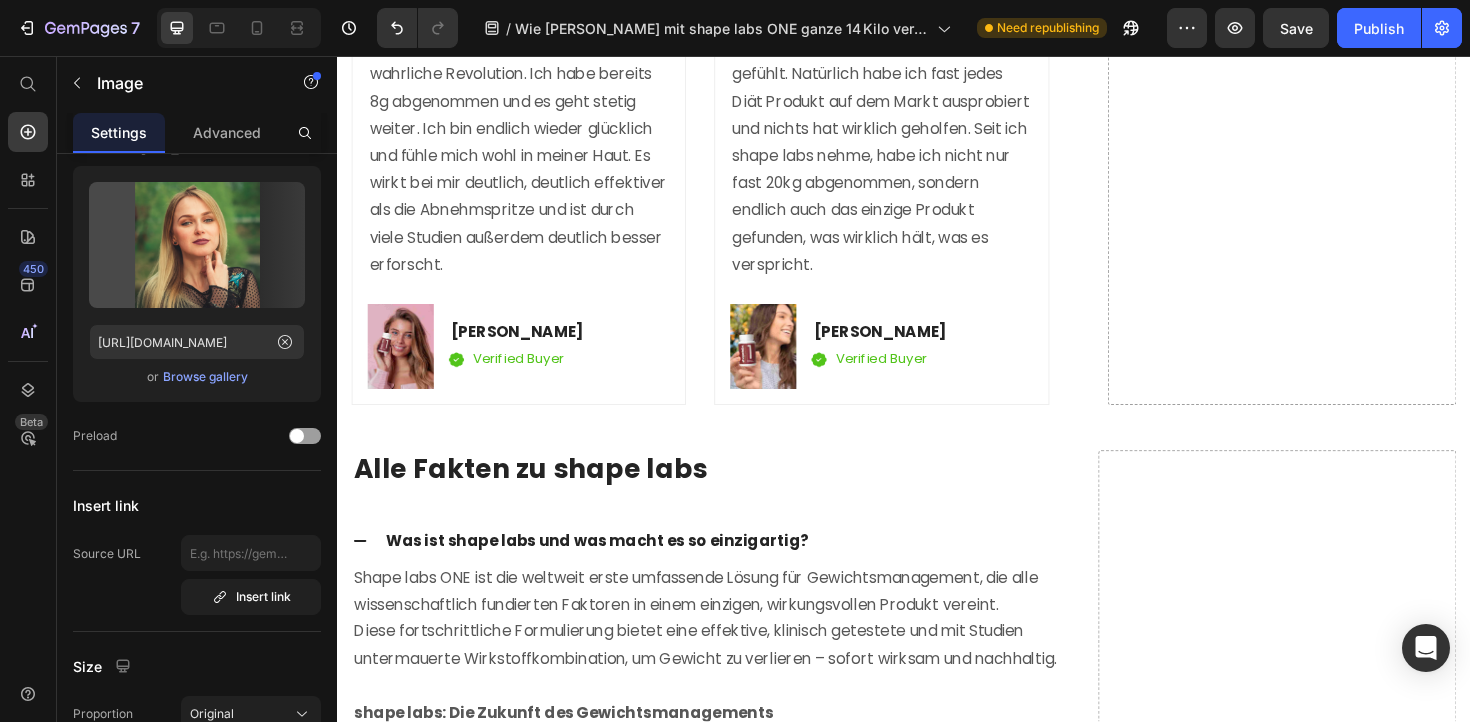 click at bounding box center [788, -254] 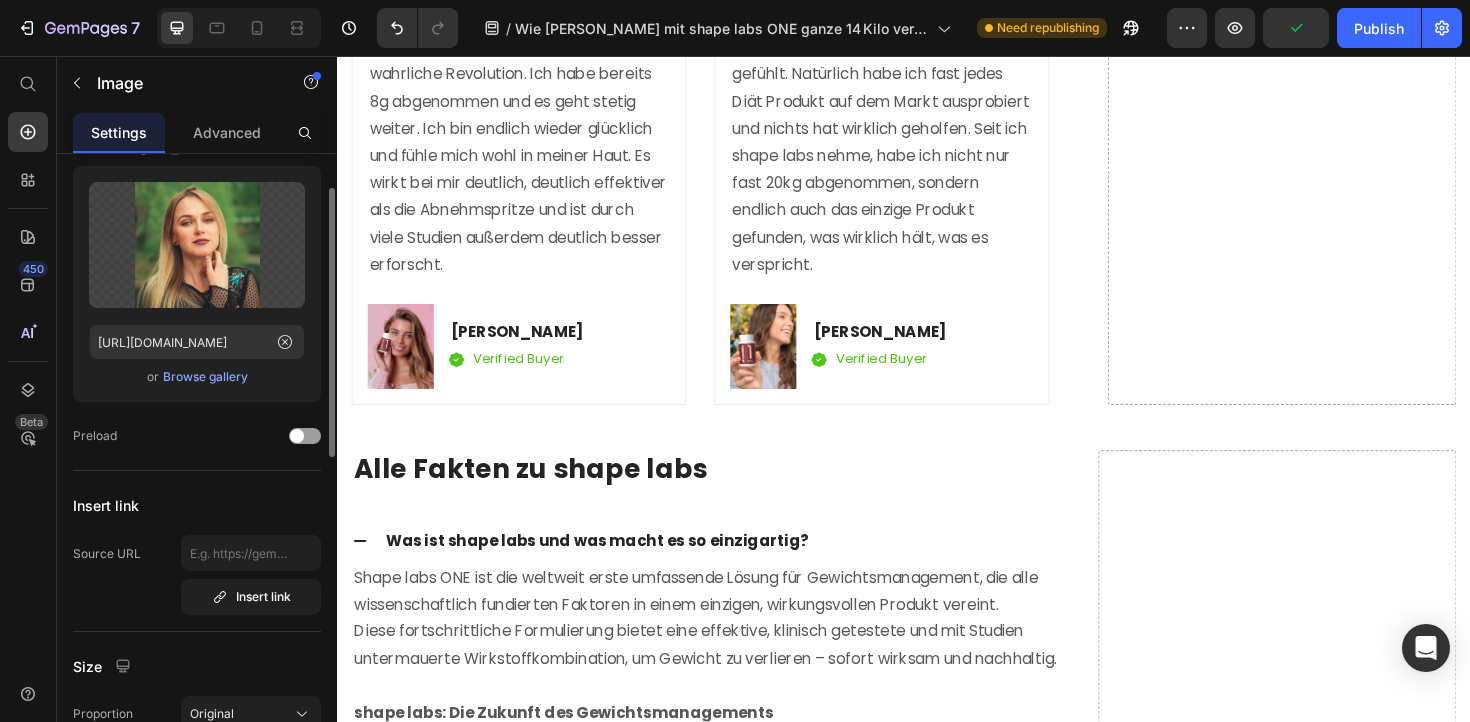 click on "Browse gallery" at bounding box center (205, 377) 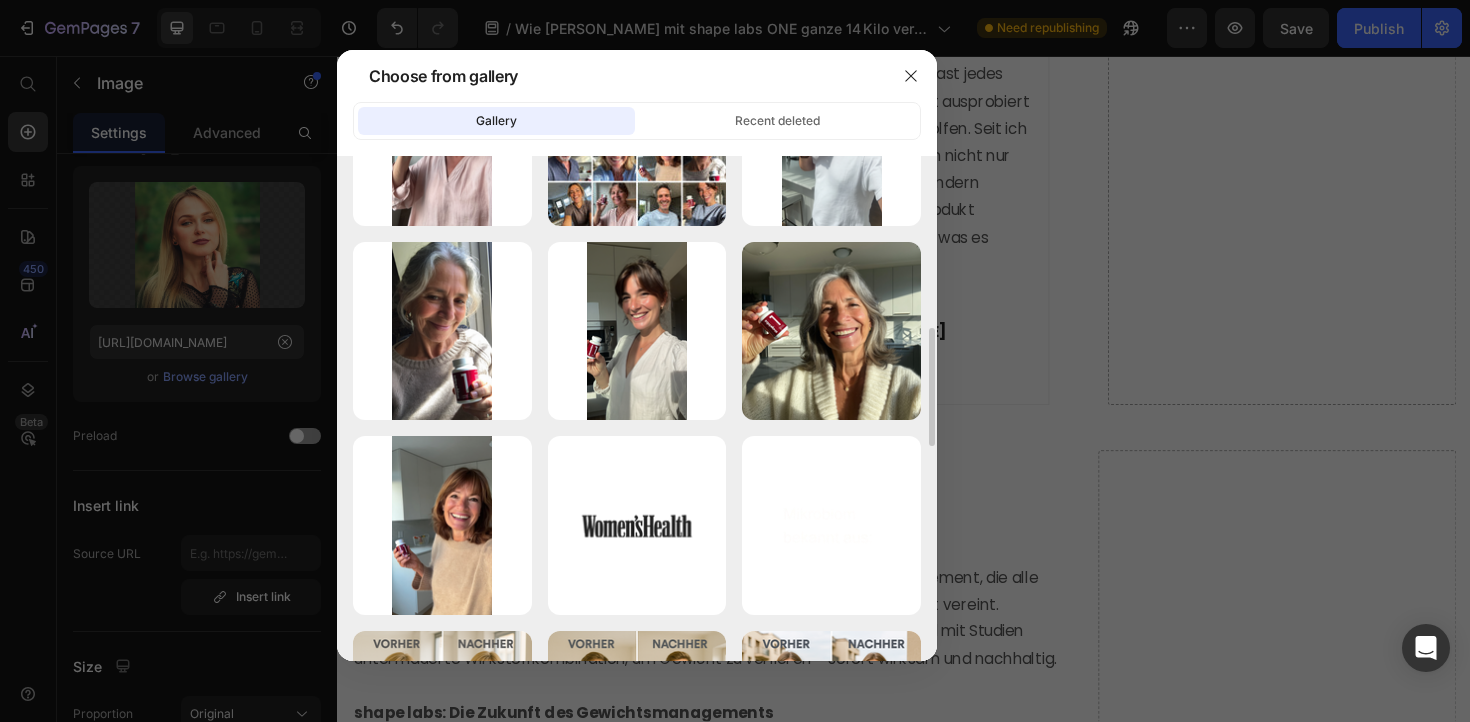 scroll, scrollTop: 714, scrollLeft: 0, axis: vertical 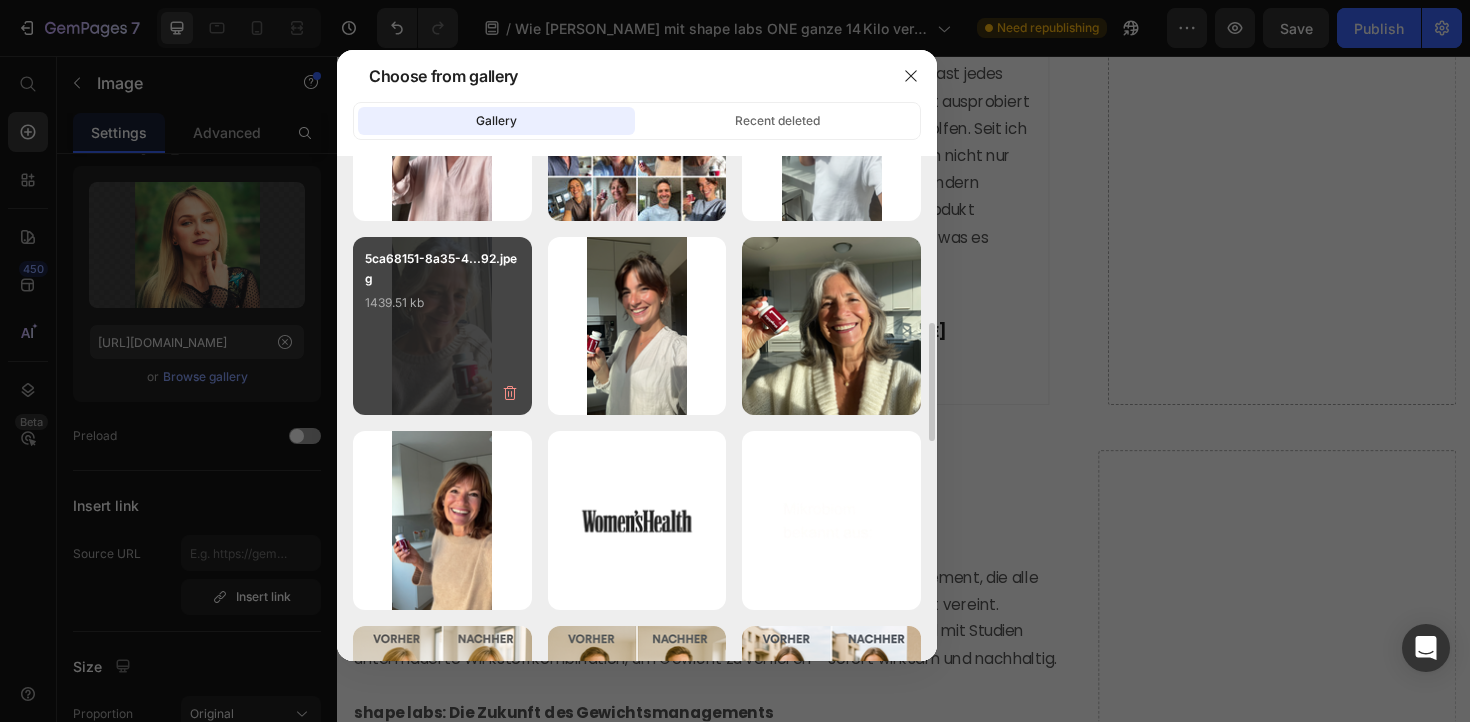click on "5ca68151-8a35-4...92.jpeg 1439.51 kb" at bounding box center [442, 326] 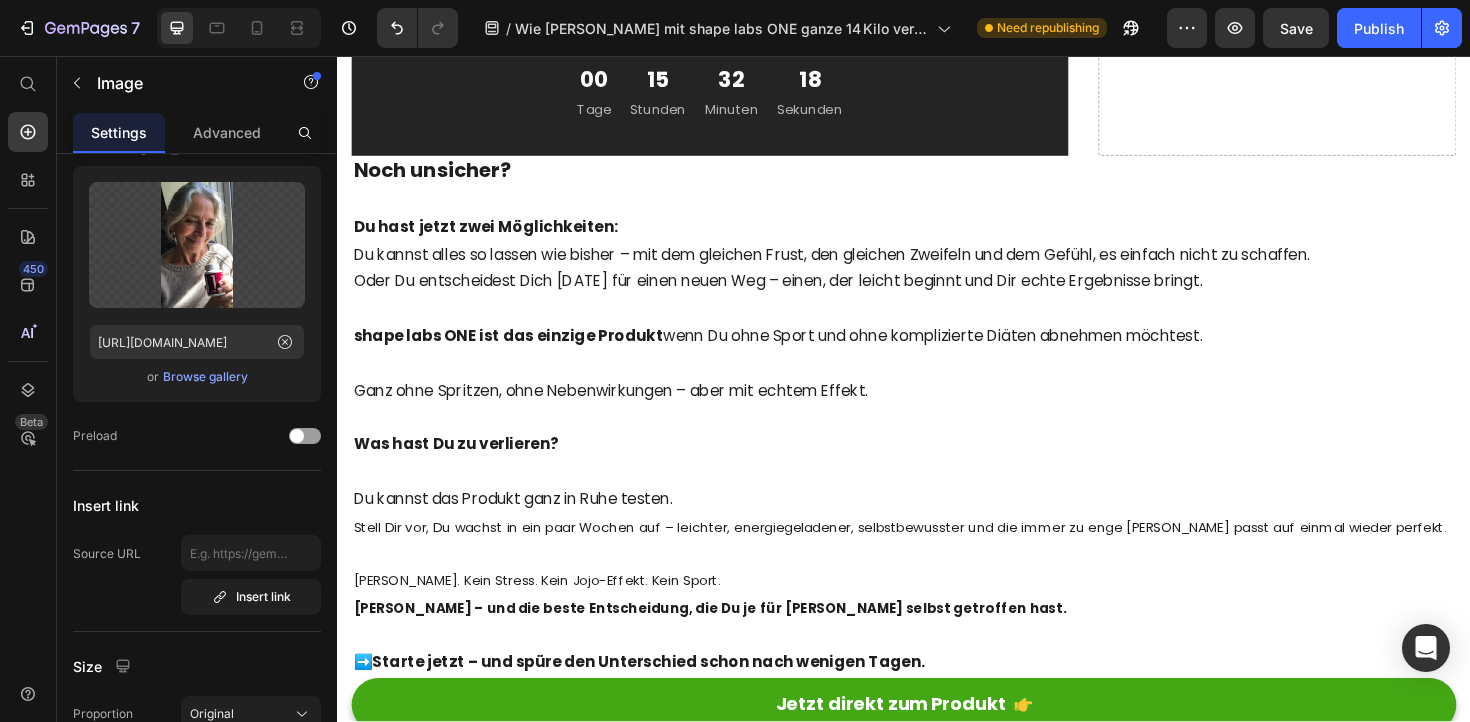 scroll, scrollTop: 13780, scrollLeft: 0, axis: vertical 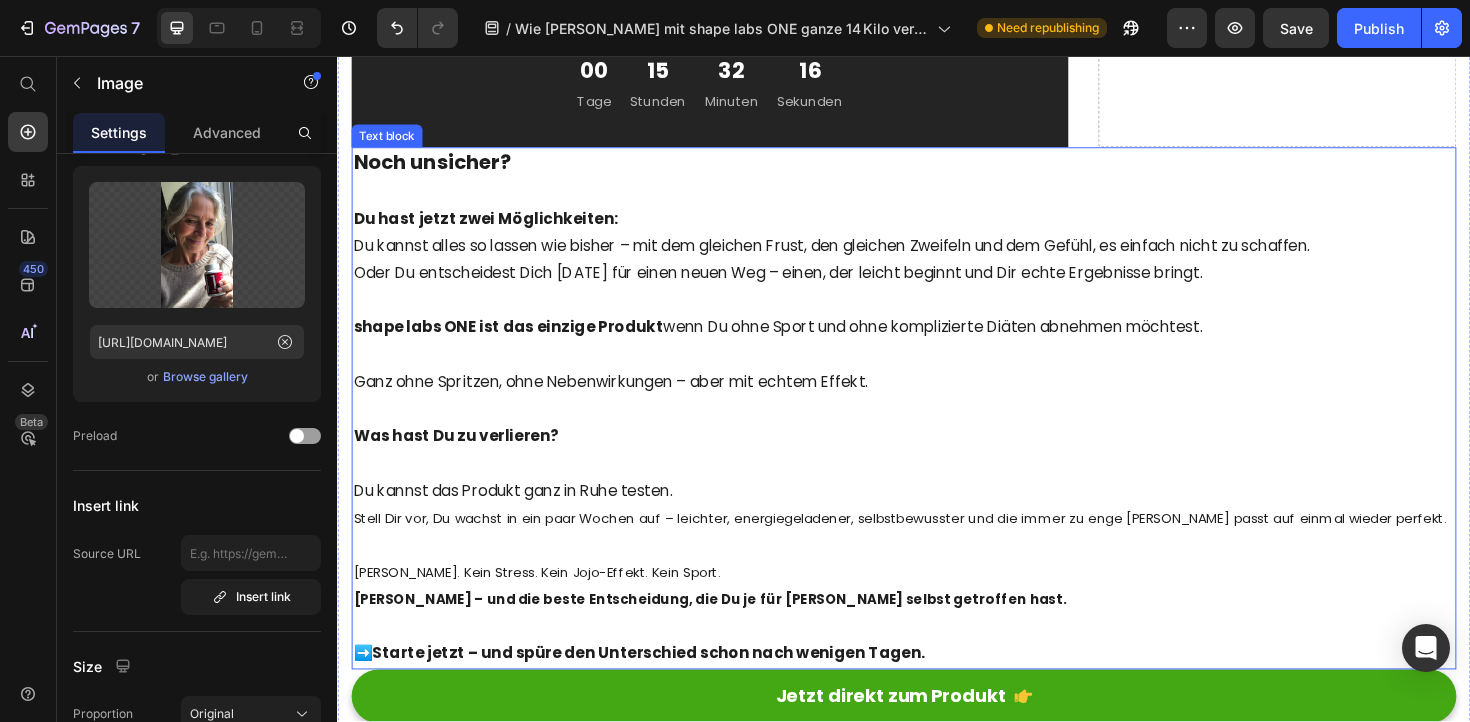 click on "shape labs ONE ist das einzige Produkt" at bounding box center (518, 343) 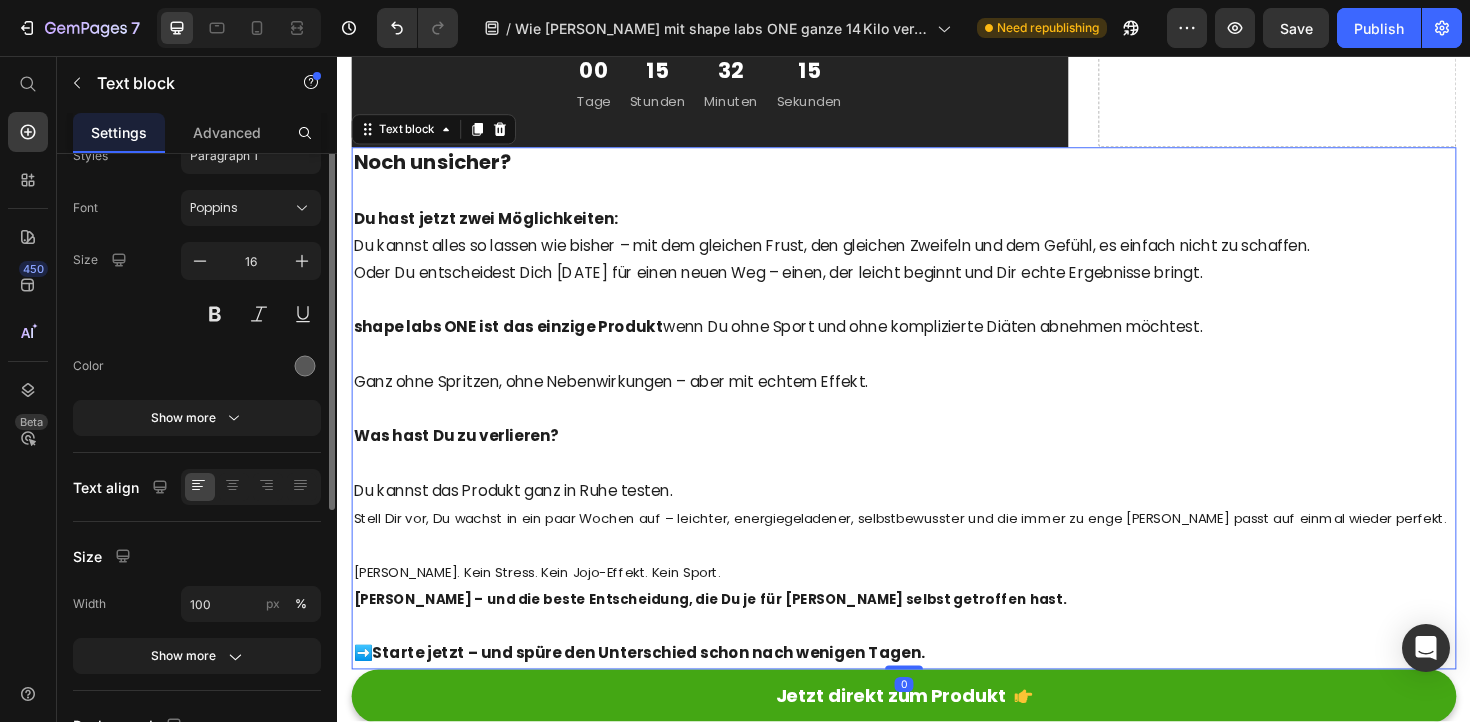 scroll, scrollTop: 0, scrollLeft: 0, axis: both 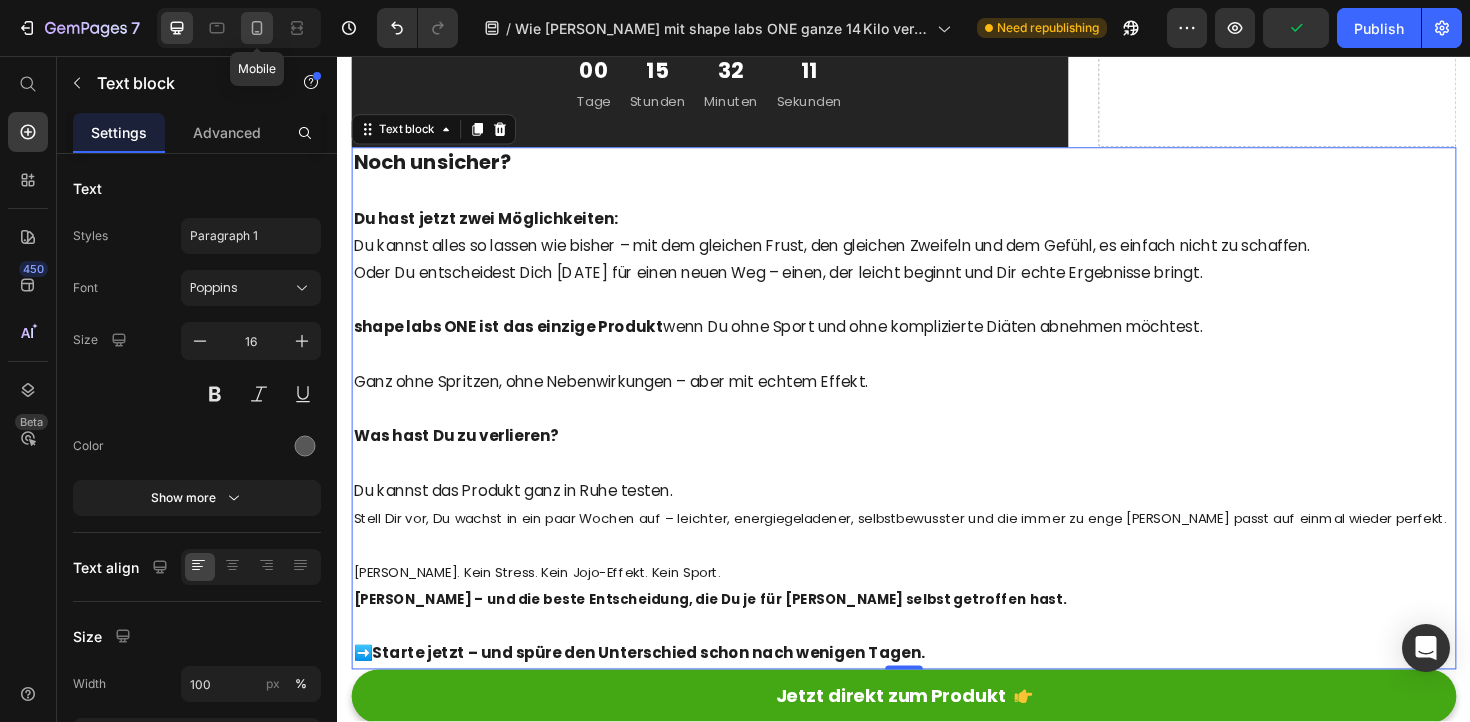 click 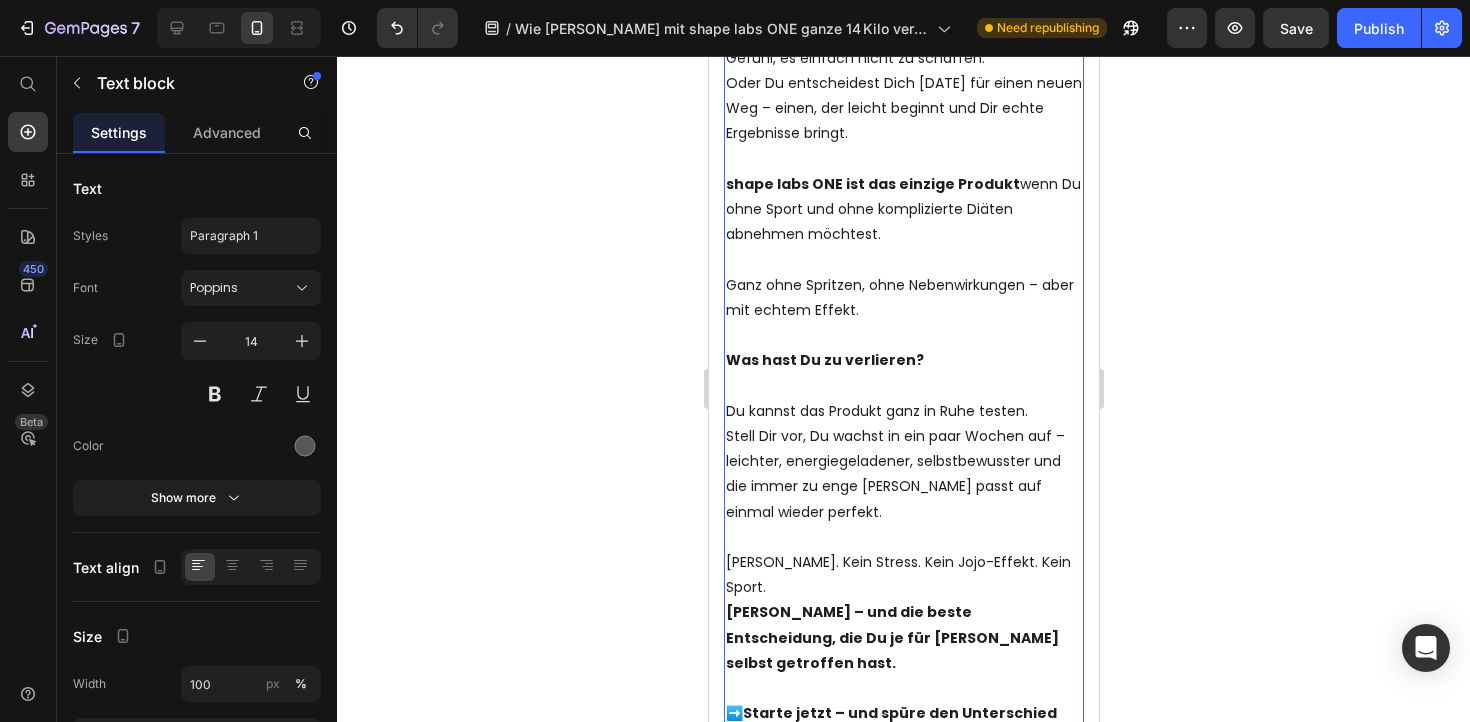 scroll, scrollTop: 15142, scrollLeft: 0, axis: vertical 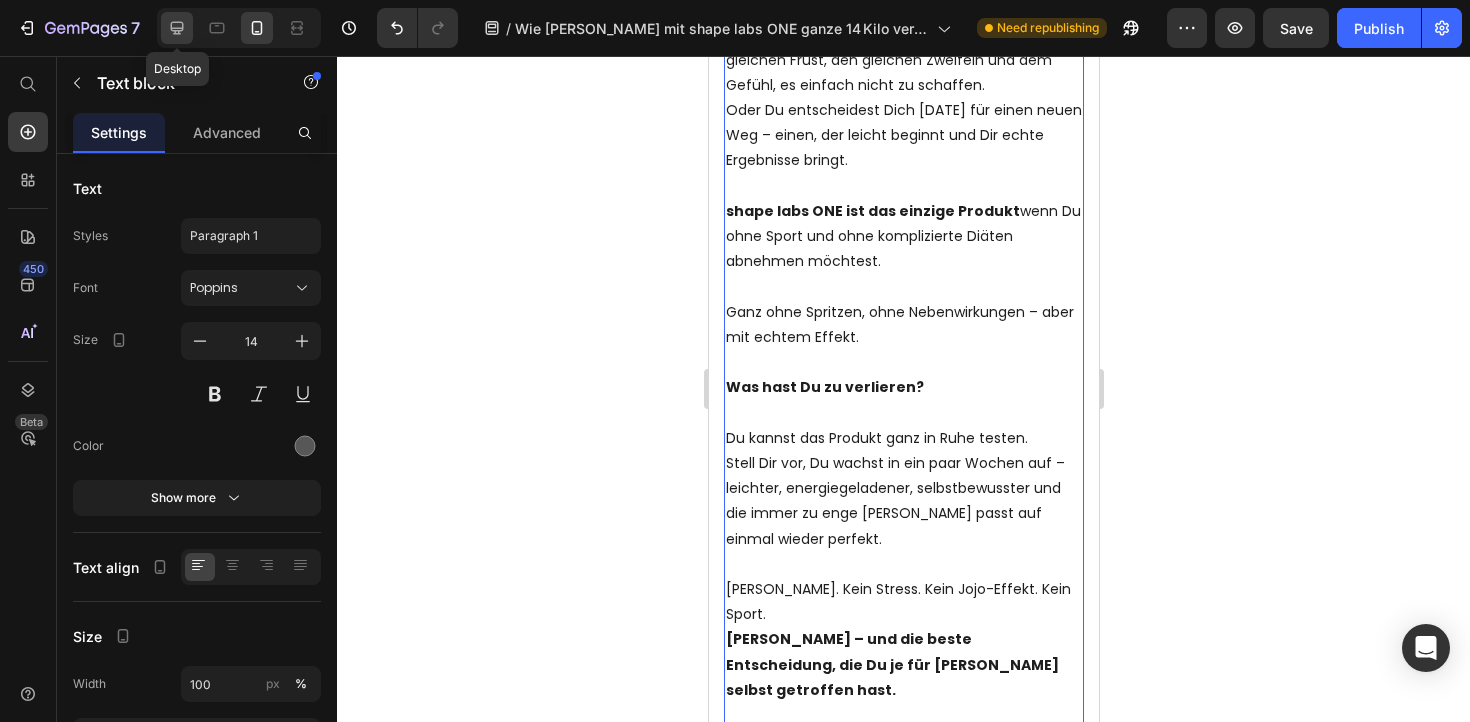 click 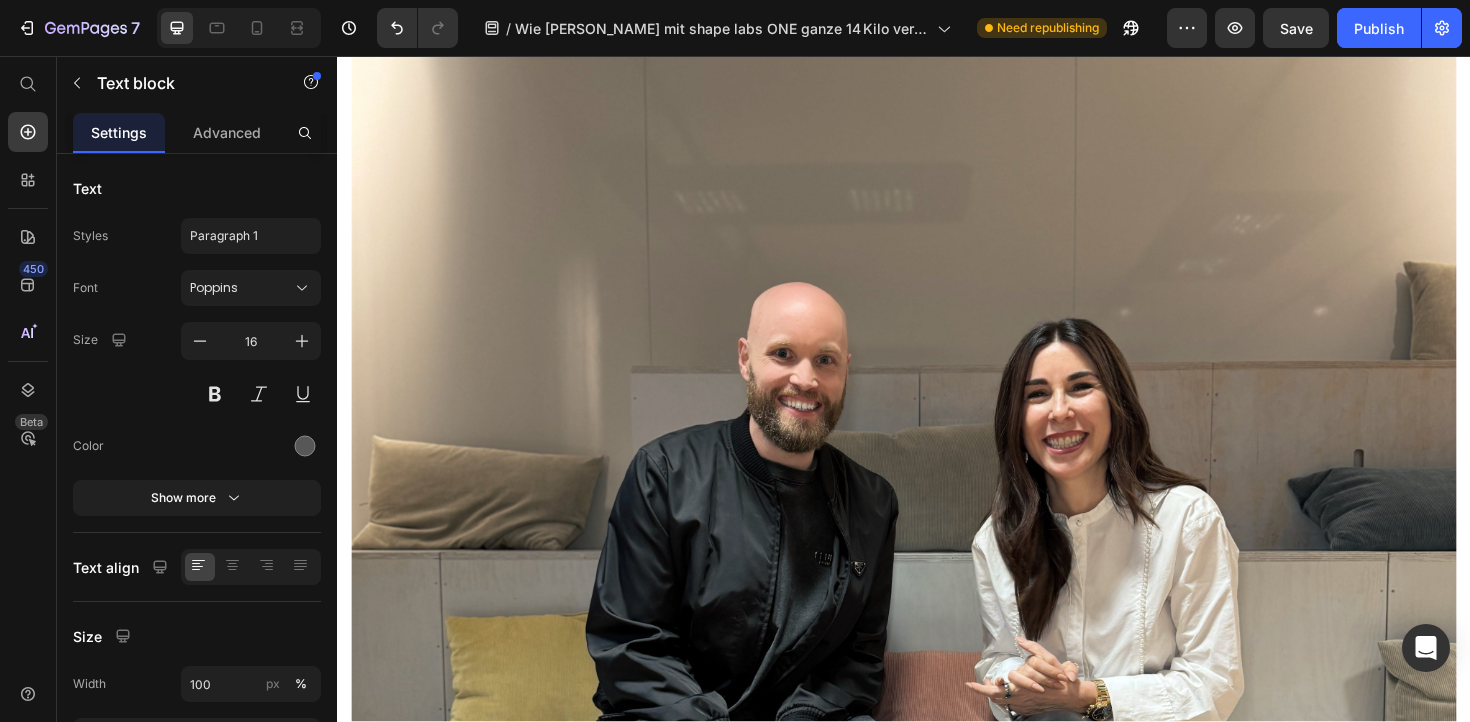 scroll, scrollTop: 14864, scrollLeft: 0, axis: vertical 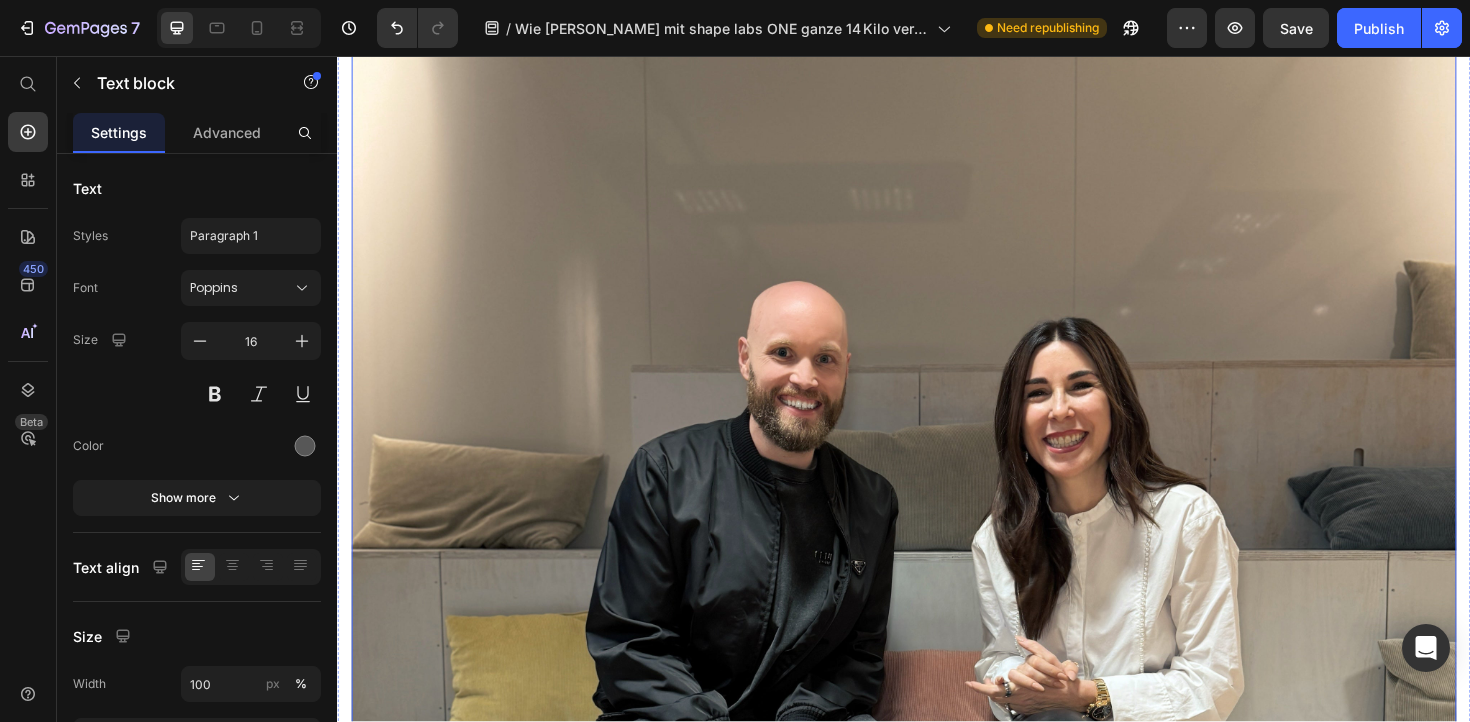 click at bounding box center (937, 639) 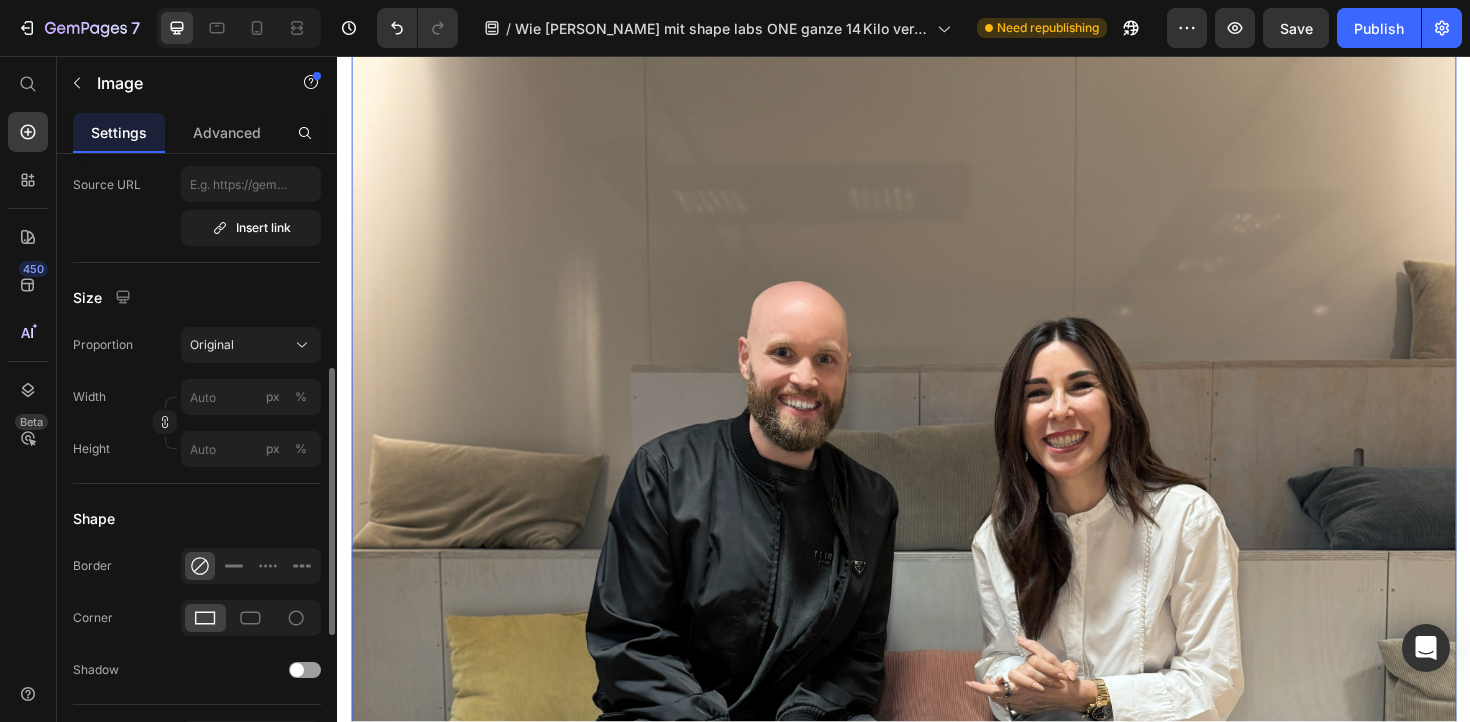 scroll, scrollTop: 465, scrollLeft: 0, axis: vertical 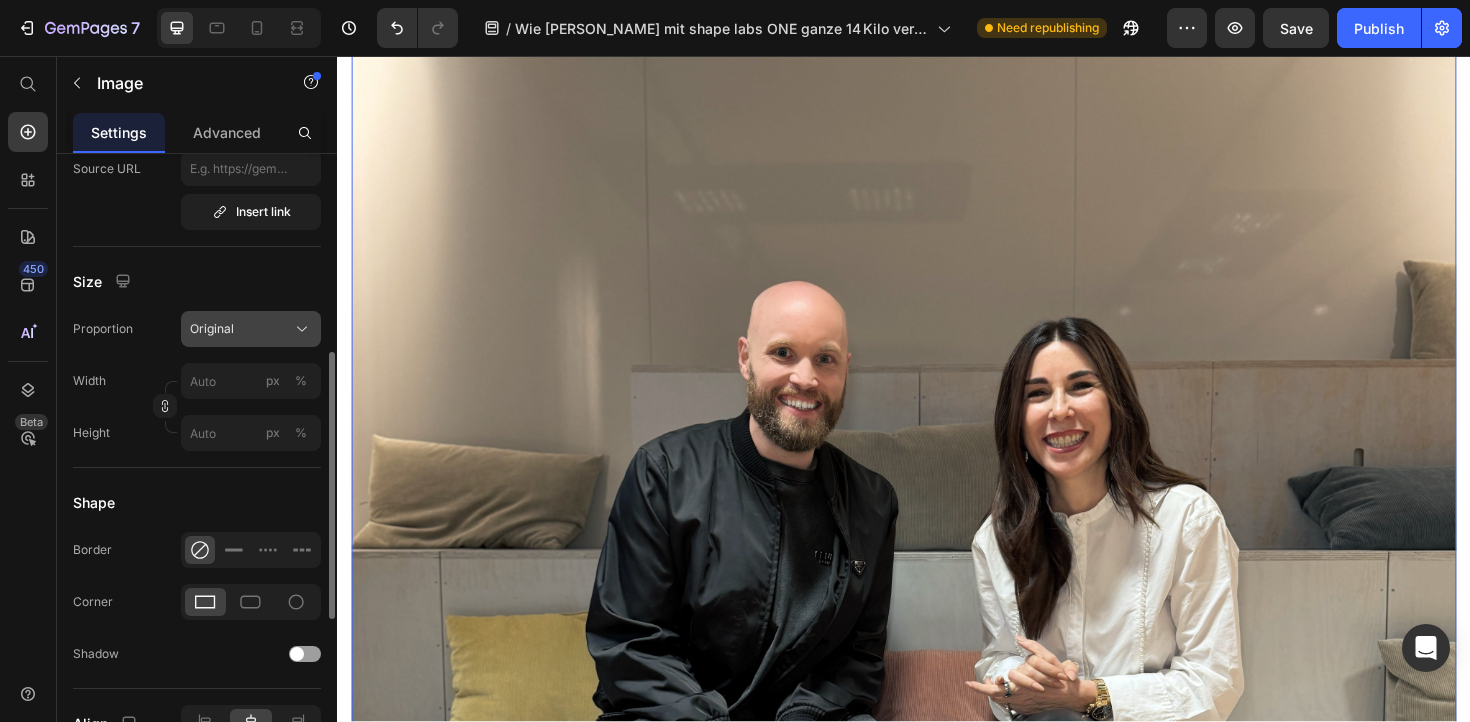 click on "Original" at bounding box center (251, 329) 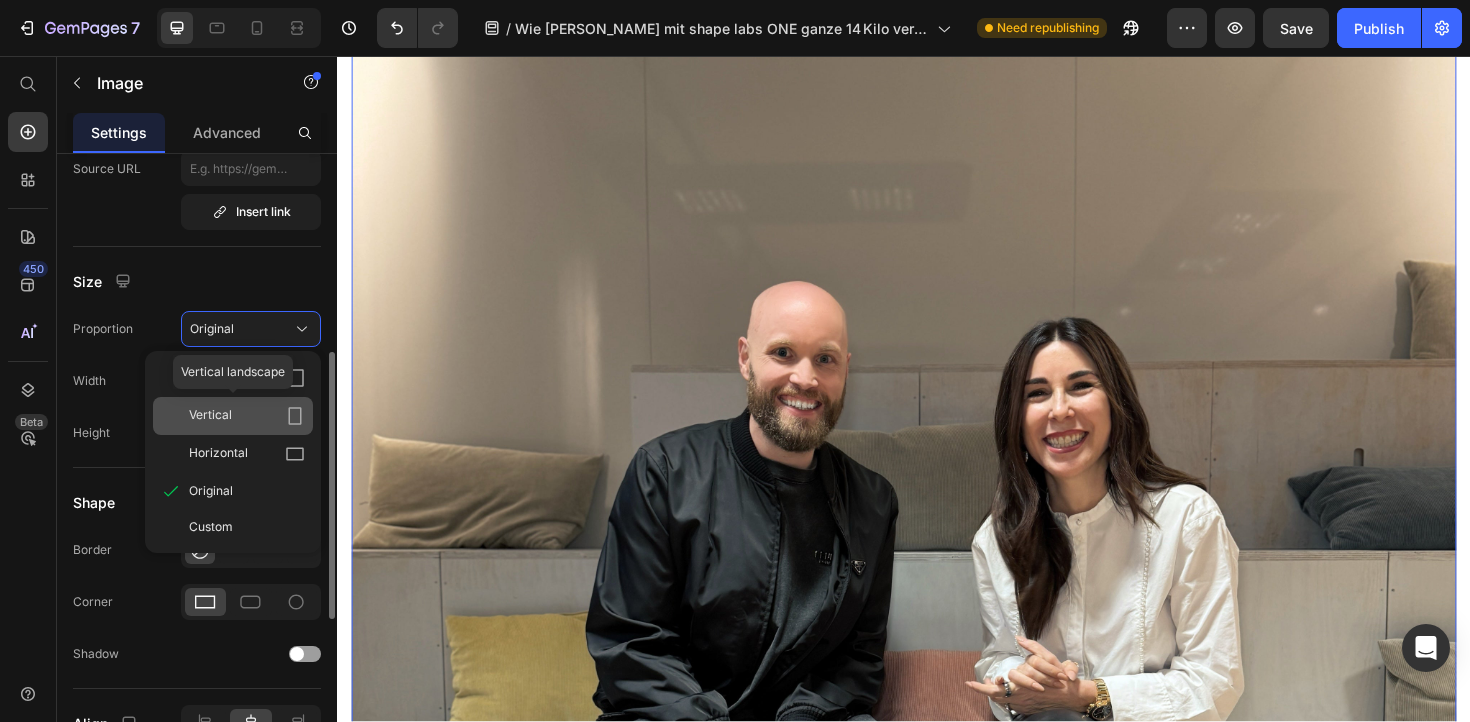 click on "Vertical" at bounding box center [247, 416] 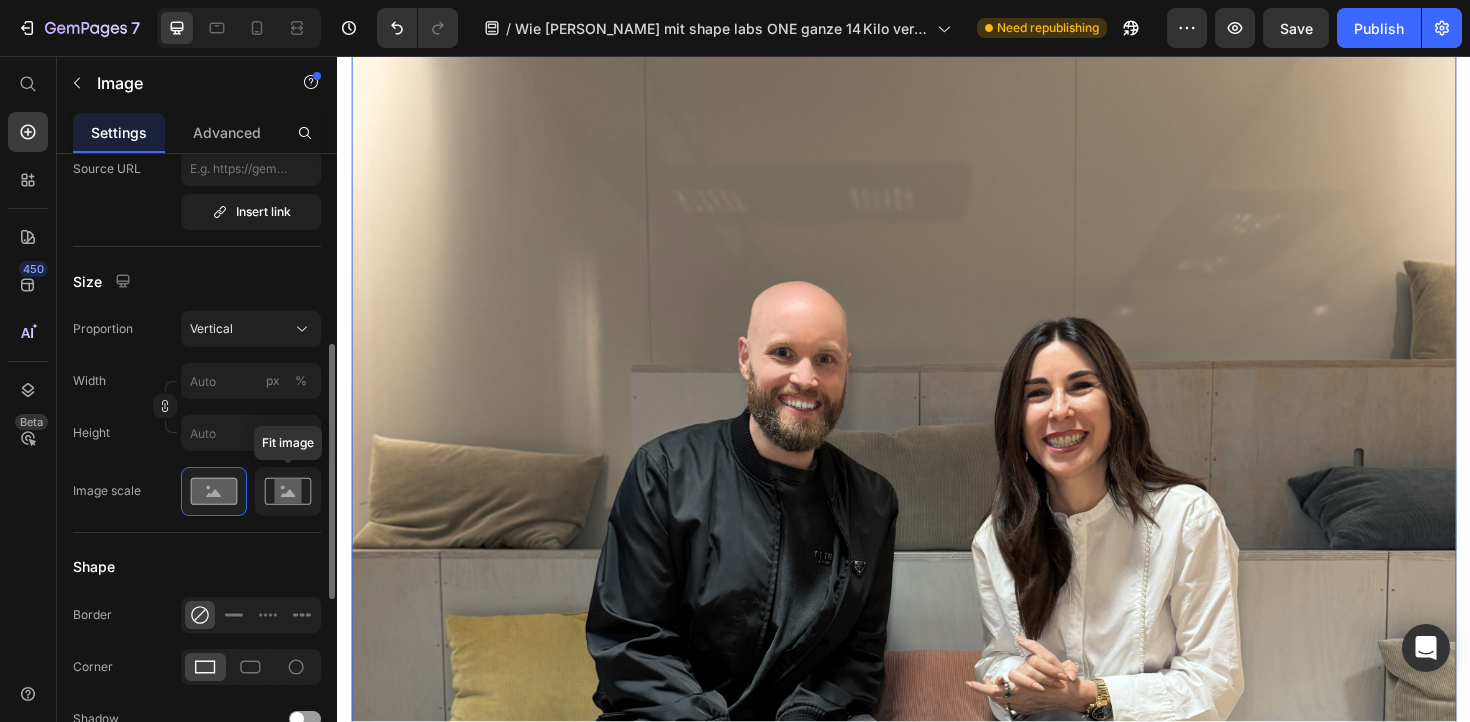 click 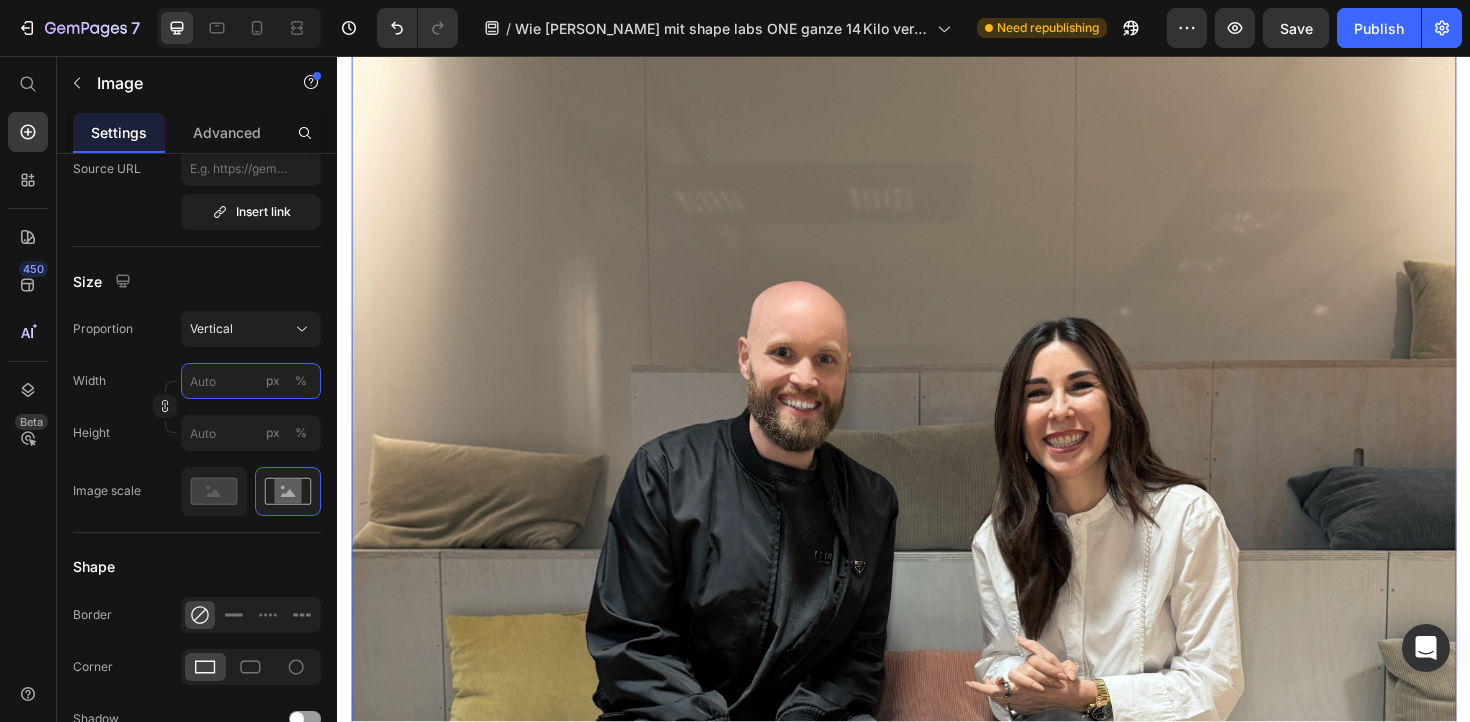click on "px %" at bounding box center (251, 381) 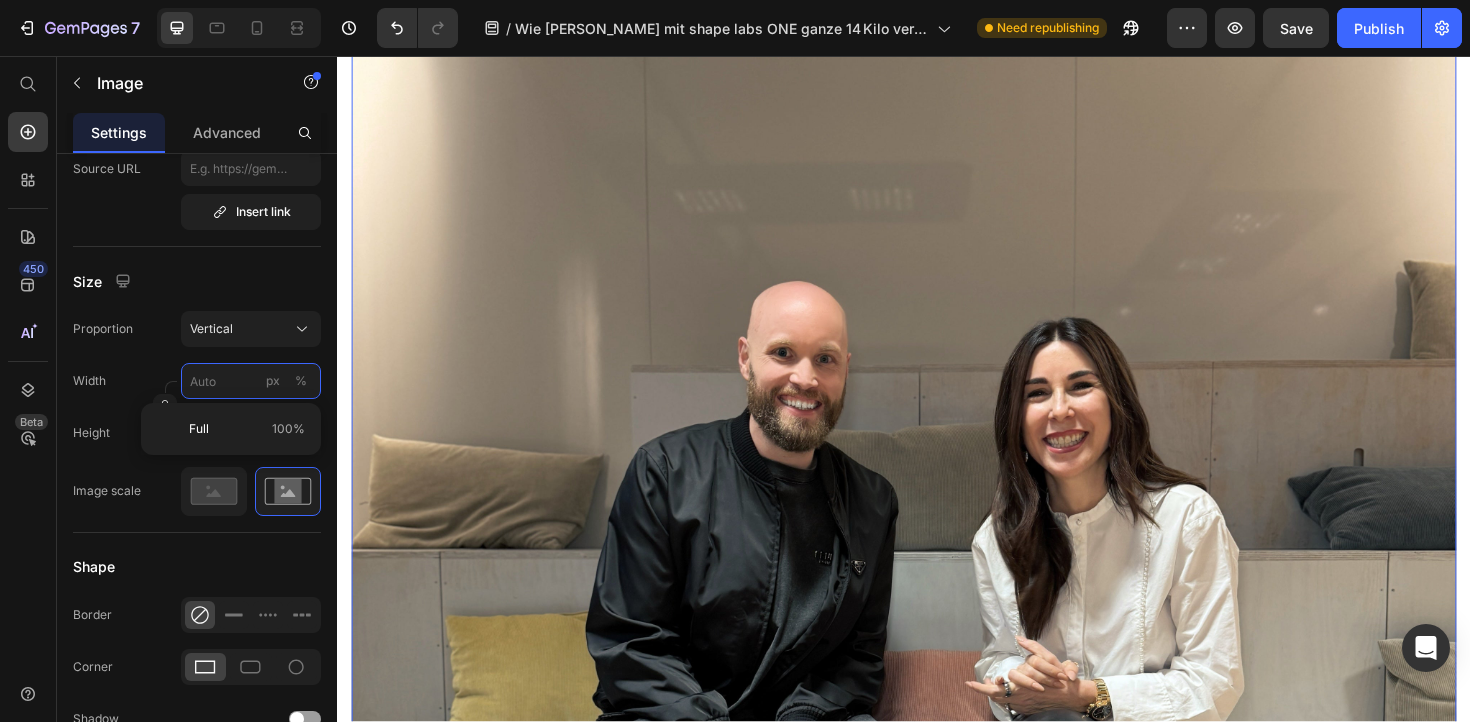 type on "5" 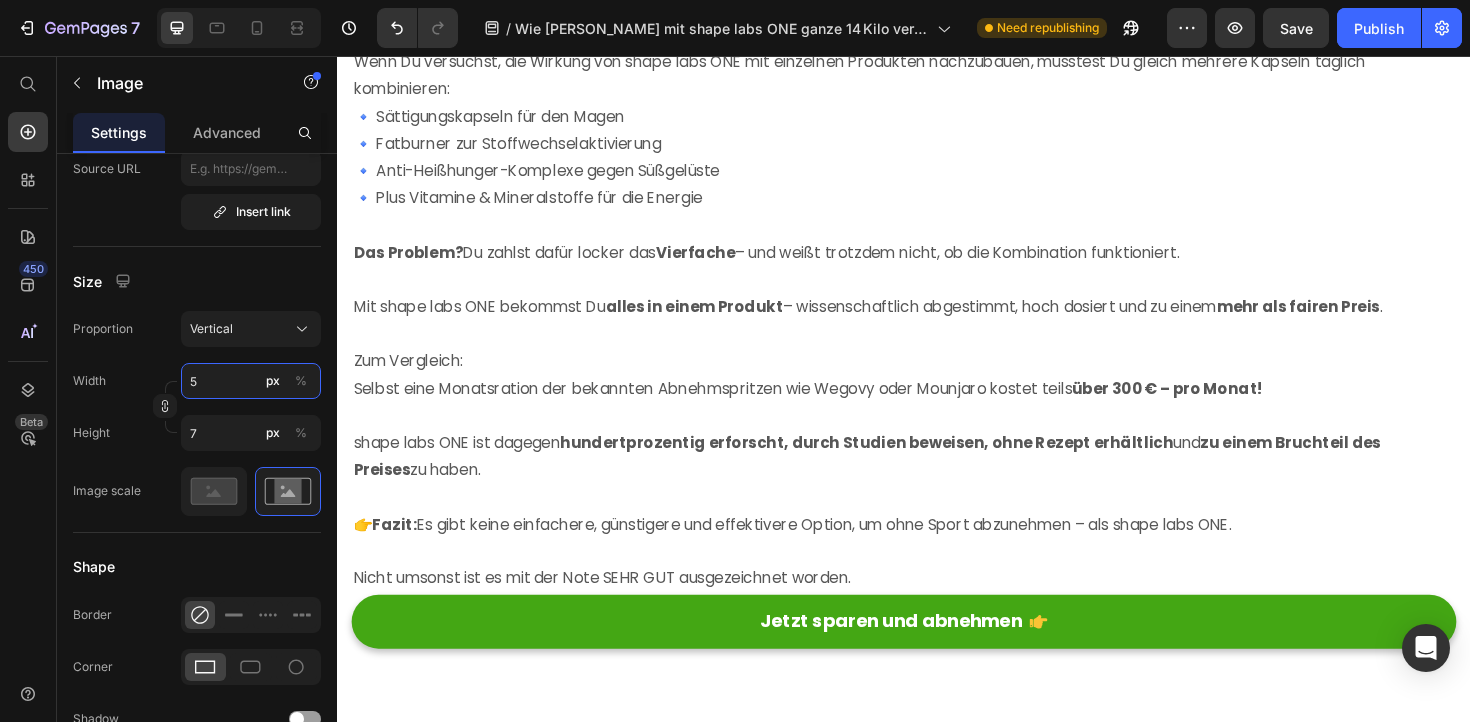 type on "50" 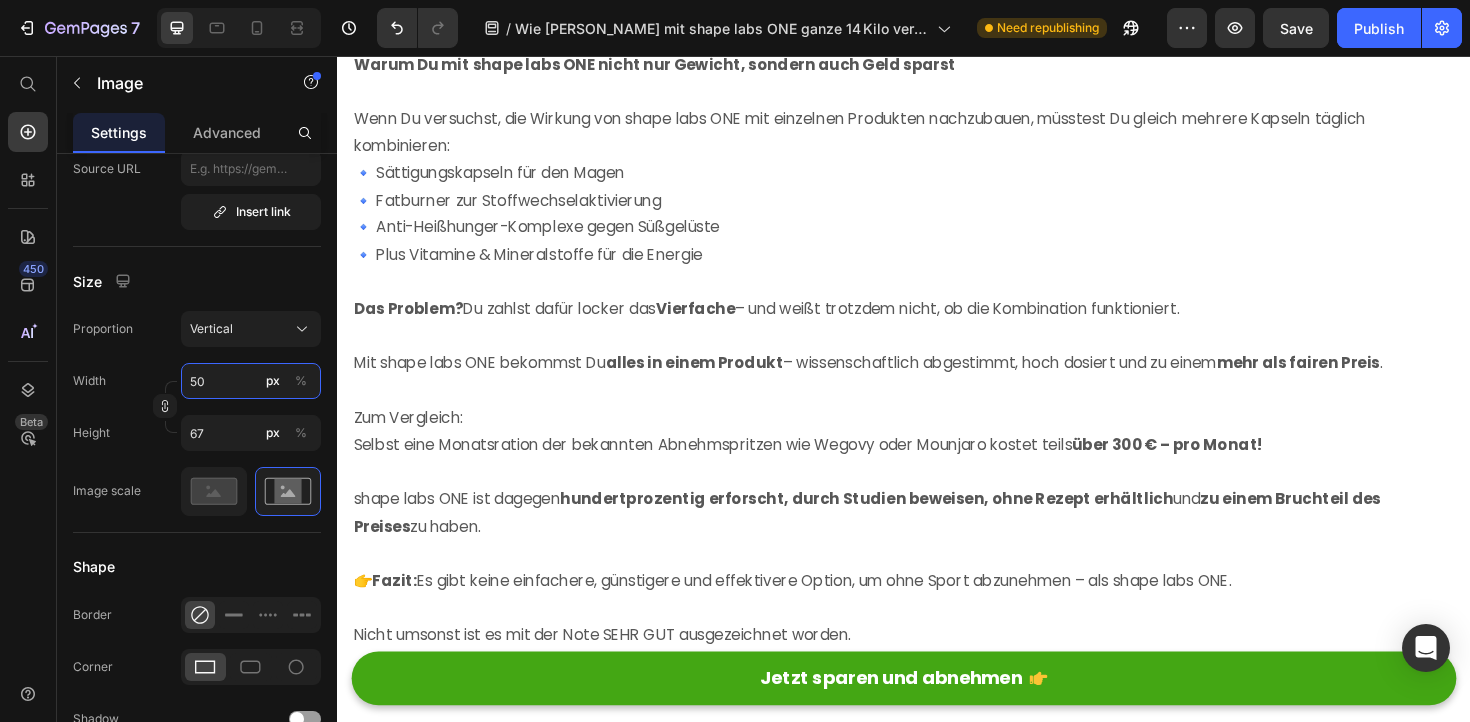 type on "50" 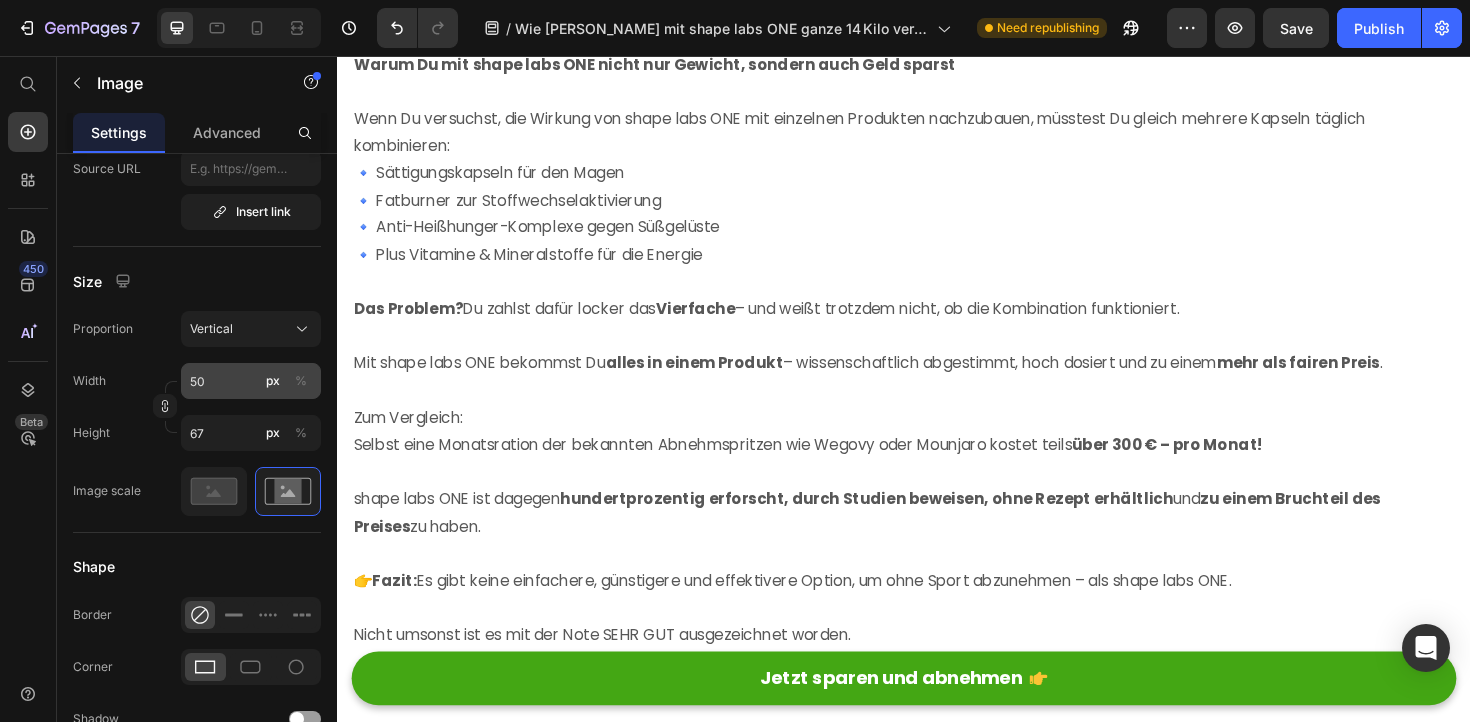 click on "%" at bounding box center [301, 381] 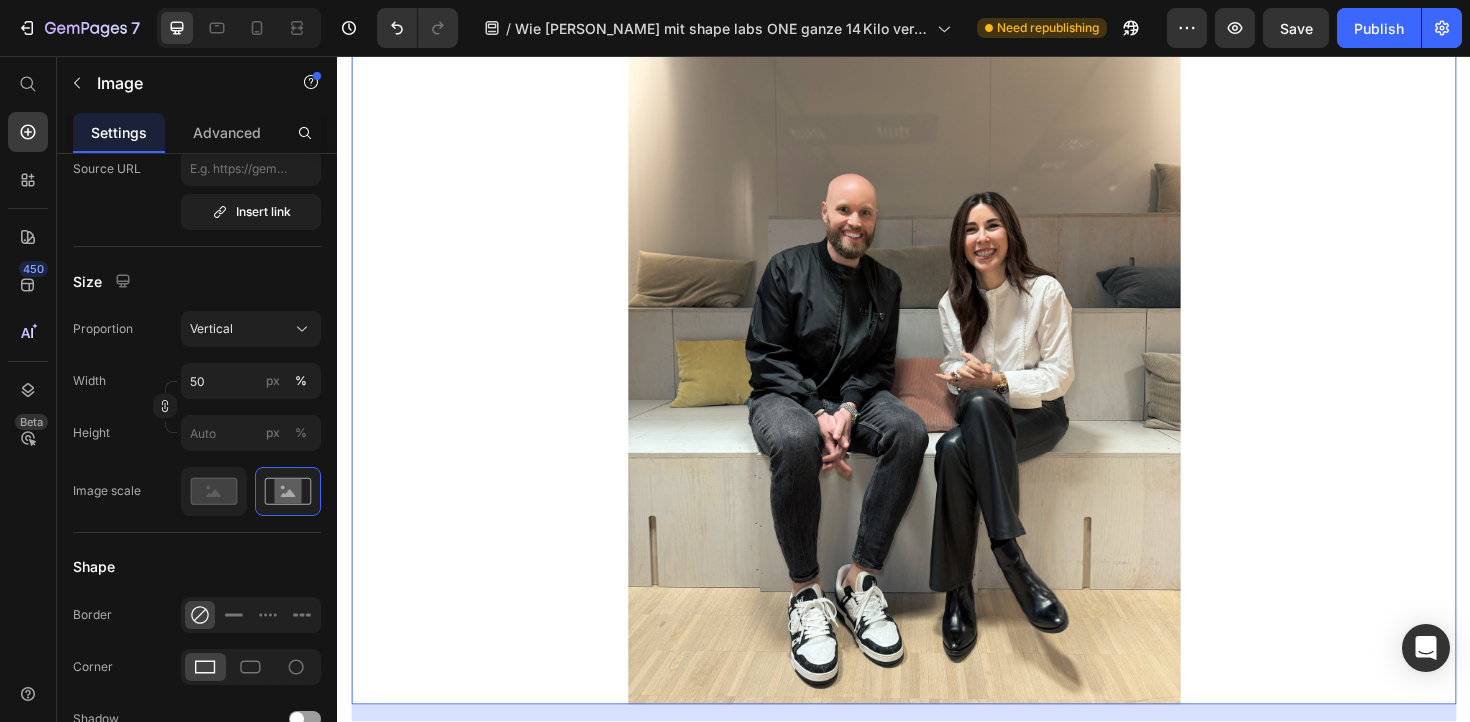 scroll, scrollTop: 14763, scrollLeft: 0, axis: vertical 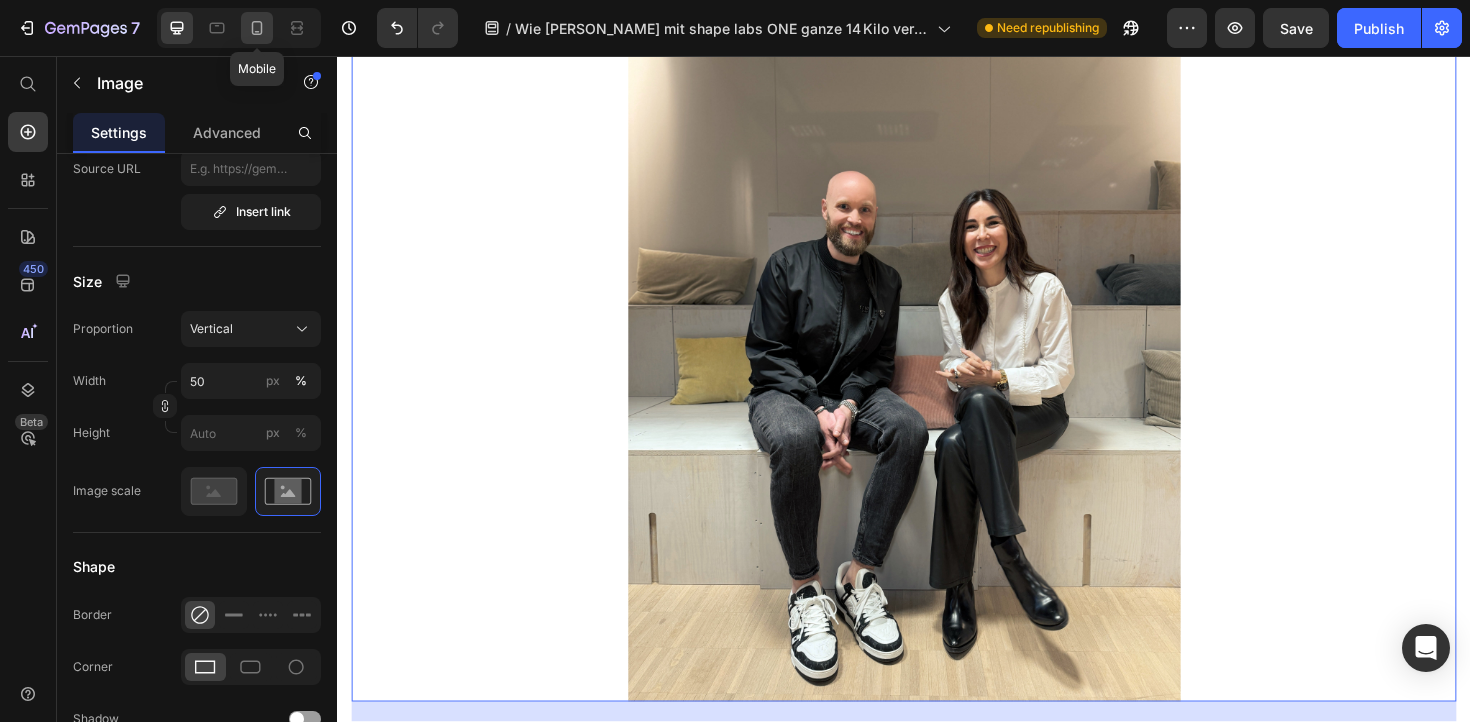 click 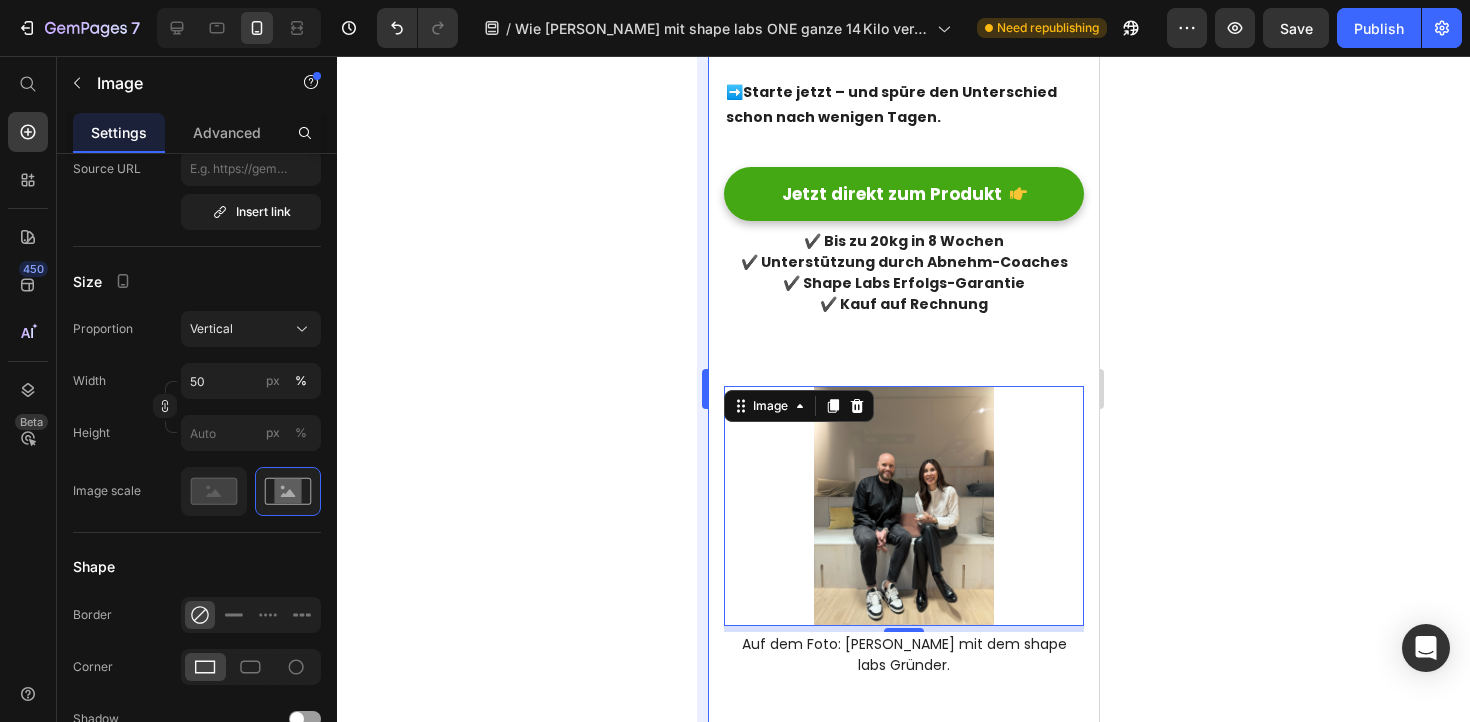 scroll, scrollTop: 15940, scrollLeft: 0, axis: vertical 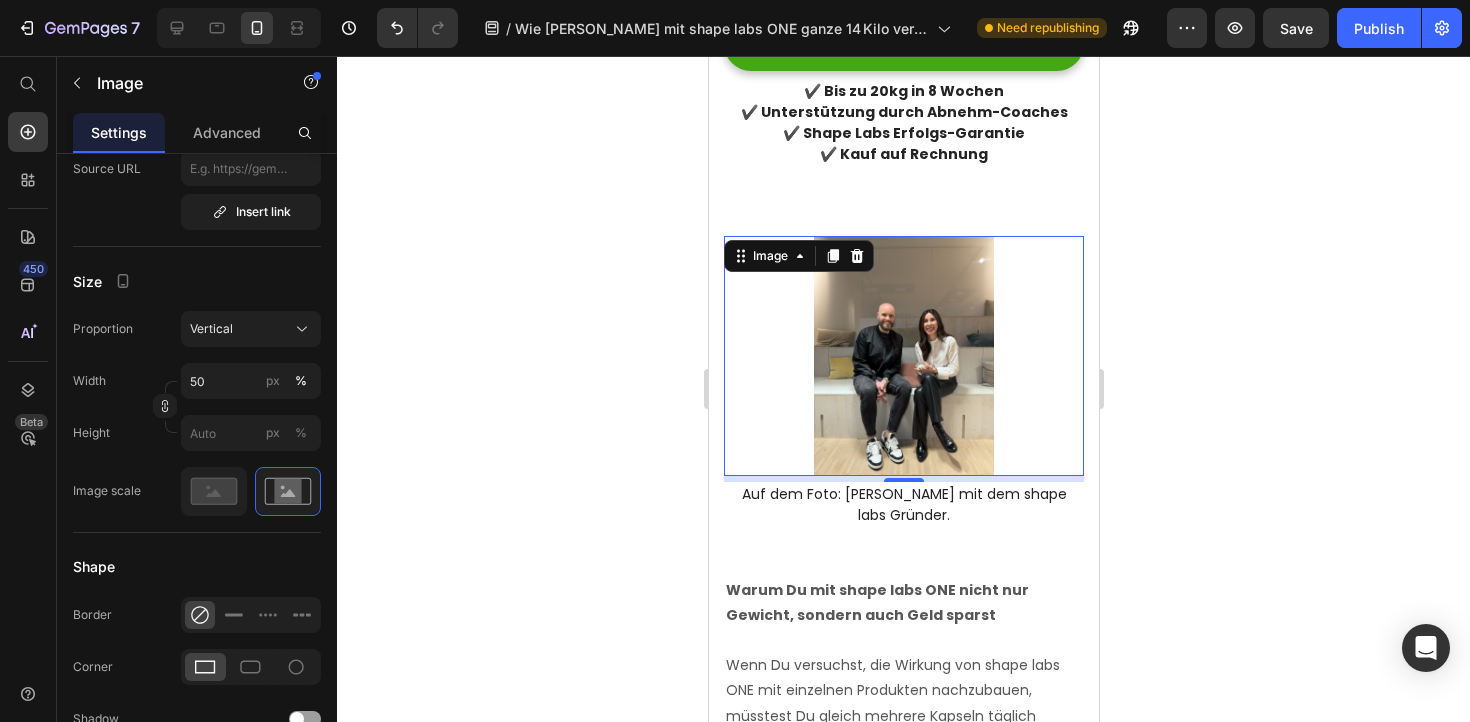 click at bounding box center [903, 356] 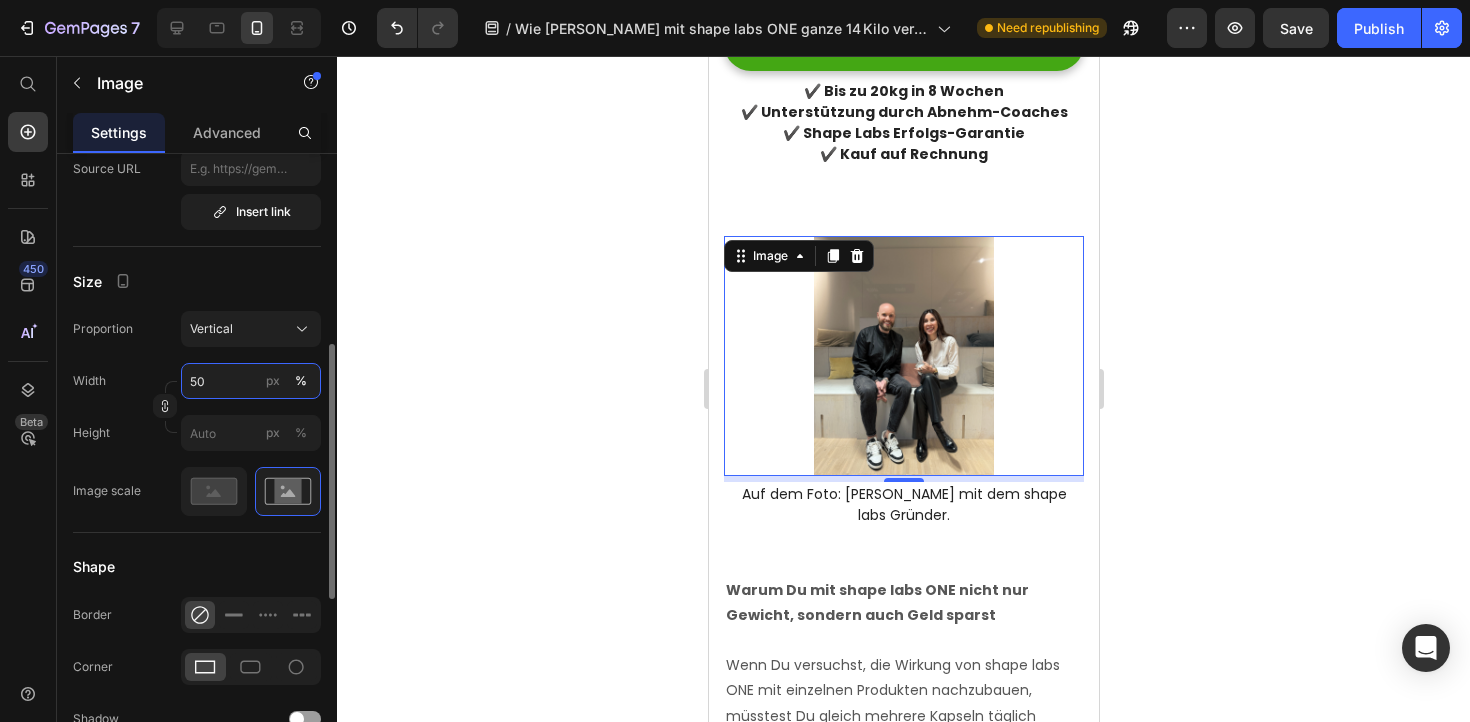 drag, startPoint x: 223, startPoint y: 379, endPoint x: 185, endPoint y: 379, distance: 38 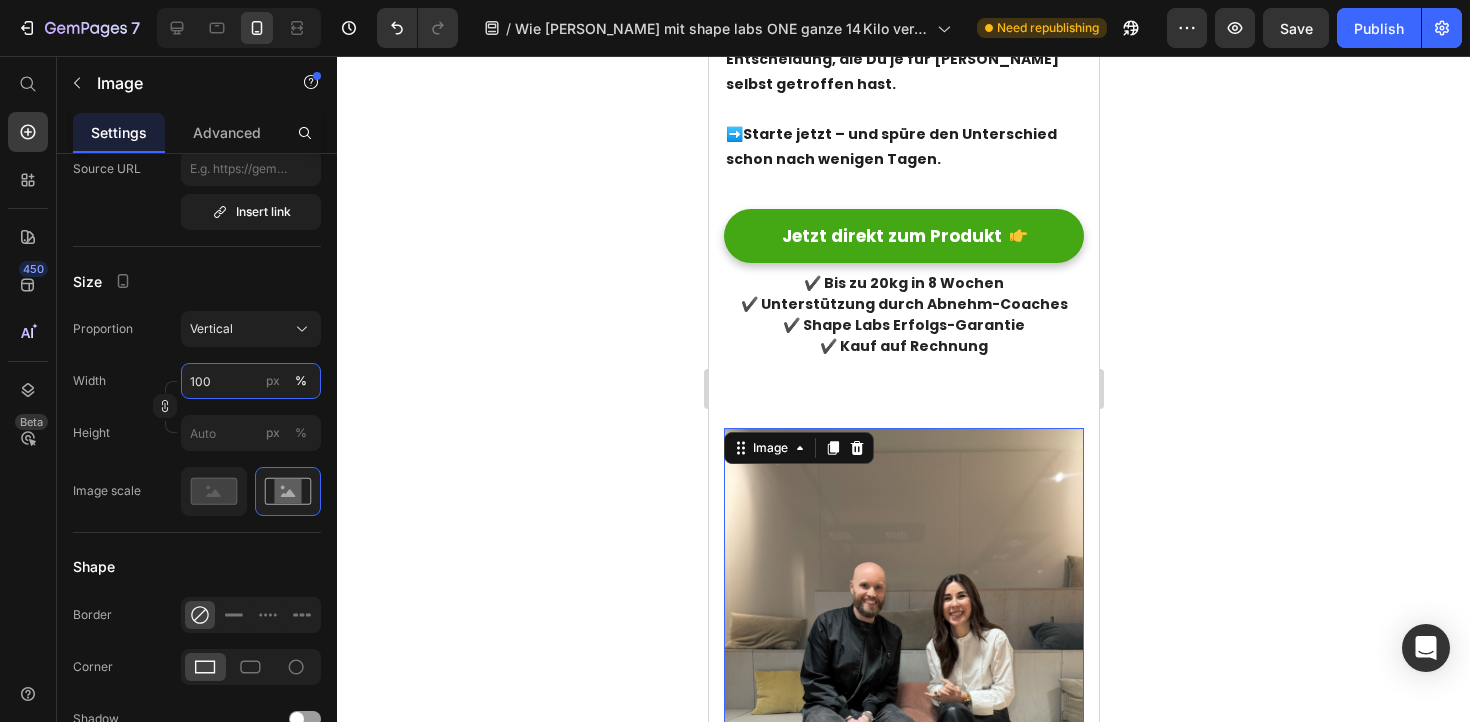 scroll, scrollTop: 15738, scrollLeft: 0, axis: vertical 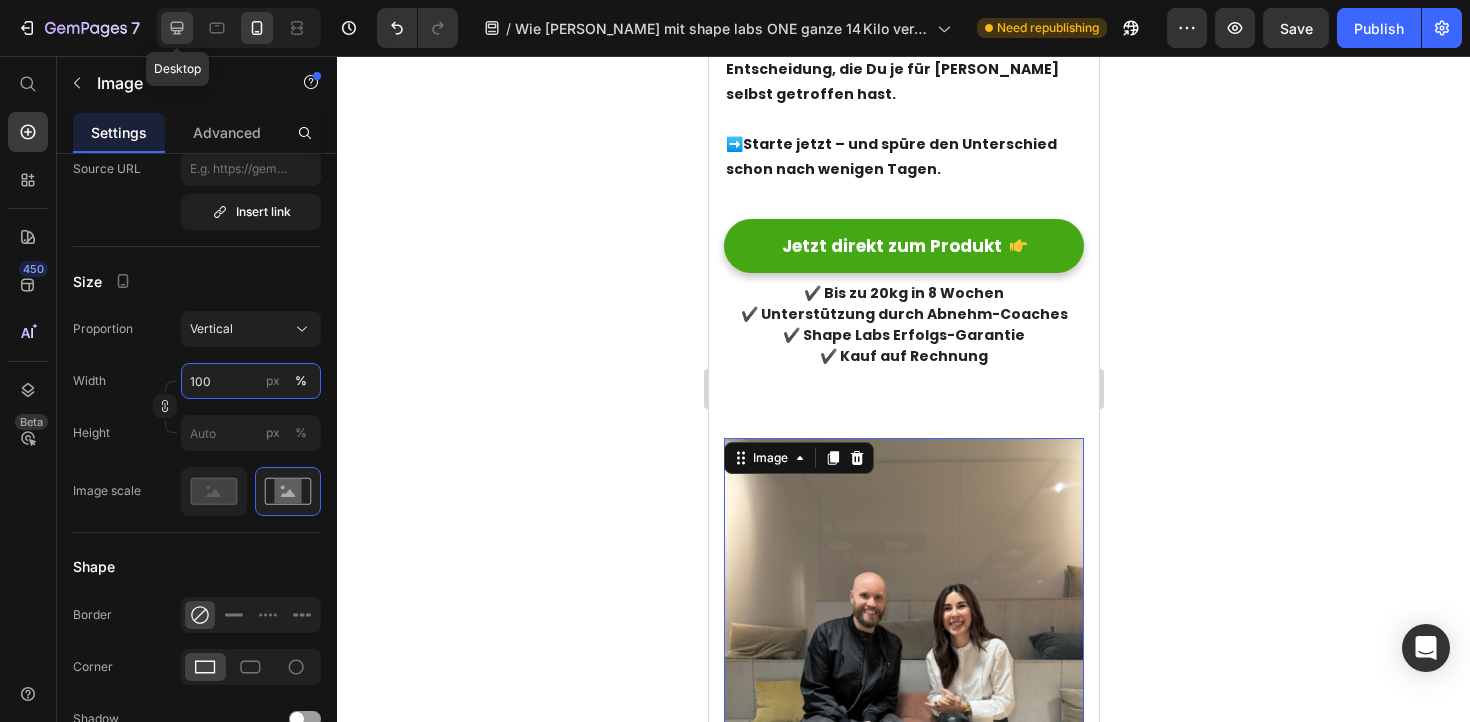 type on "100" 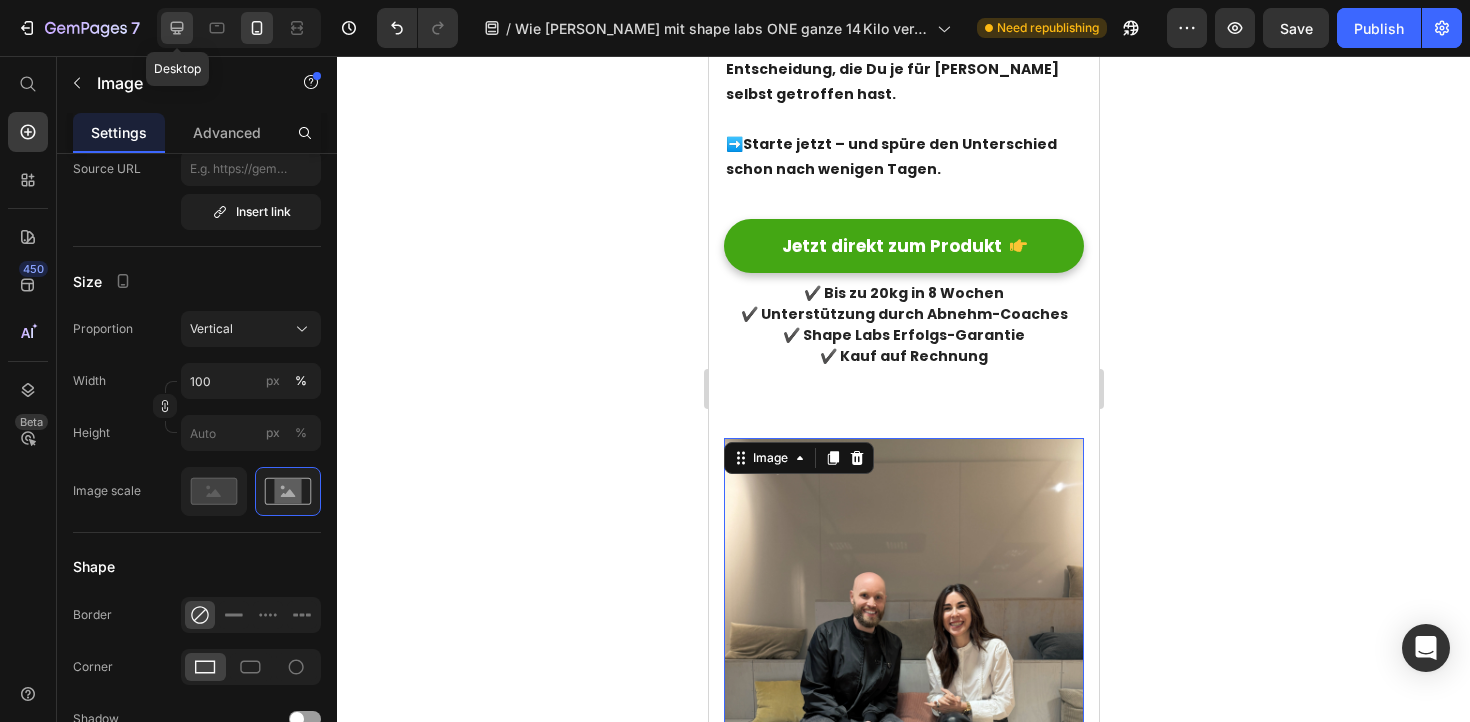 click 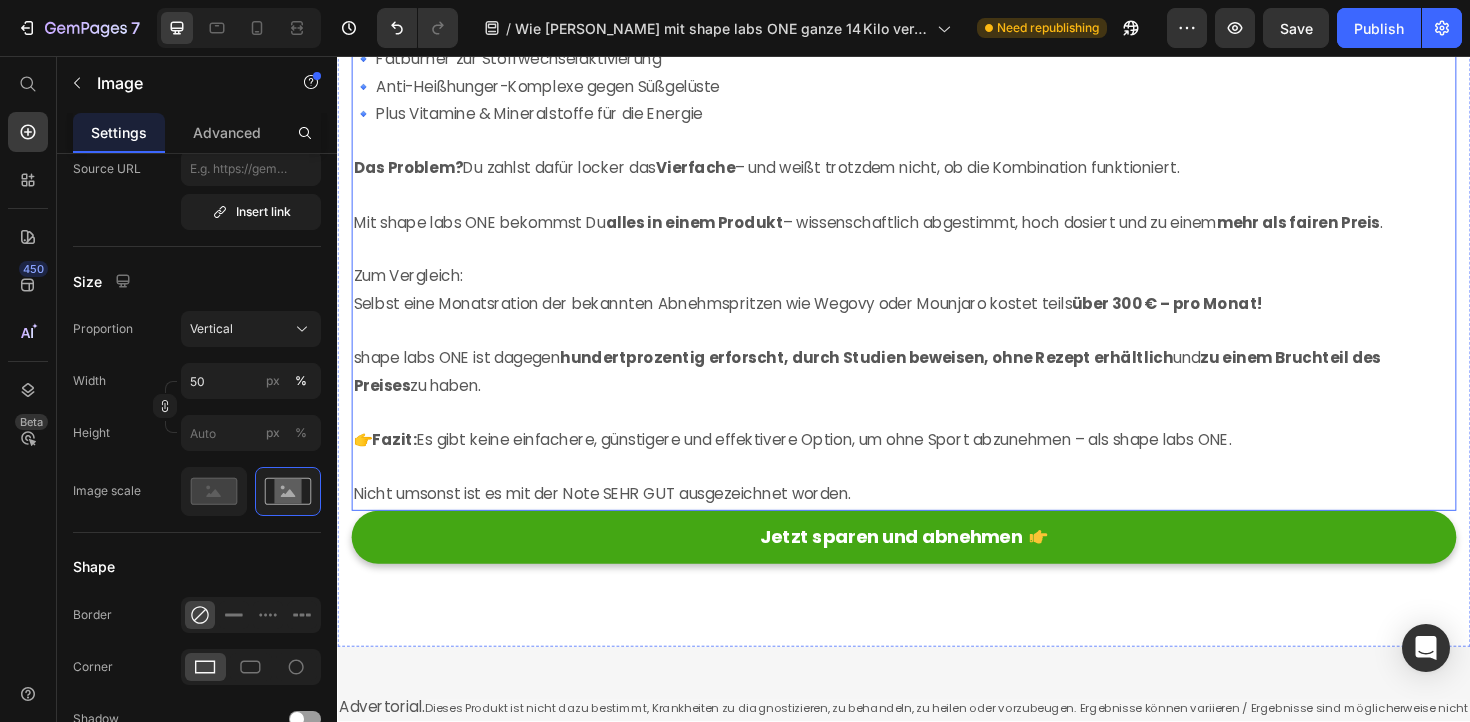 scroll, scrollTop: 15681, scrollLeft: 0, axis: vertical 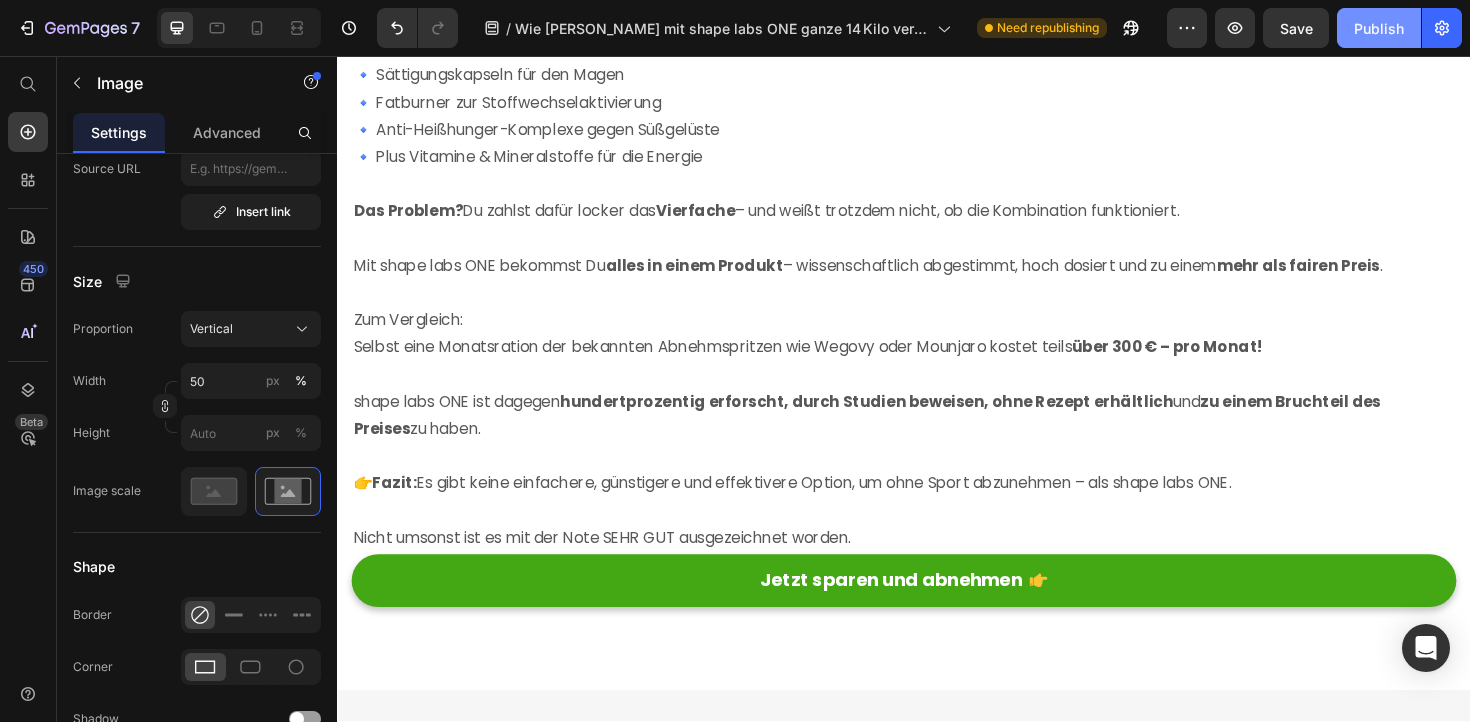 click on "Publish" at bounding box center (1379, 28) 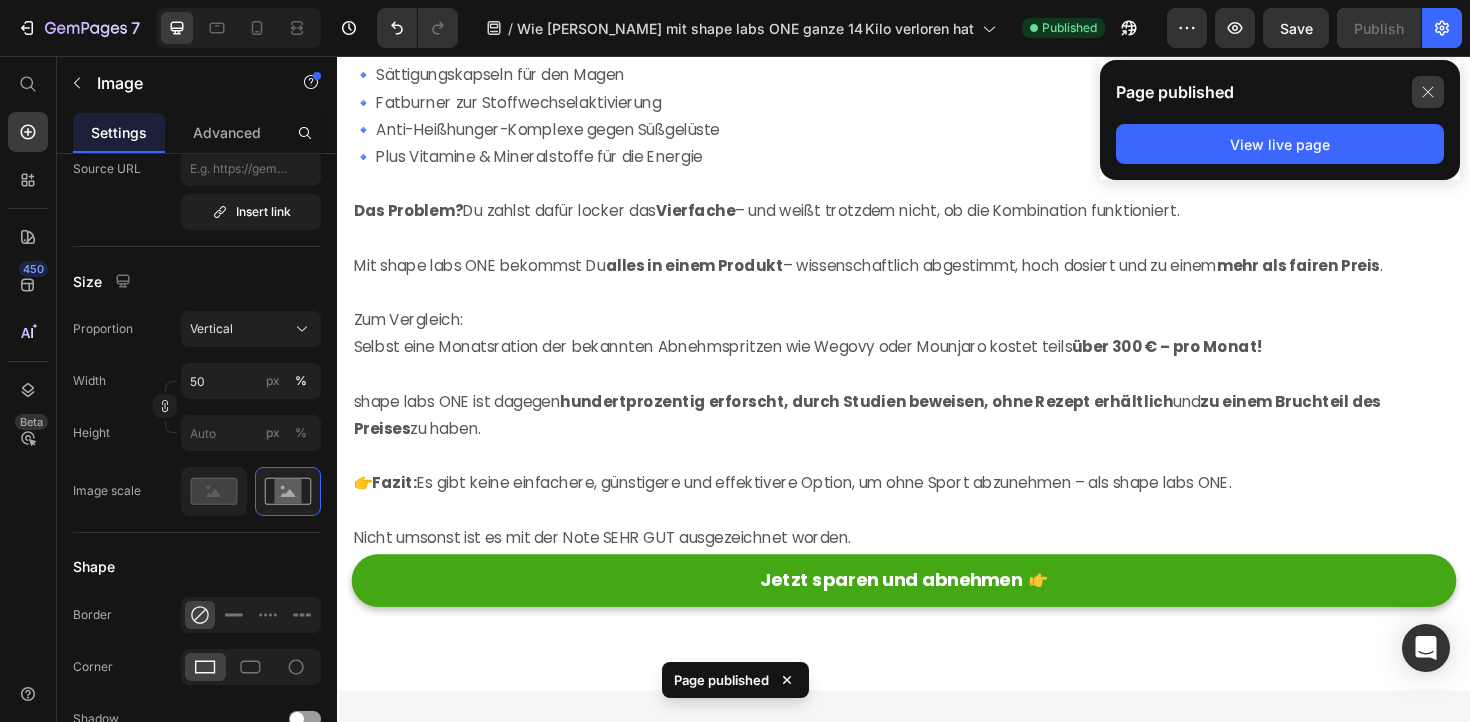 click 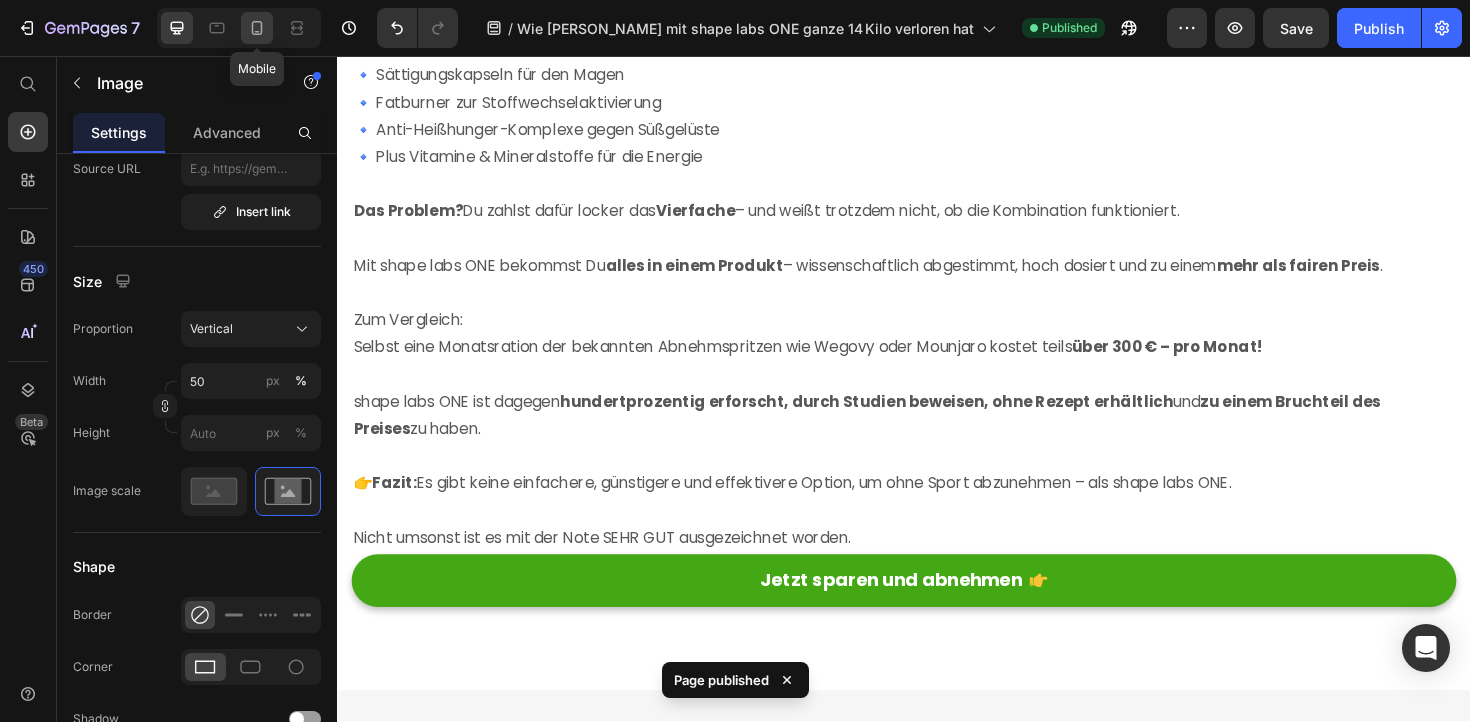 click 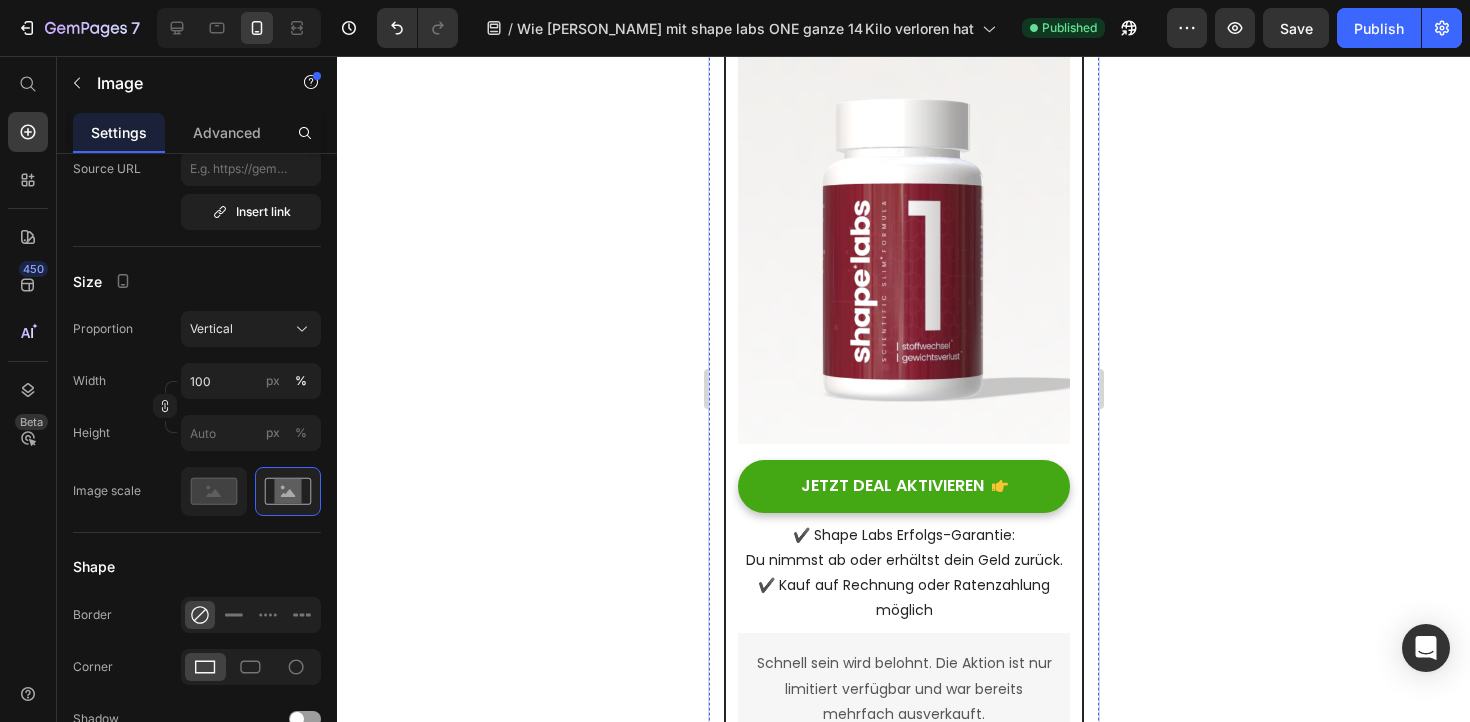 scroll, scrollTop: 14129, scrollLeft: 0, axis: vertical 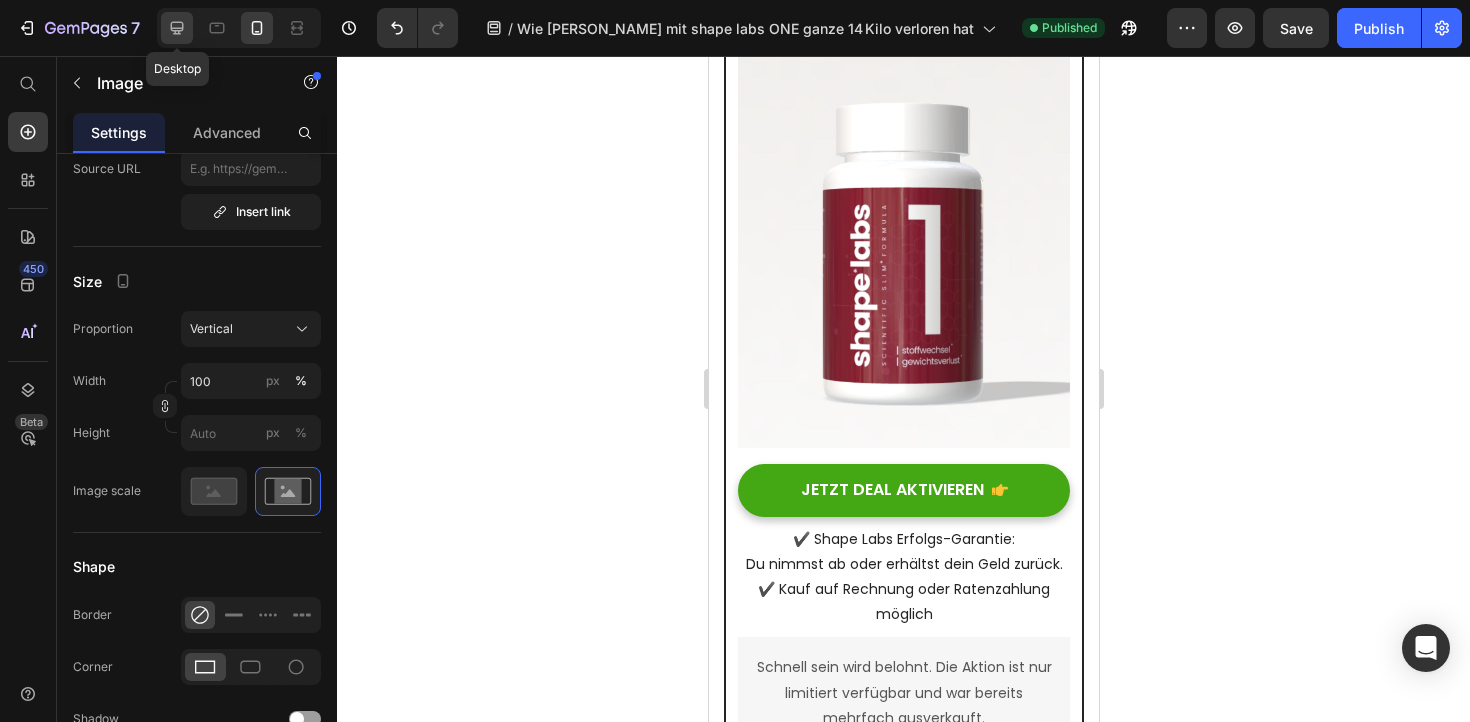 click 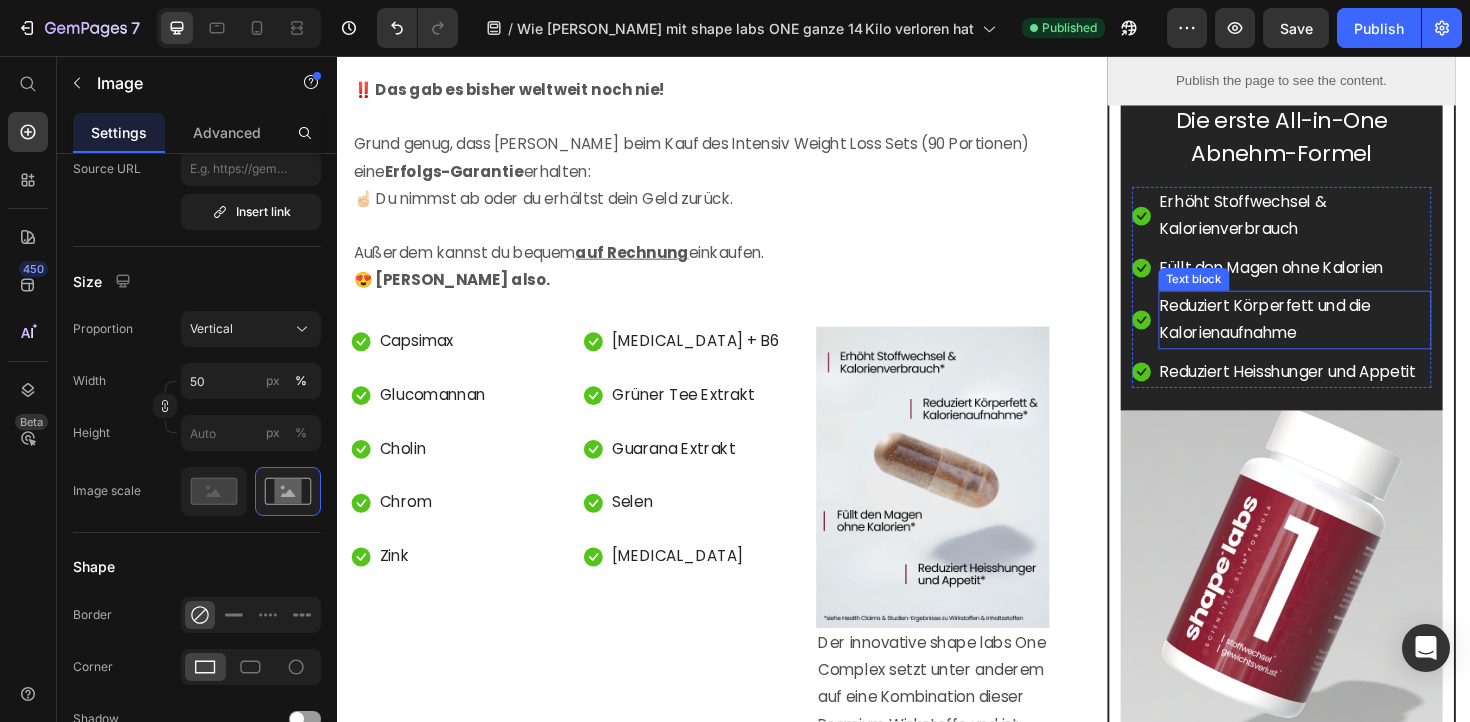 scroll, scrollTop: 8889, scrollLeft: 0, axis: vertical 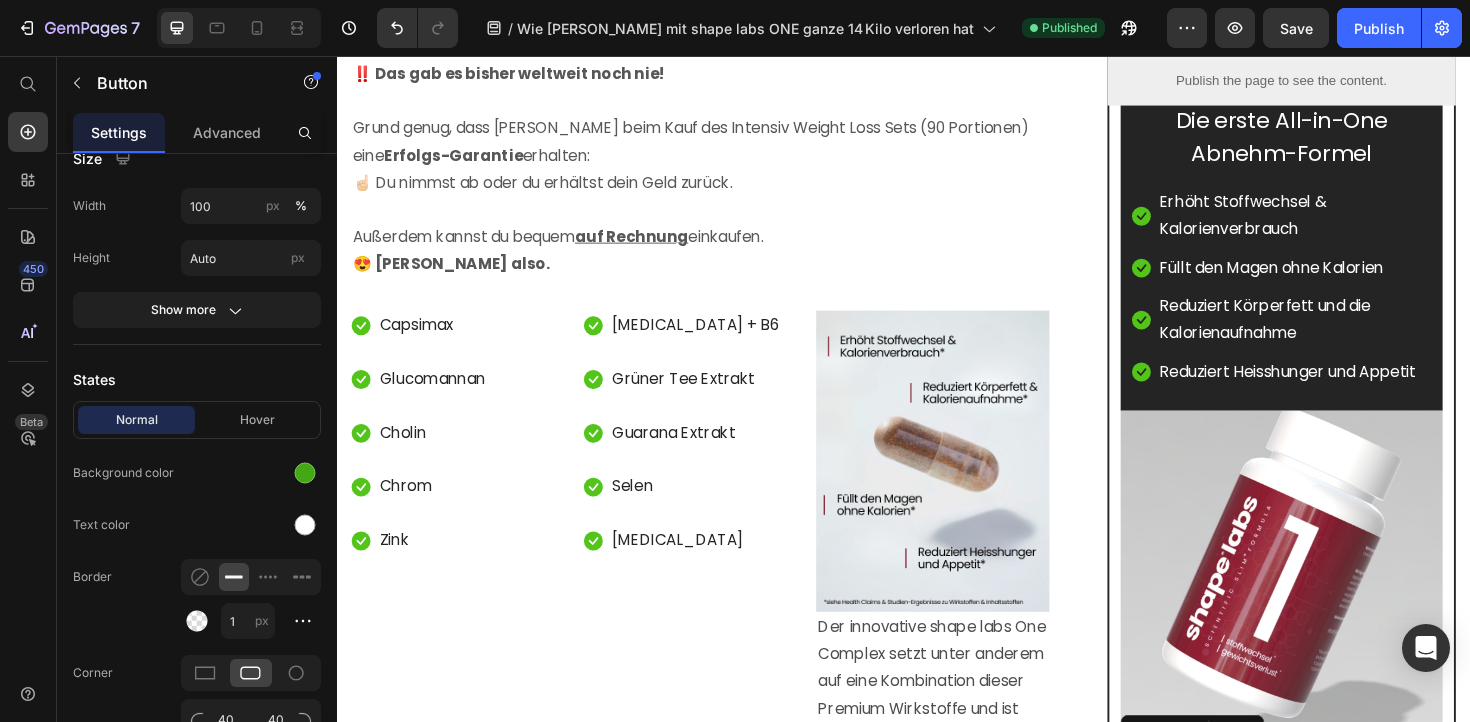 click on "Verfügbarkeit prüfen" at bounding box center (1337, 817) 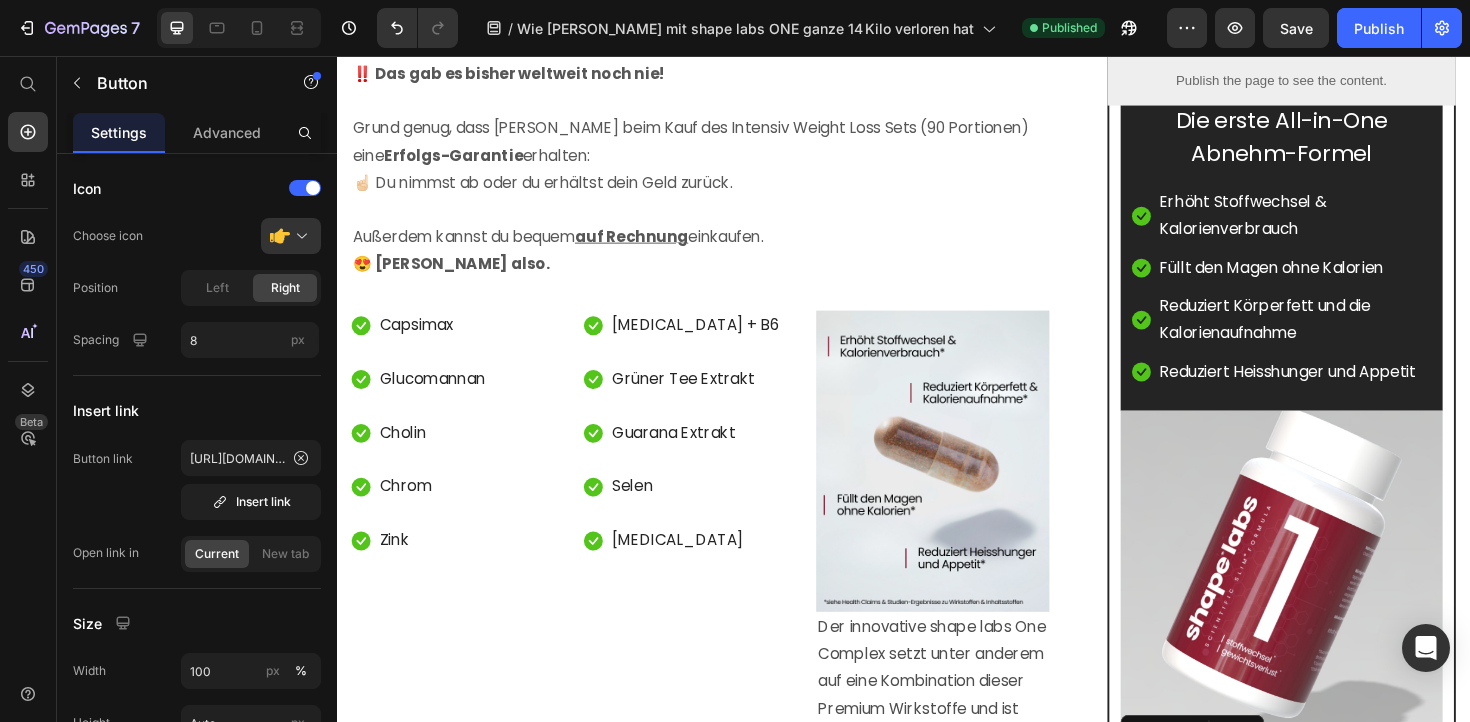 click on "Jetzt direkt zum Produkt" at bounding box center [721, 1673] 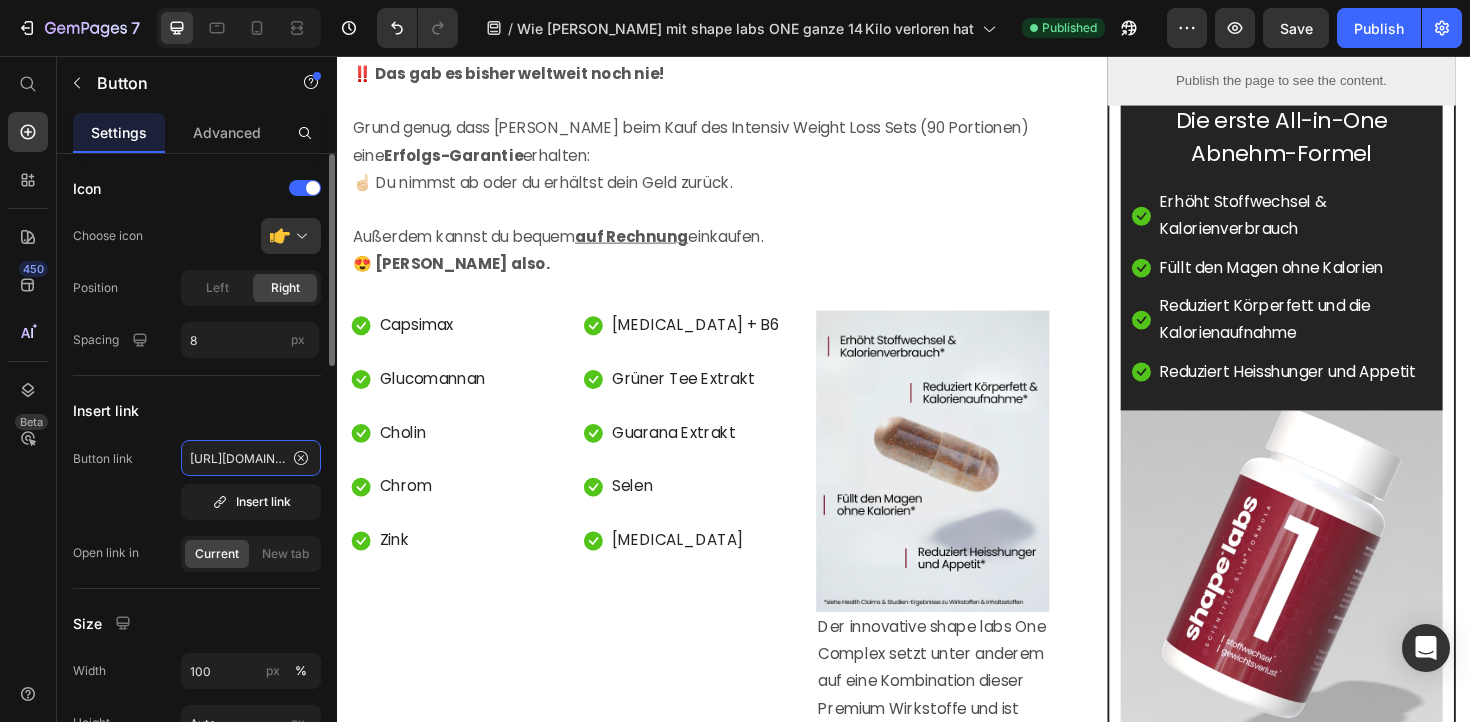 click on "[URL][DOMAIN_NAME]" 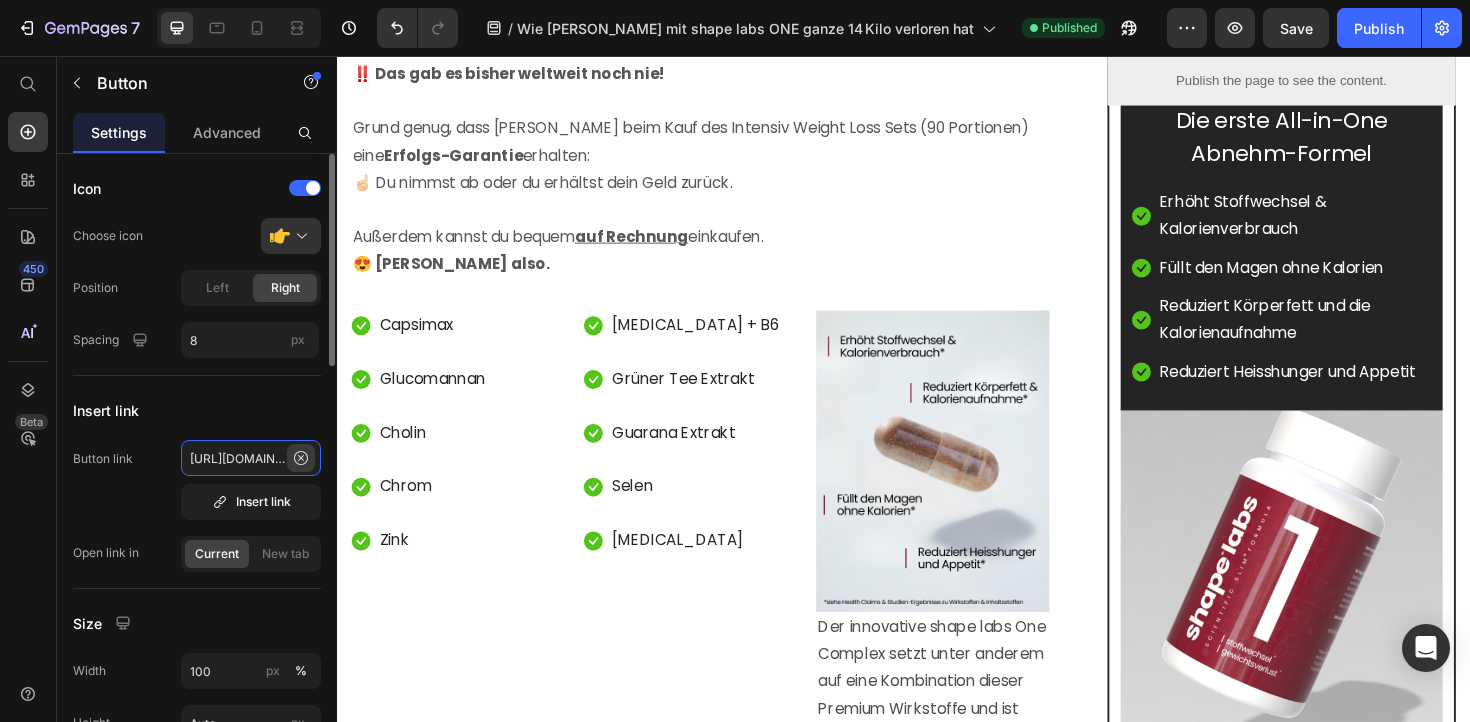 drag, startPoint x: 243, startPoint y: 455, endPoint x: 294, endPoint y: 462, distance: 51.47815 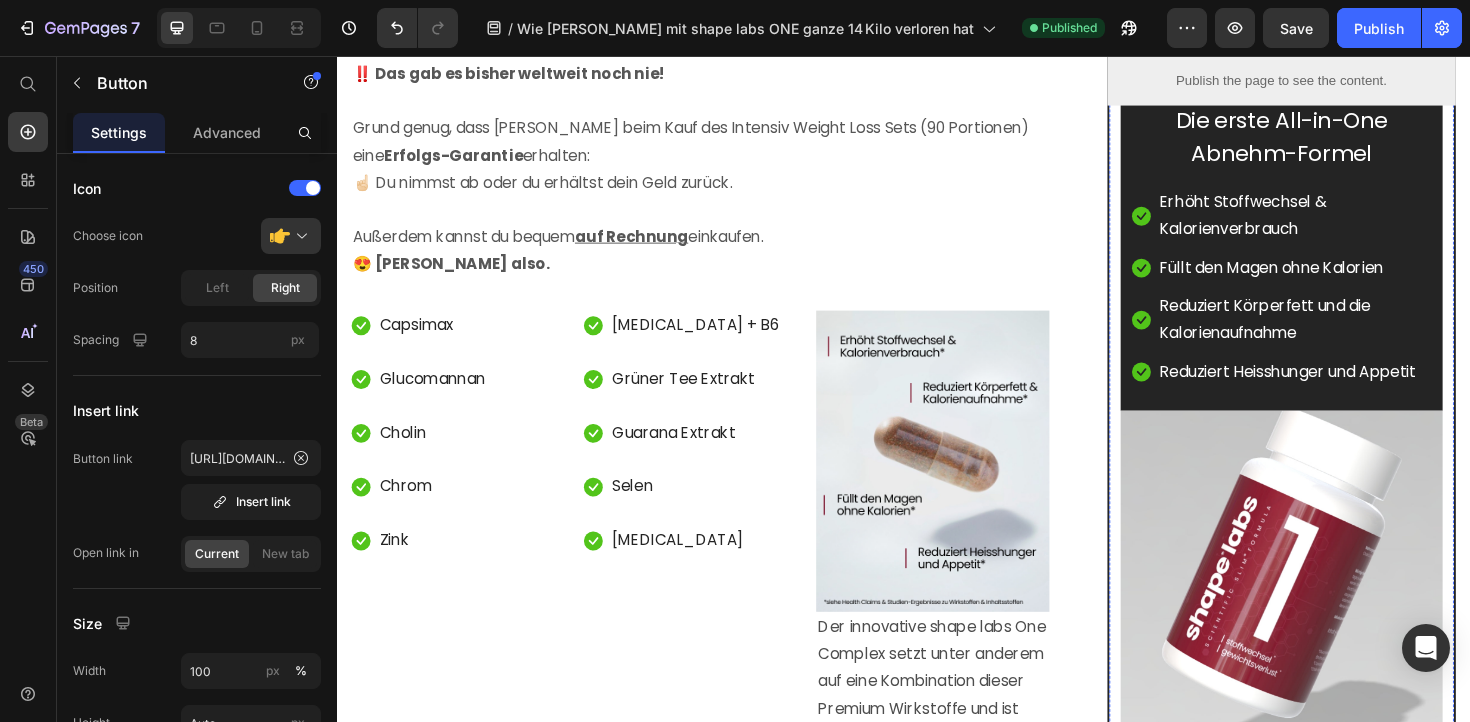 click on "Verfügbarkeit prüfen" at bounding box center (1337, 817) 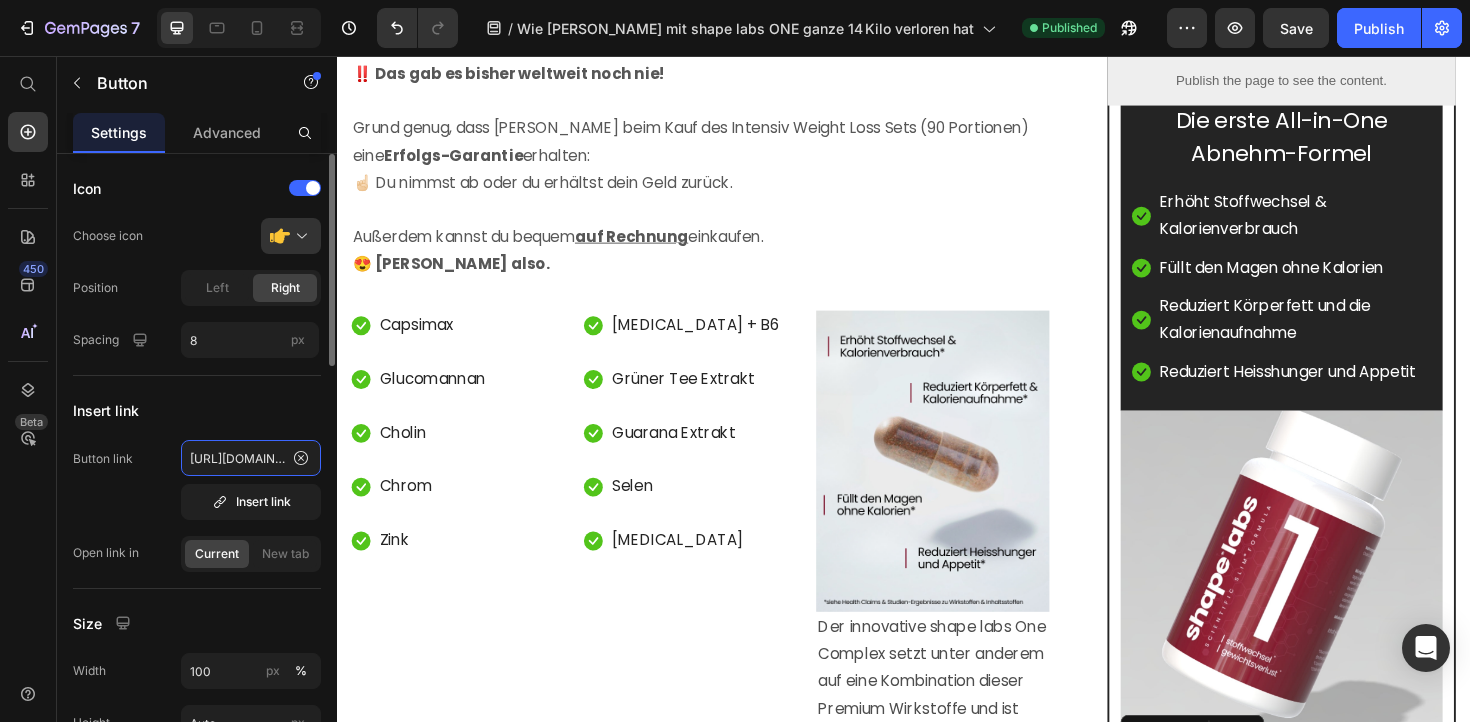 click on "[URL][DOMAIN_NAME]" 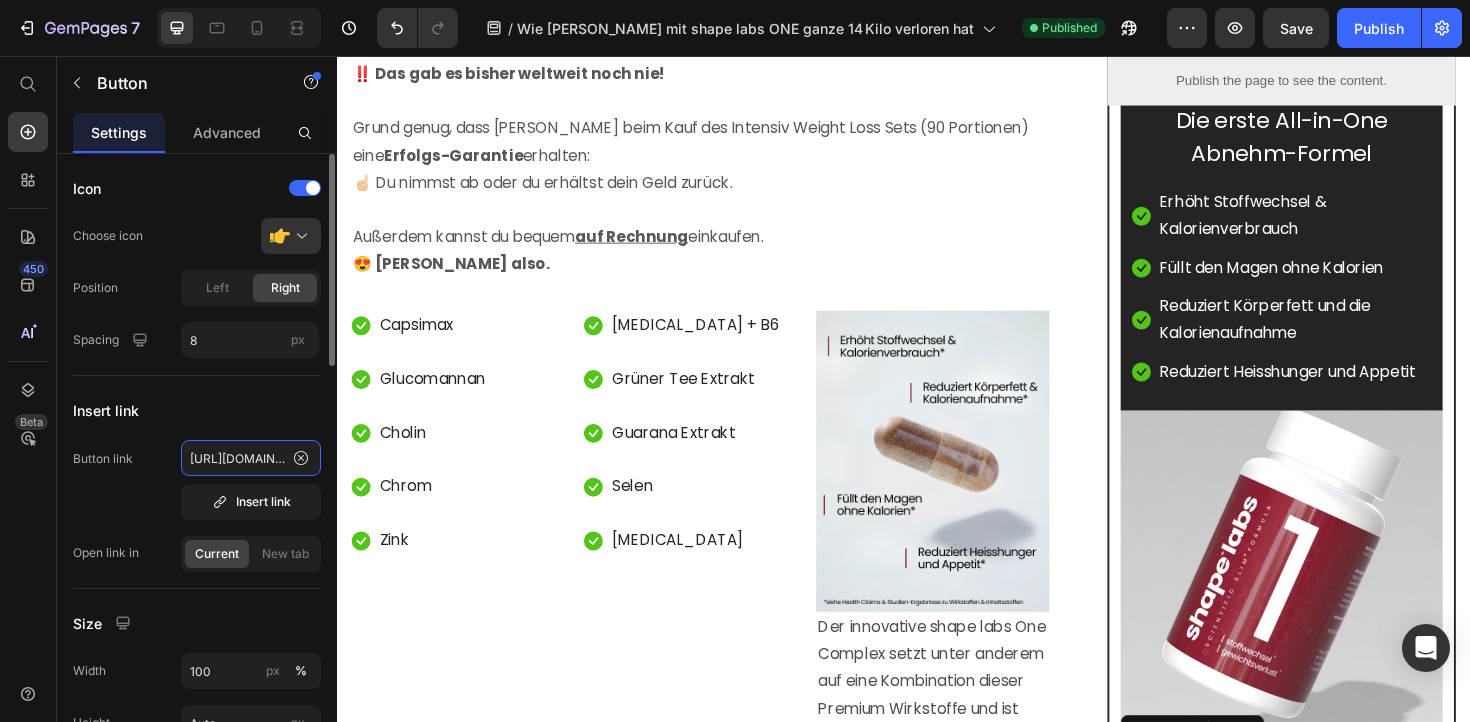 drag, startPoint x: 227, startPoint y: 458, endPoint x: 319, endPoint y: 466, distance: 92.34717 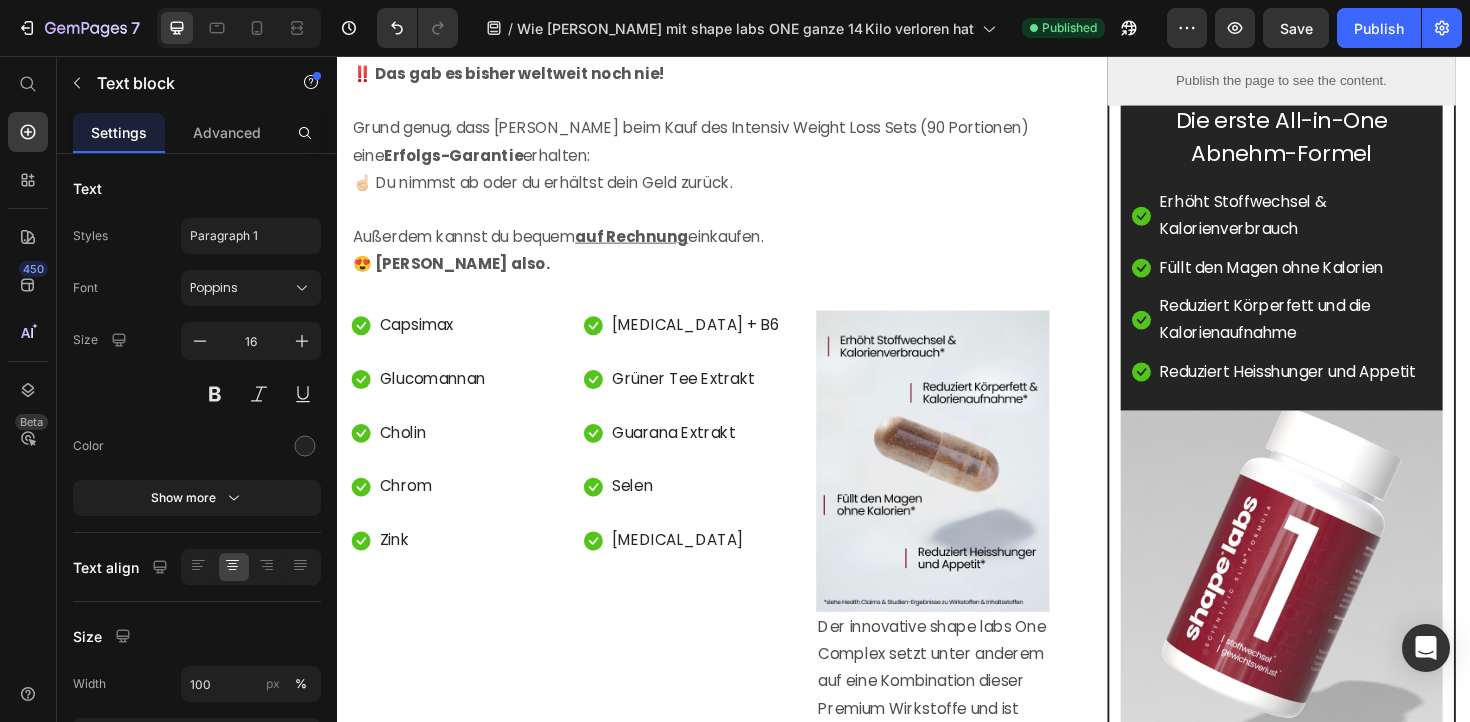 click on "✔️ 30-Tage-Geld-zurück-Garantie" at bounding box center (1337, 870) 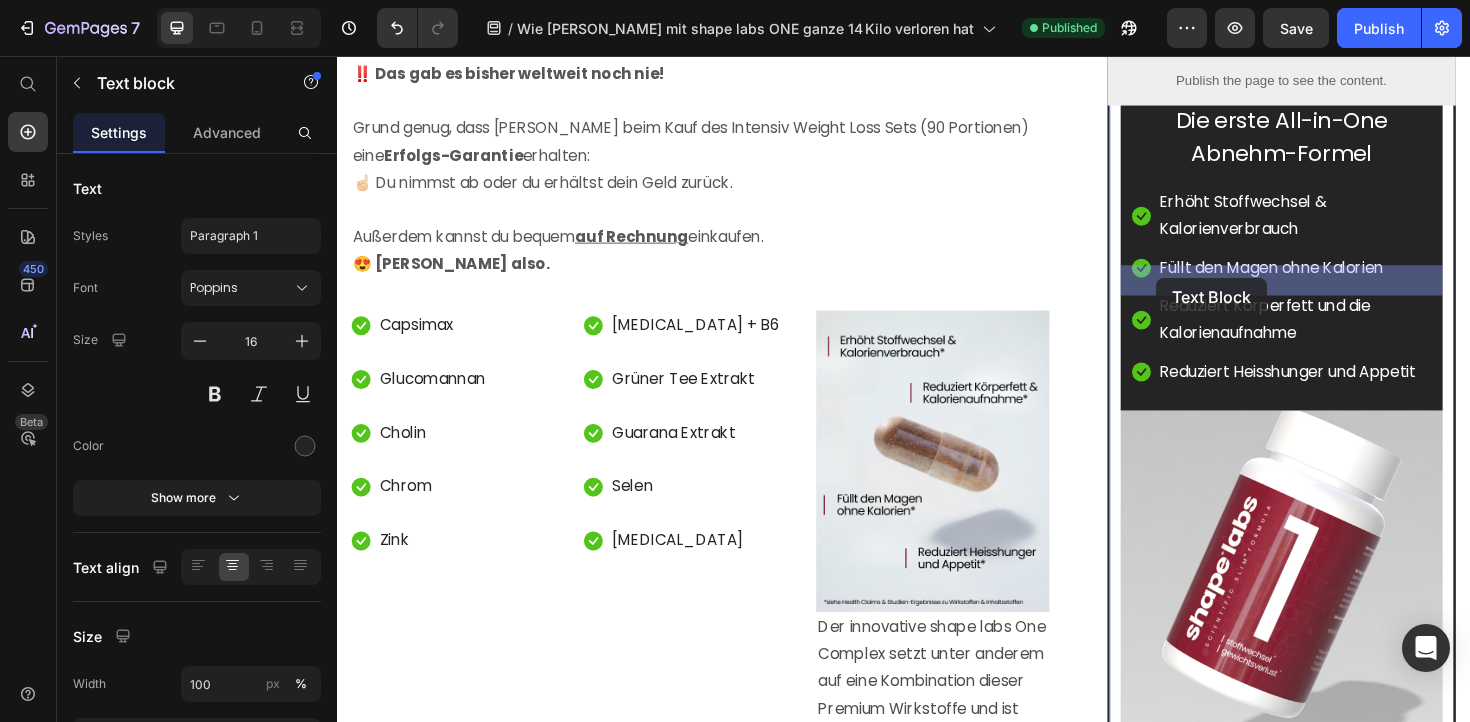 drag, startPoint x: 1481, startPoint y: 289, endPoint x: 1204, endPoint y: 291, distance: 277.00723 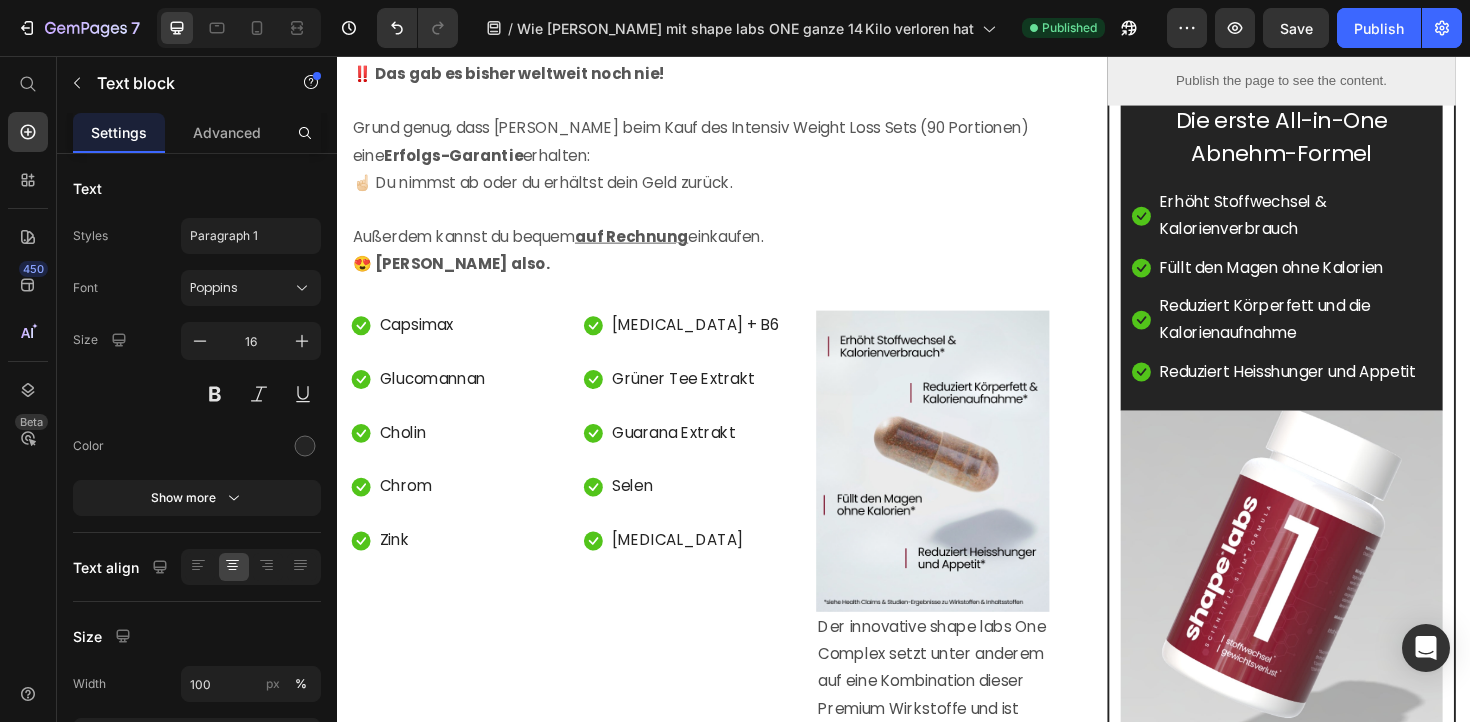click on "✔️ 30-Tage-Geld-zurück-Garantie" at bounding box center [1337, 870] 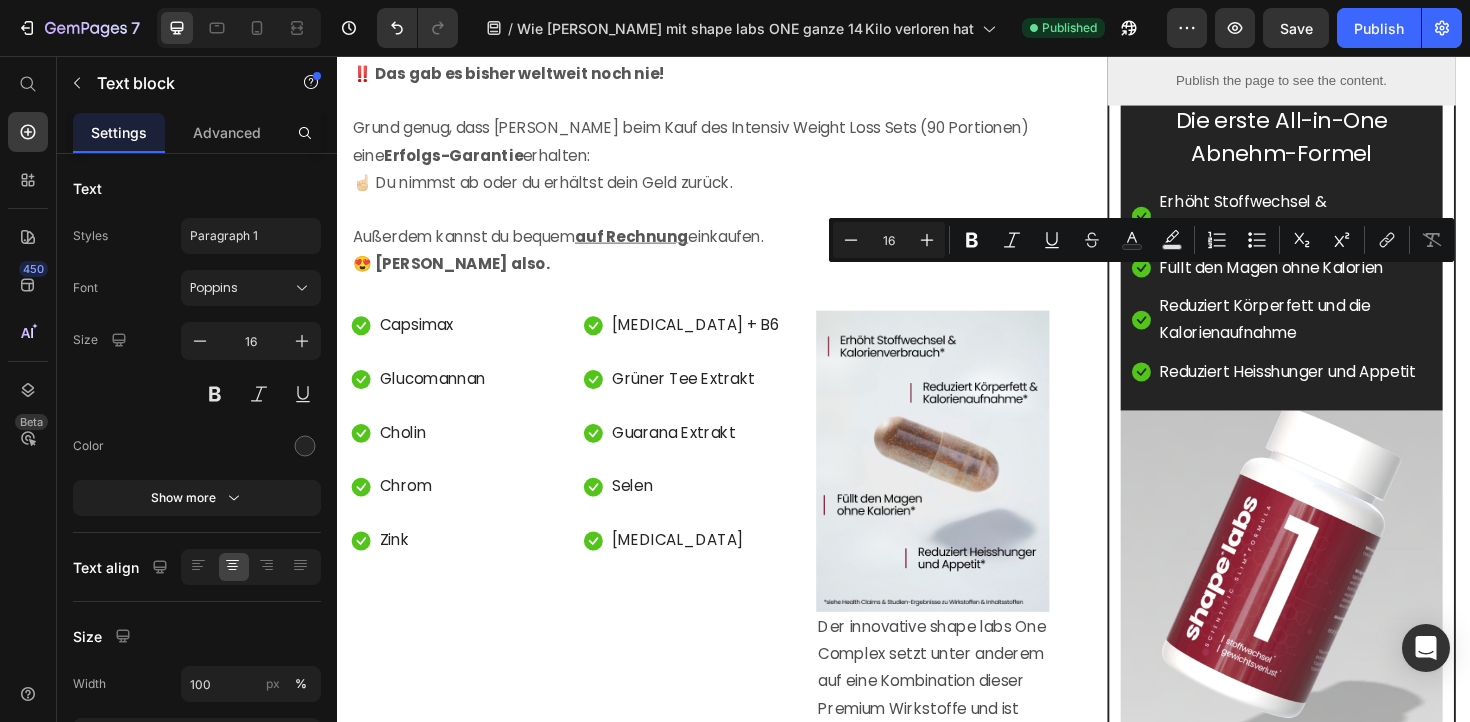 drag, startPoint x: 1300, startPoint y: 291, endPoint x: 1222, endPoint y: 293, distance: 78.025635 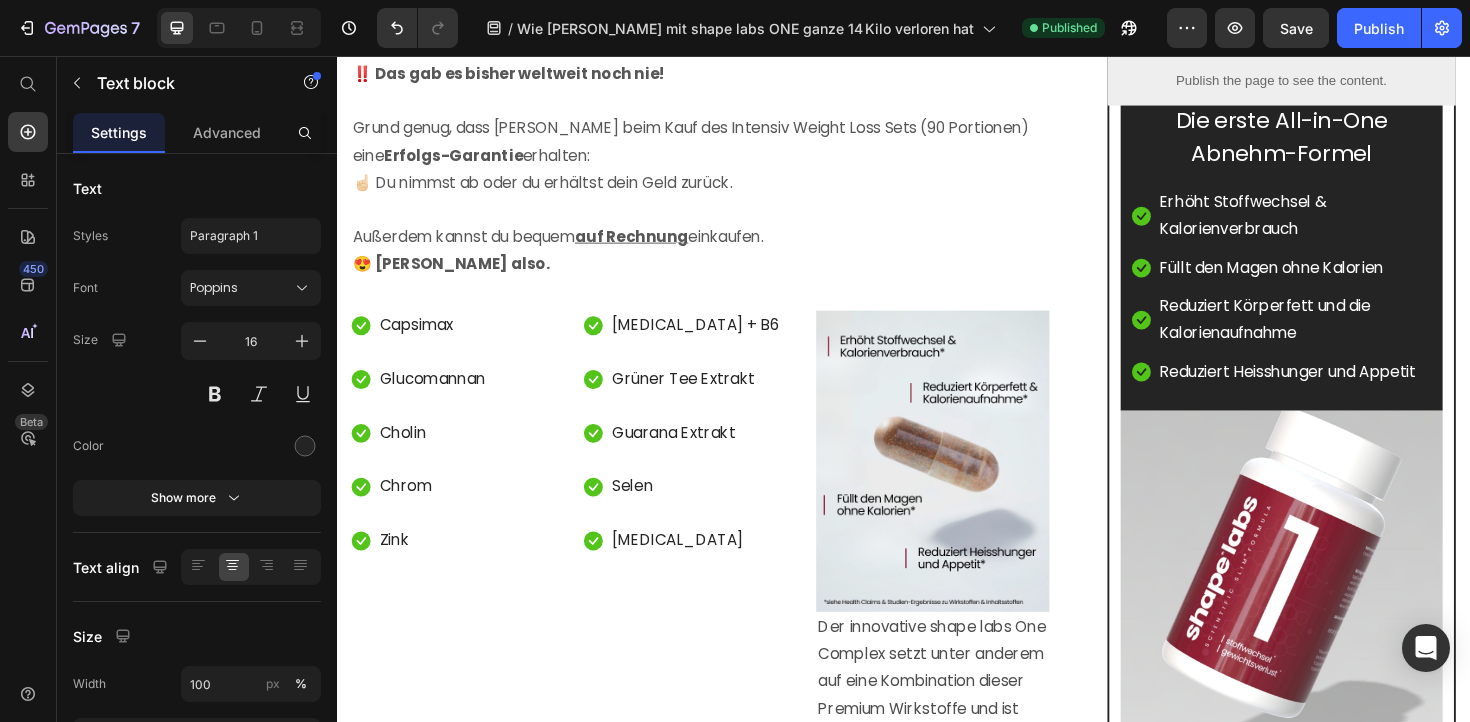 drag, startPoint x: 1398, startPoint y: 292, endPoint x: 1226, endPoint y: 292, distance: 172 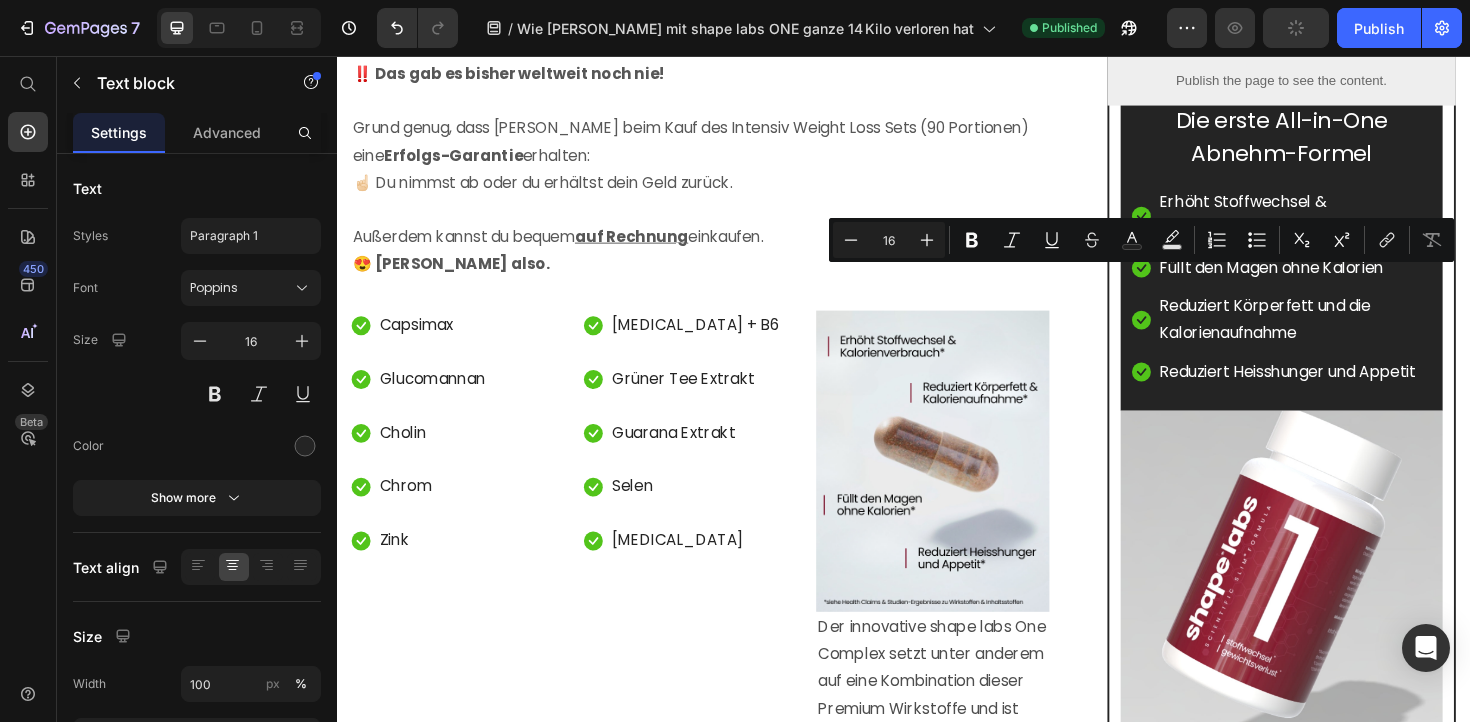 drag, startPoint x: 1459, startPoint y: 290, endPoint x: 1227, endPoint y: 291, distance: 232.00215 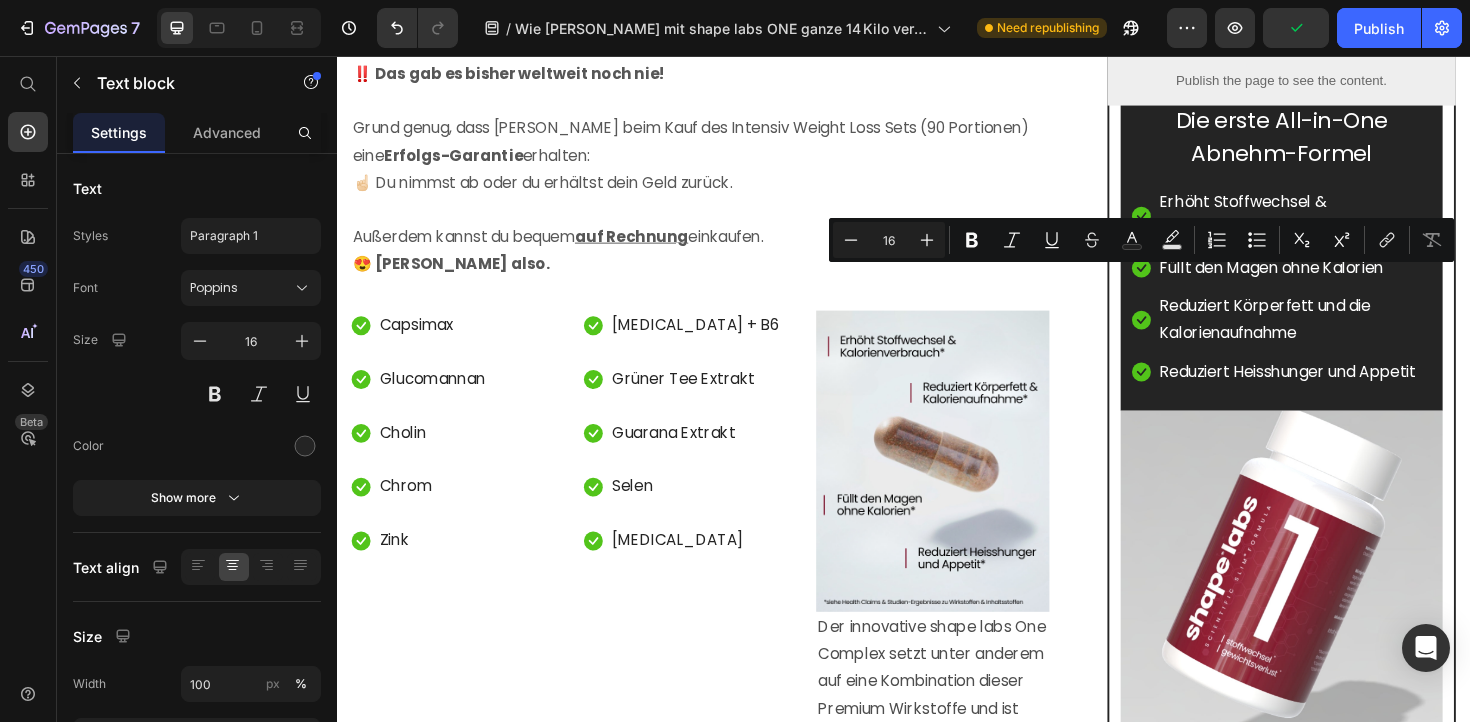 click on "✔️ 90-Tage-Erfolgs-Garantie" at bounding box center (1337, 870) 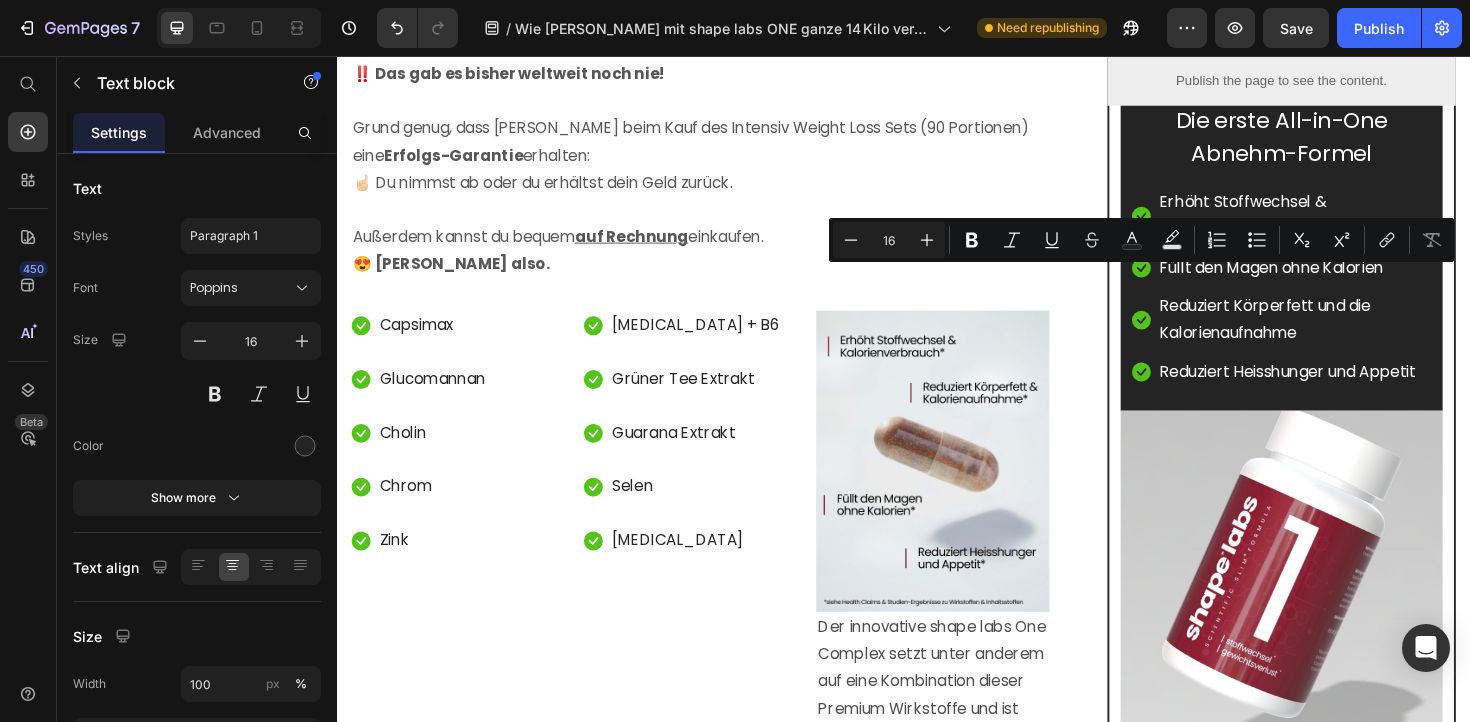 drag, startPoint x: 1462, startPoint y: 288, endPoint x: 1247, endPoint y: 290, distance: 215.00931 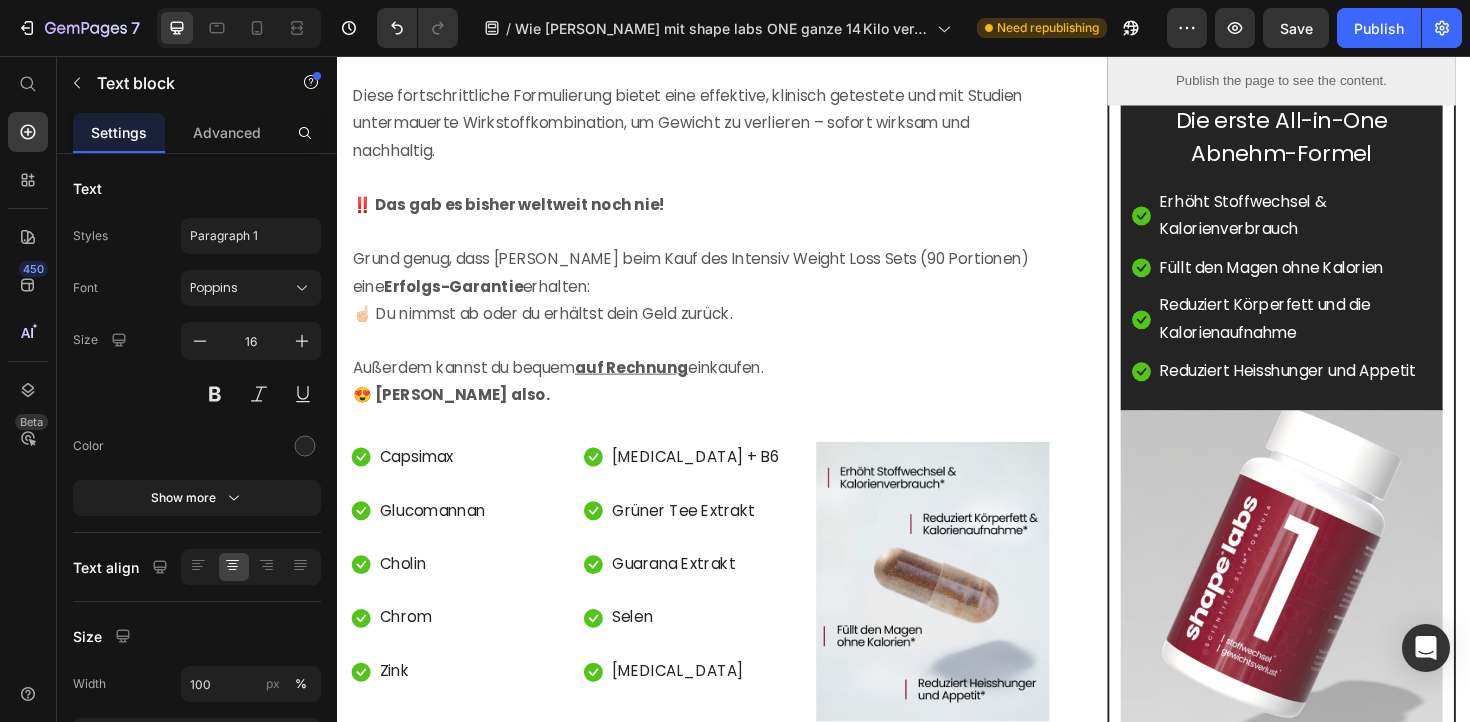 scroll, scrollTop: 8757, scrollLeft: 0, axis: vertical 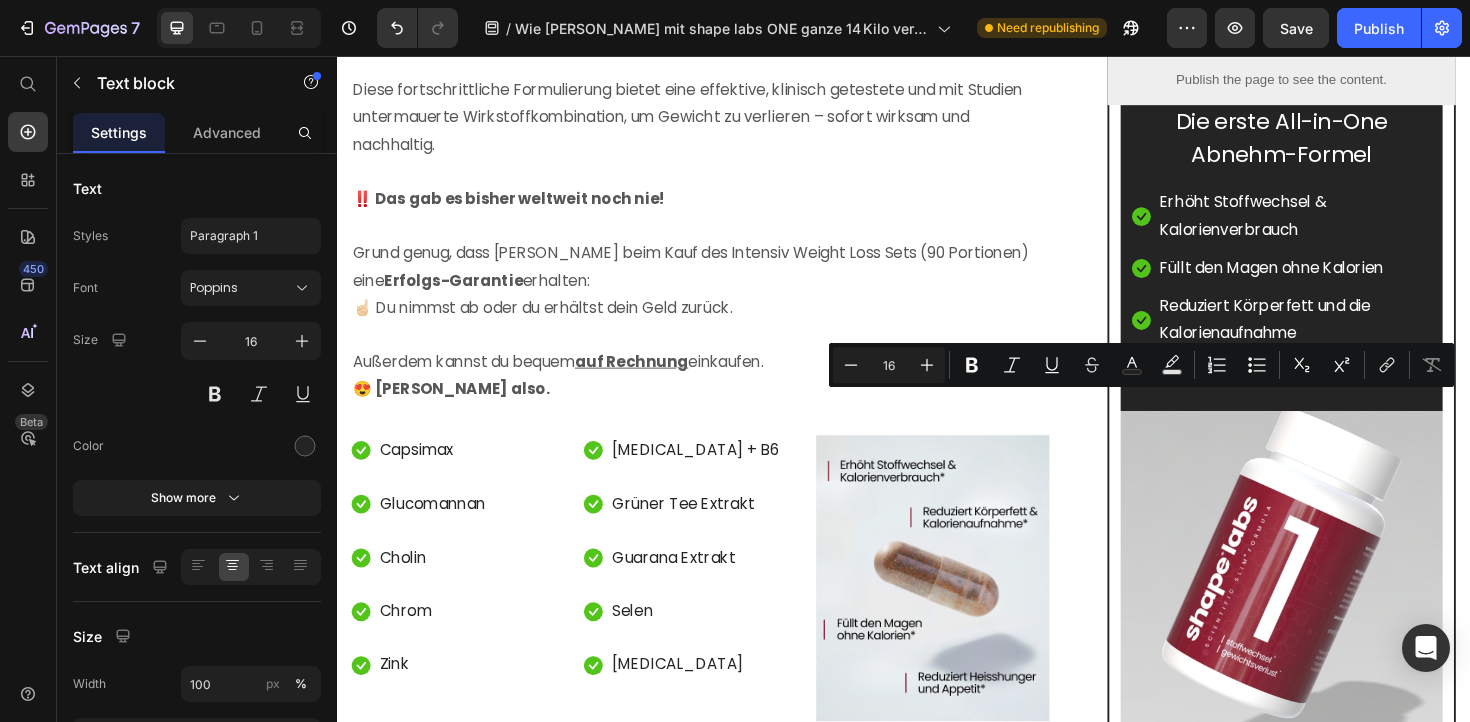 drag, startPoint x: 1467, startPoint y: 420, endPoint x: 1246, endPoint y: 421, distance: 221.00226 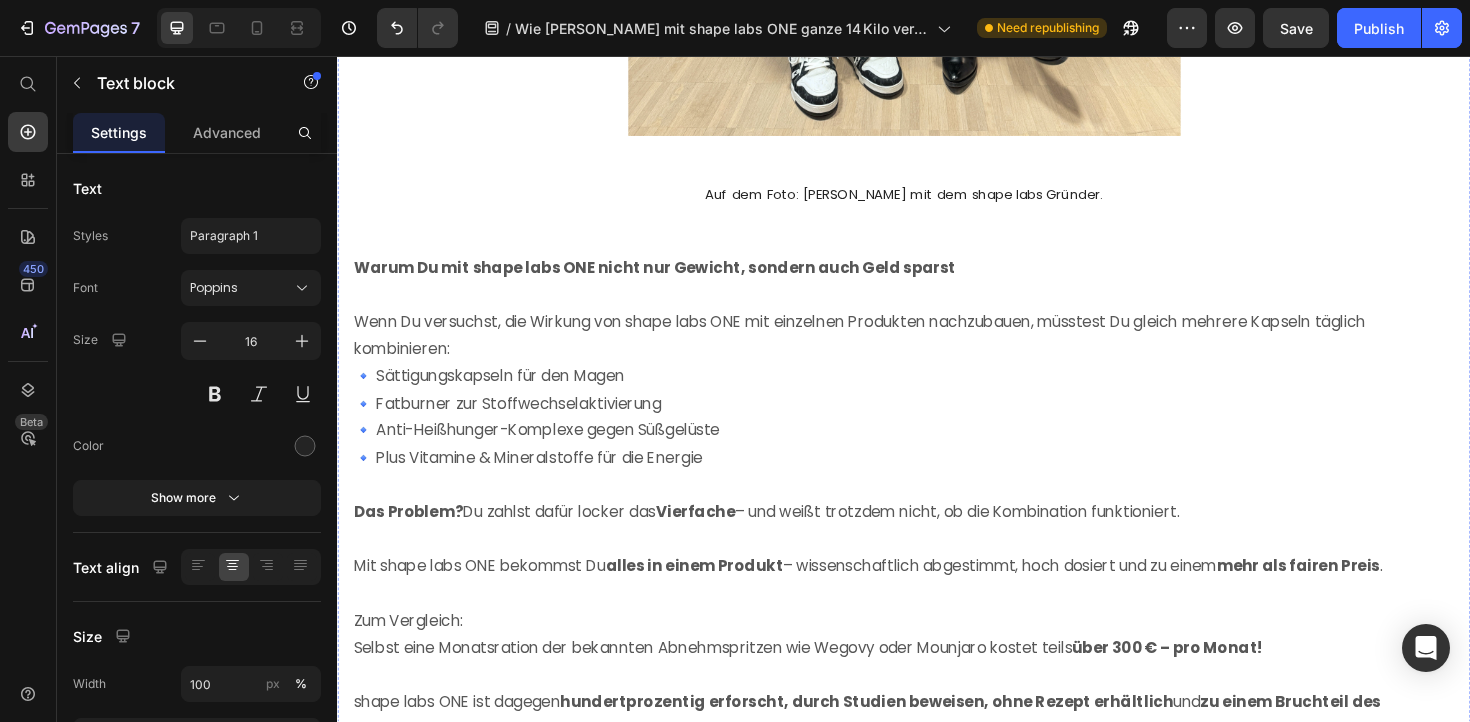 scroll, scrollTop: 14152, scrollLeft: 0, axis: vertical 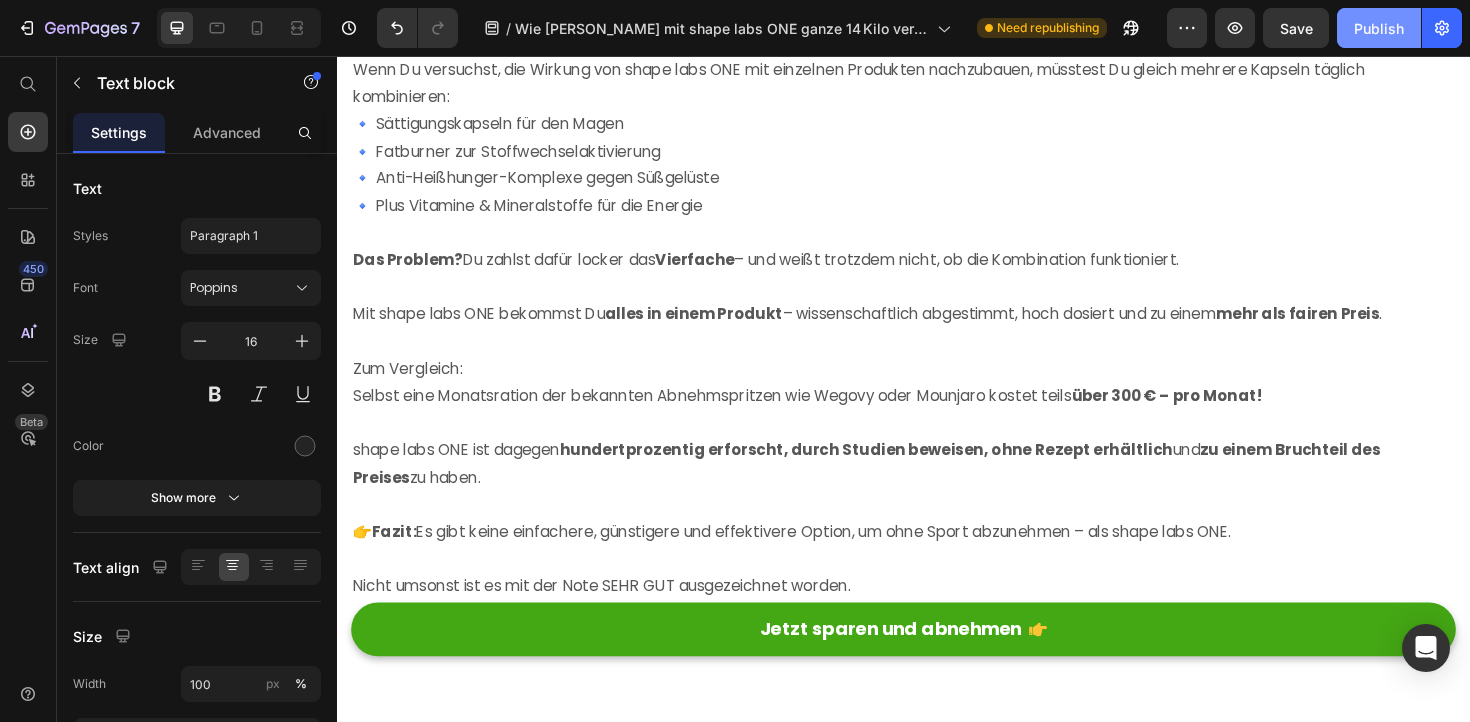 click on "Publish" at bounding box center [1379, 28] 